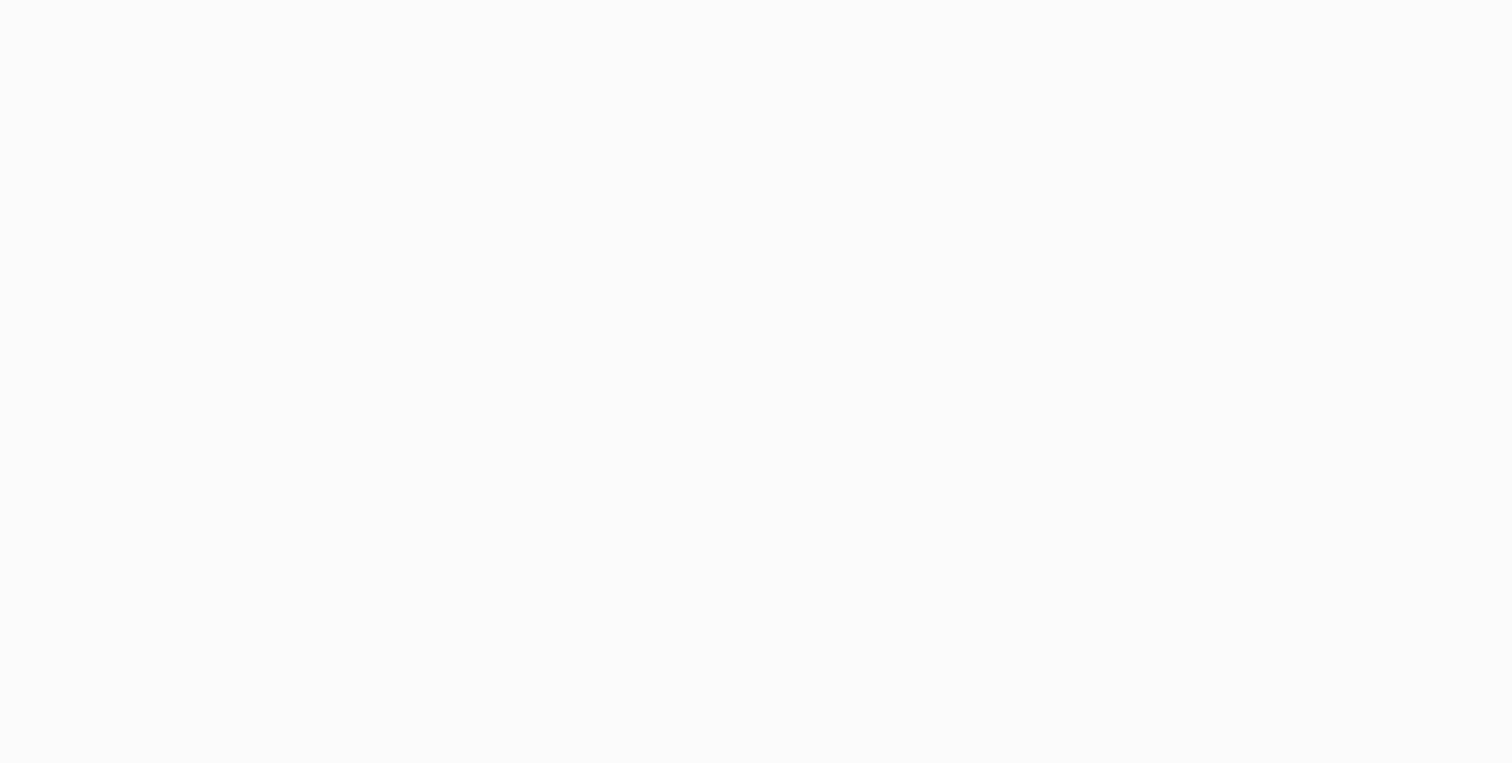 scroll, scrollTop: 0, scrollLeft: 0, axis: both 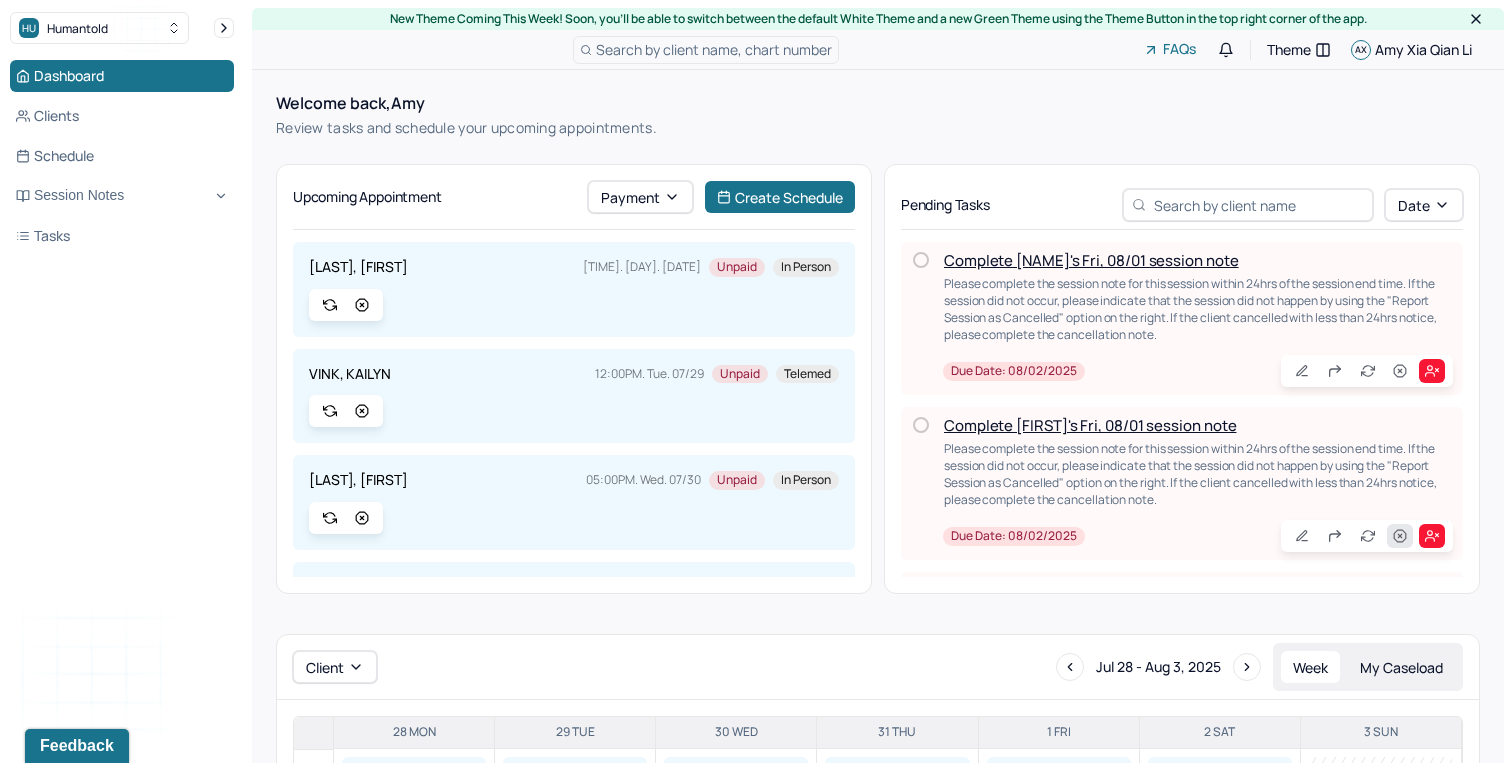 click 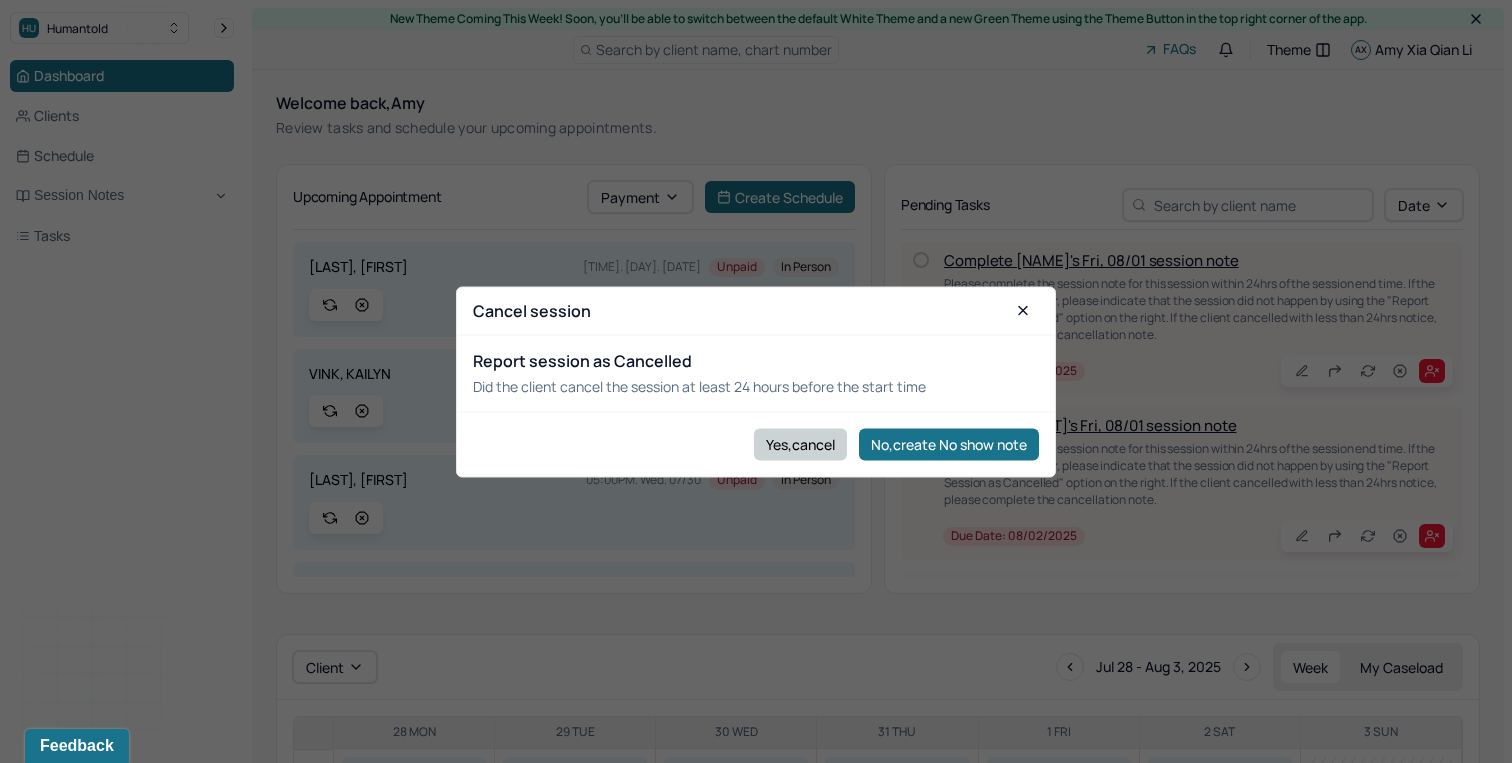 click on "Yes,cancel" at bounding box center (800, 444) 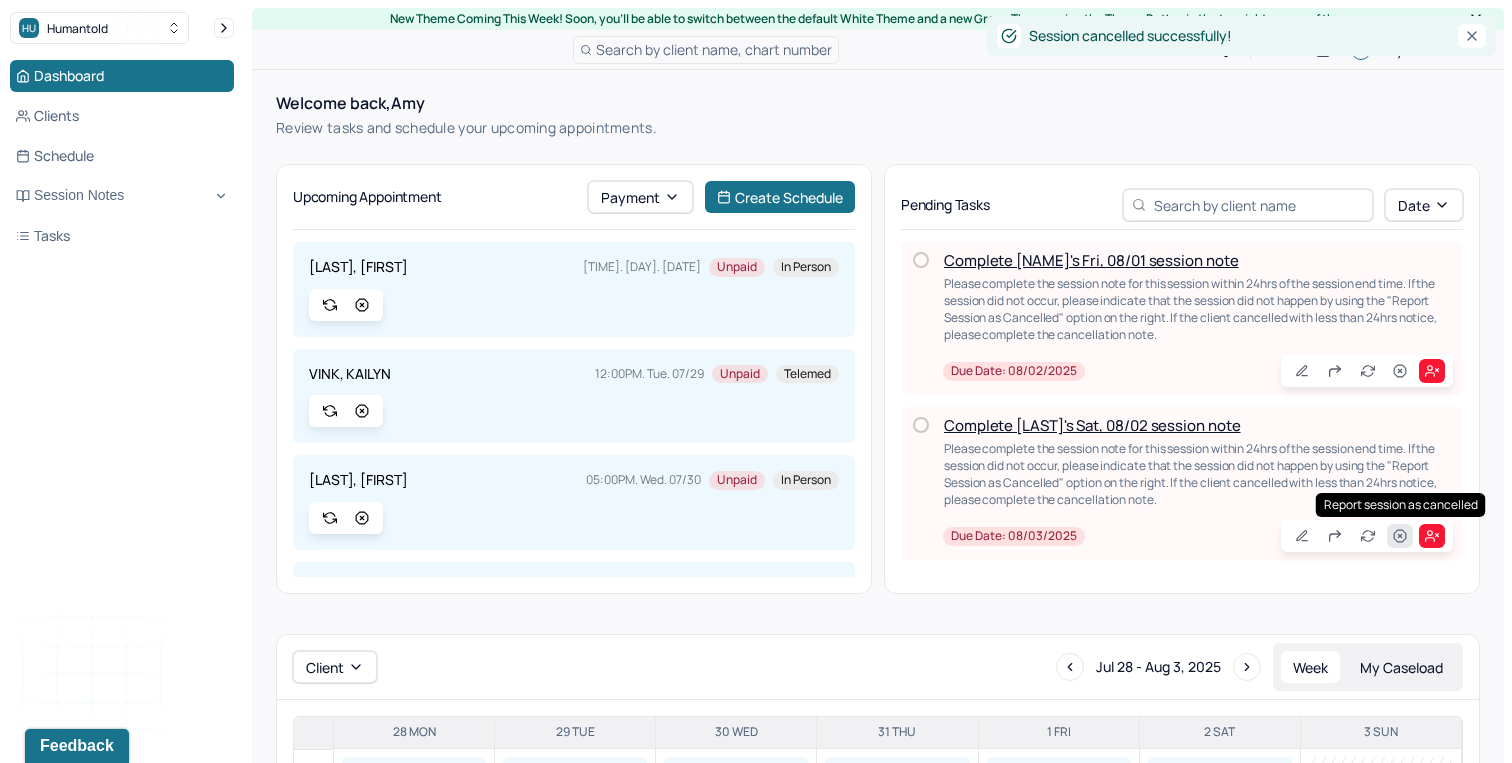 click 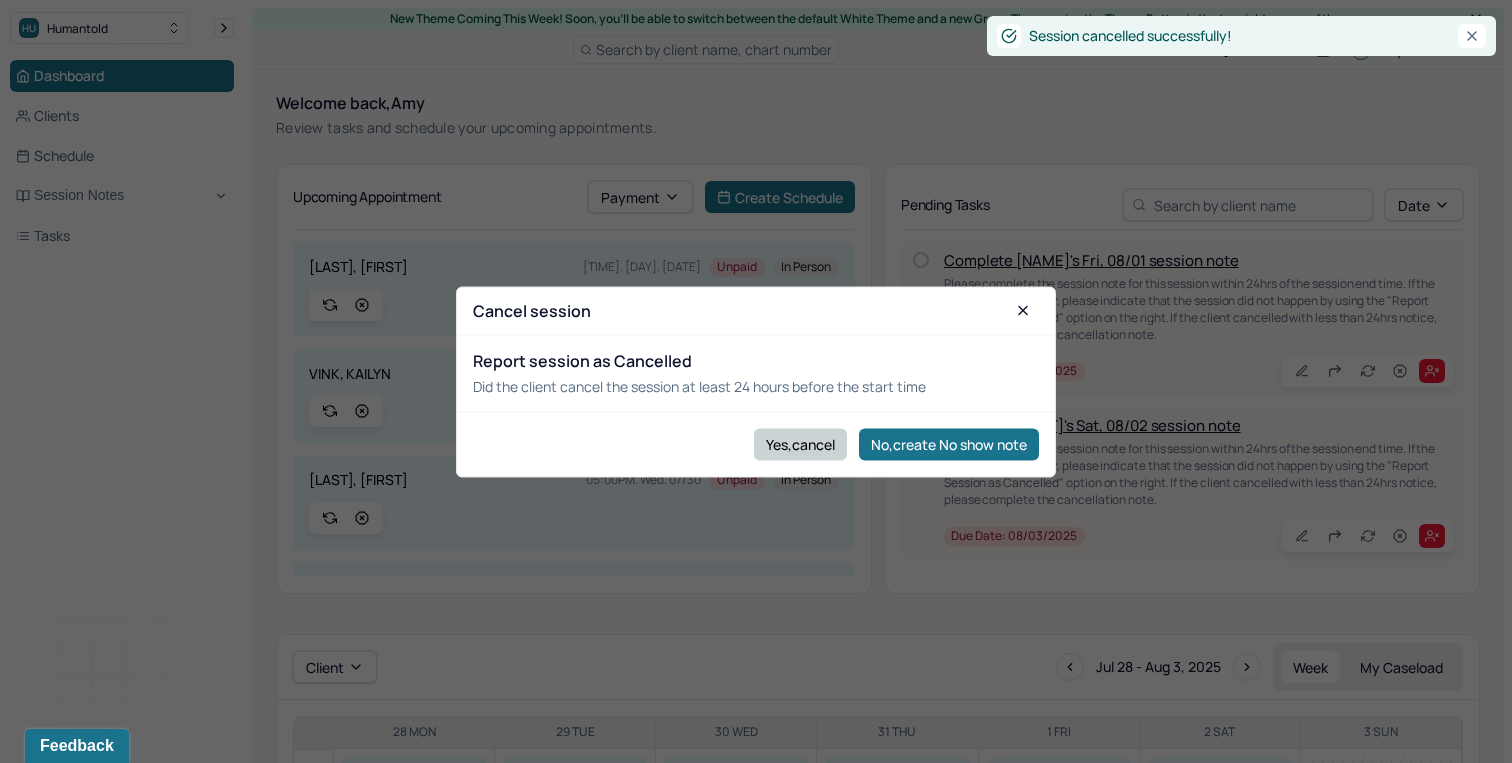 click on "Yes,cancel" at bounding box center (800, 444) 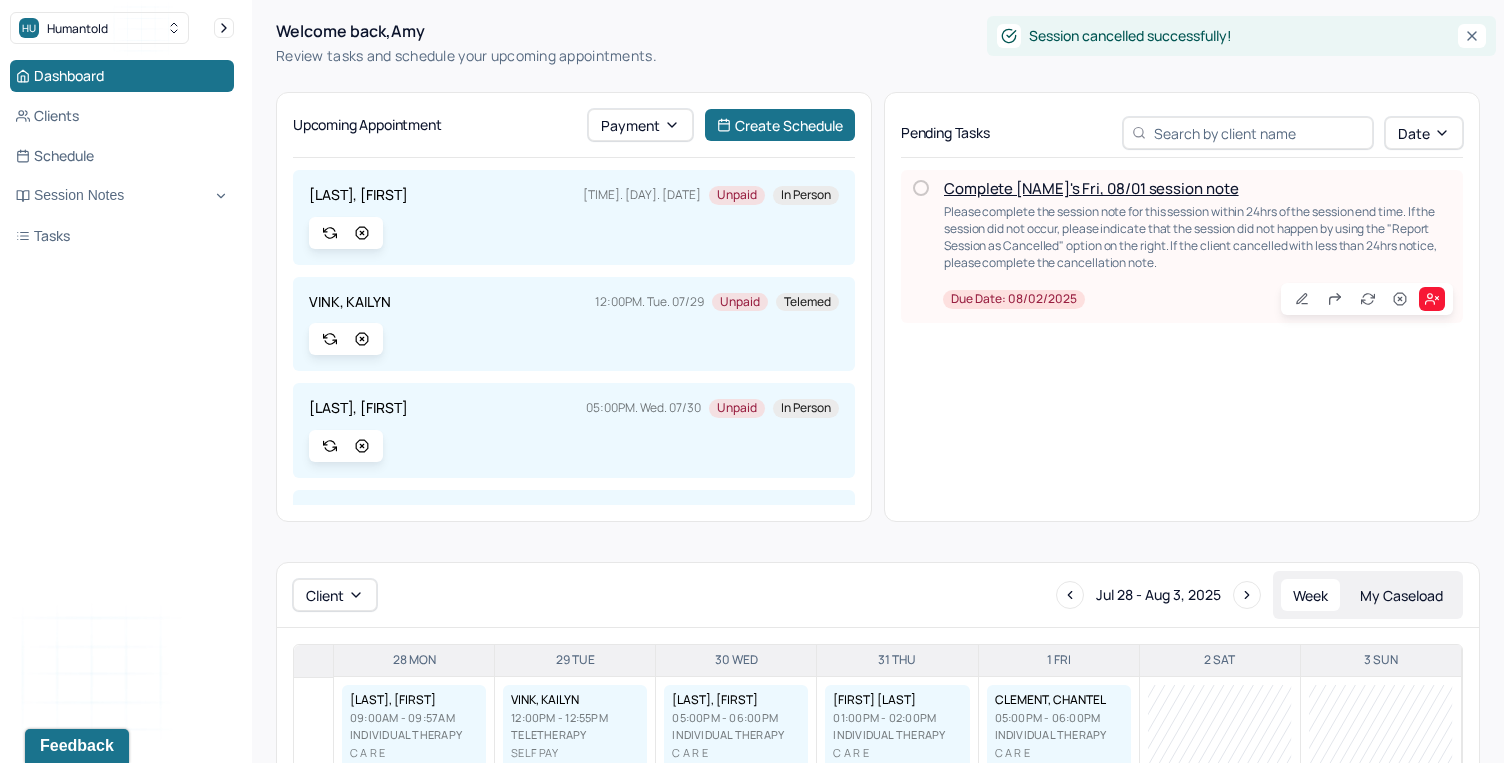 scroll, scrollTop: 0, scrollLeft: 0, axis: both 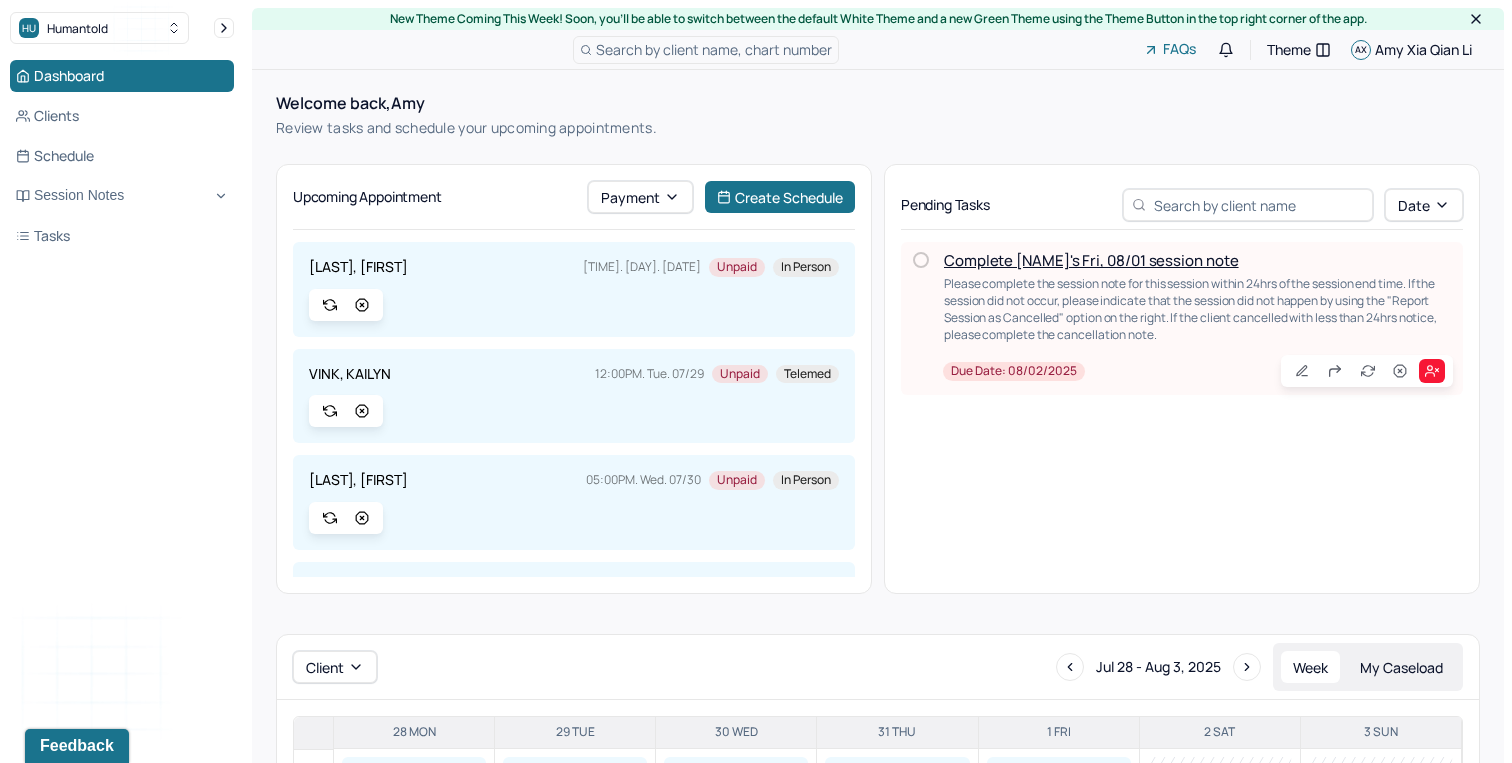 click on "Complete [NAME]'s Fri, 08/01 session note" at bounding box center [1091, 260] 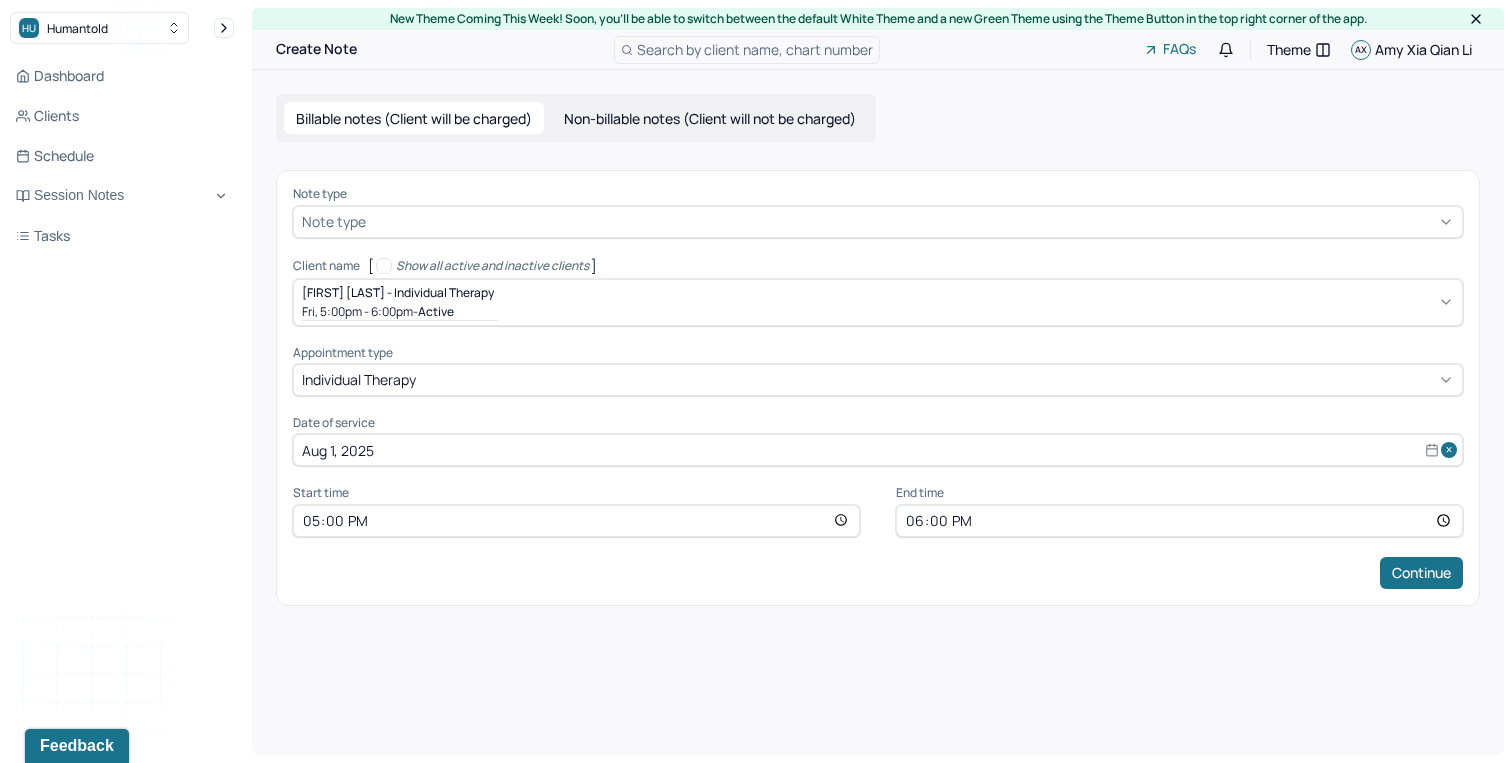 click at bounding box center [912, 221] 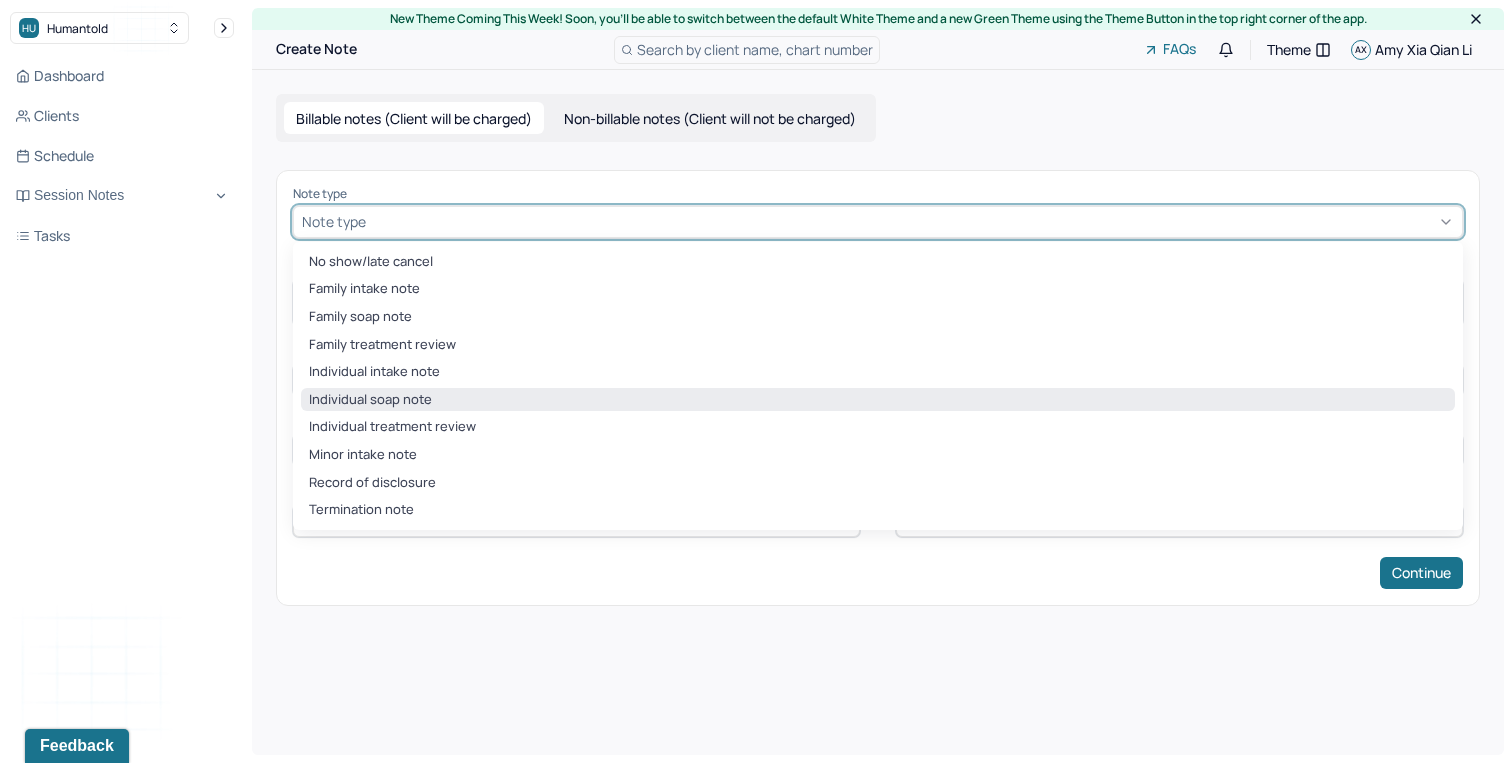 click on "Individual soap note" at bounding box center [878, 400] 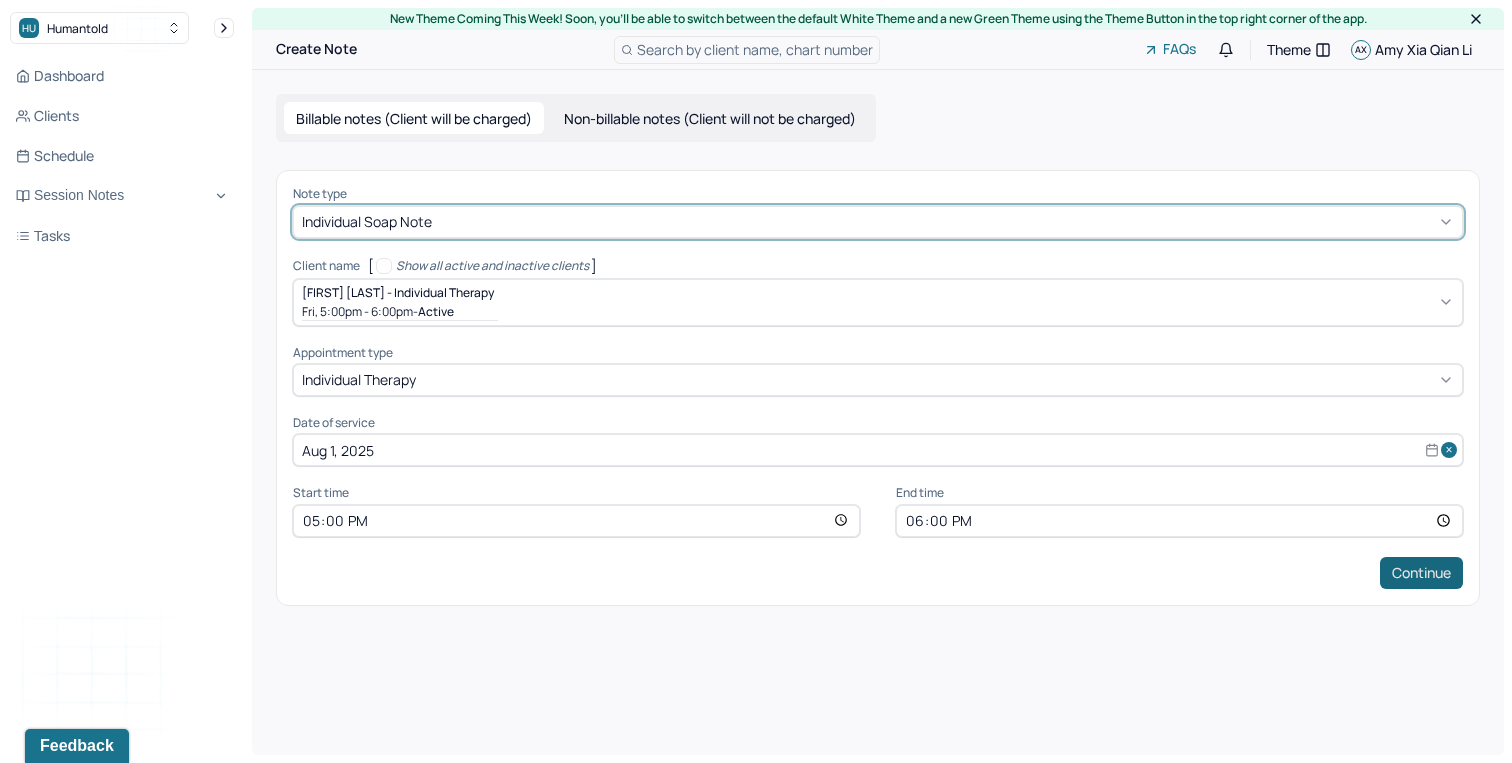 click on "Continue" at bounding box center [1421, 573] 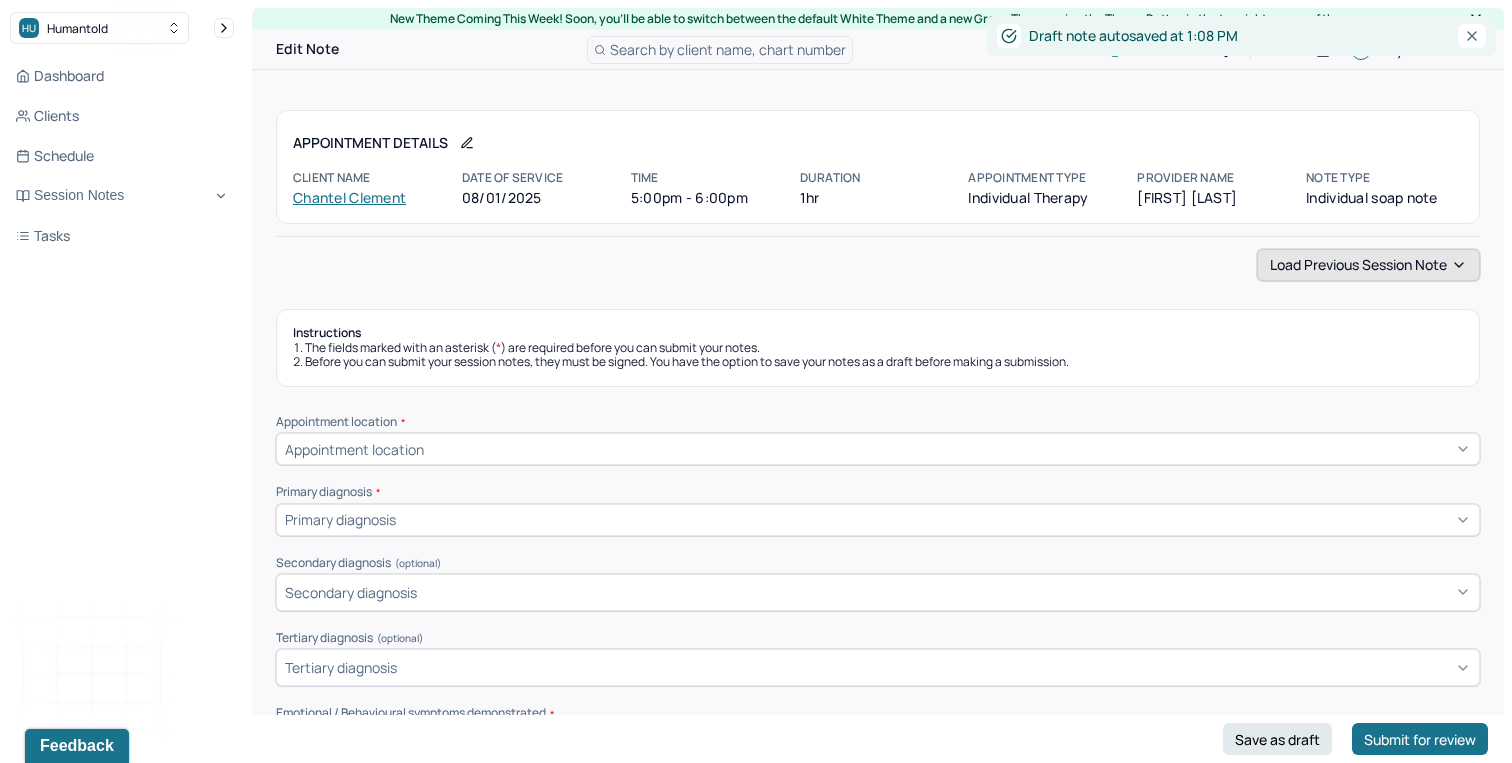 click on "Load previous session note" at bounding box center (1368, 265) 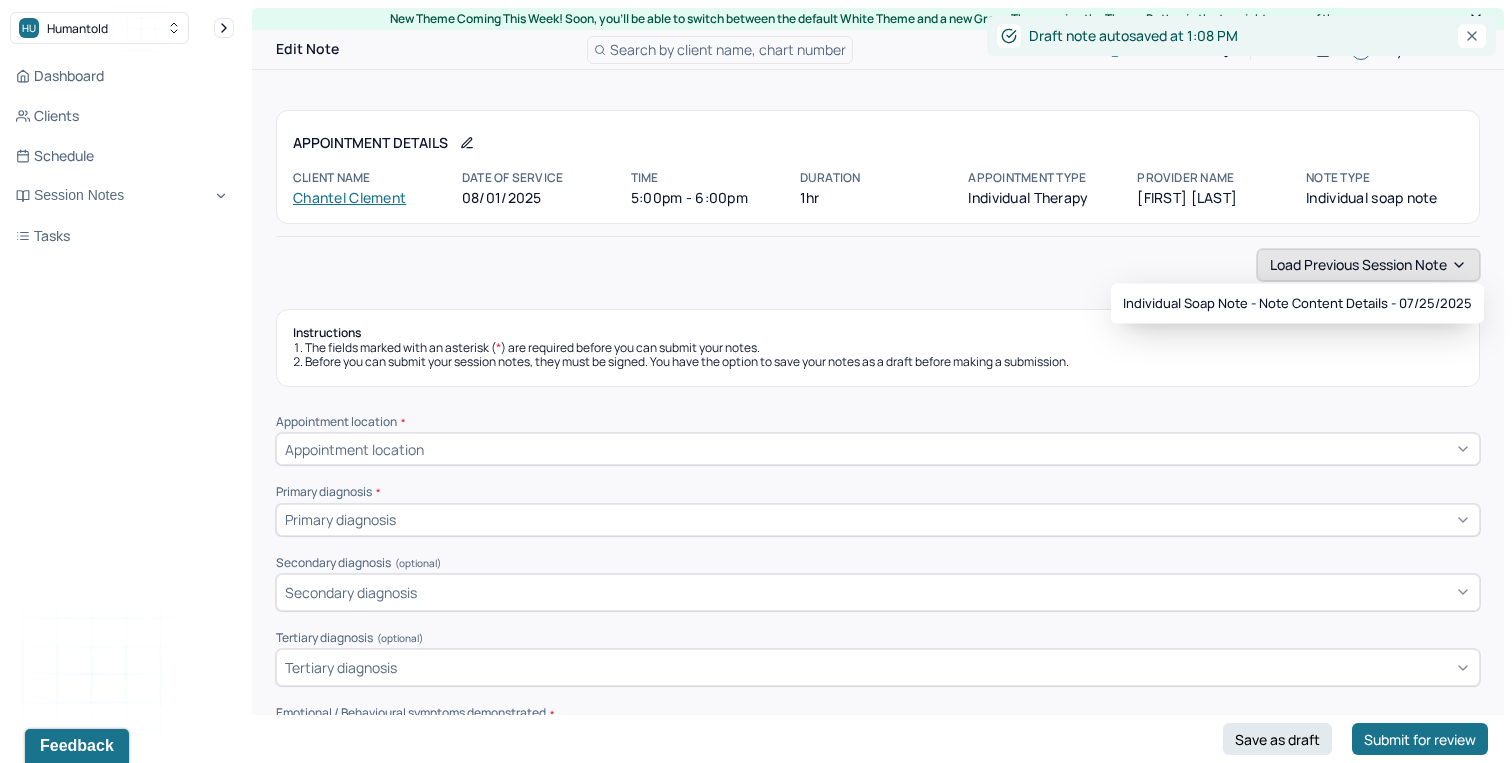 click on "Load previous session note" at bounding box center [1368, 265] 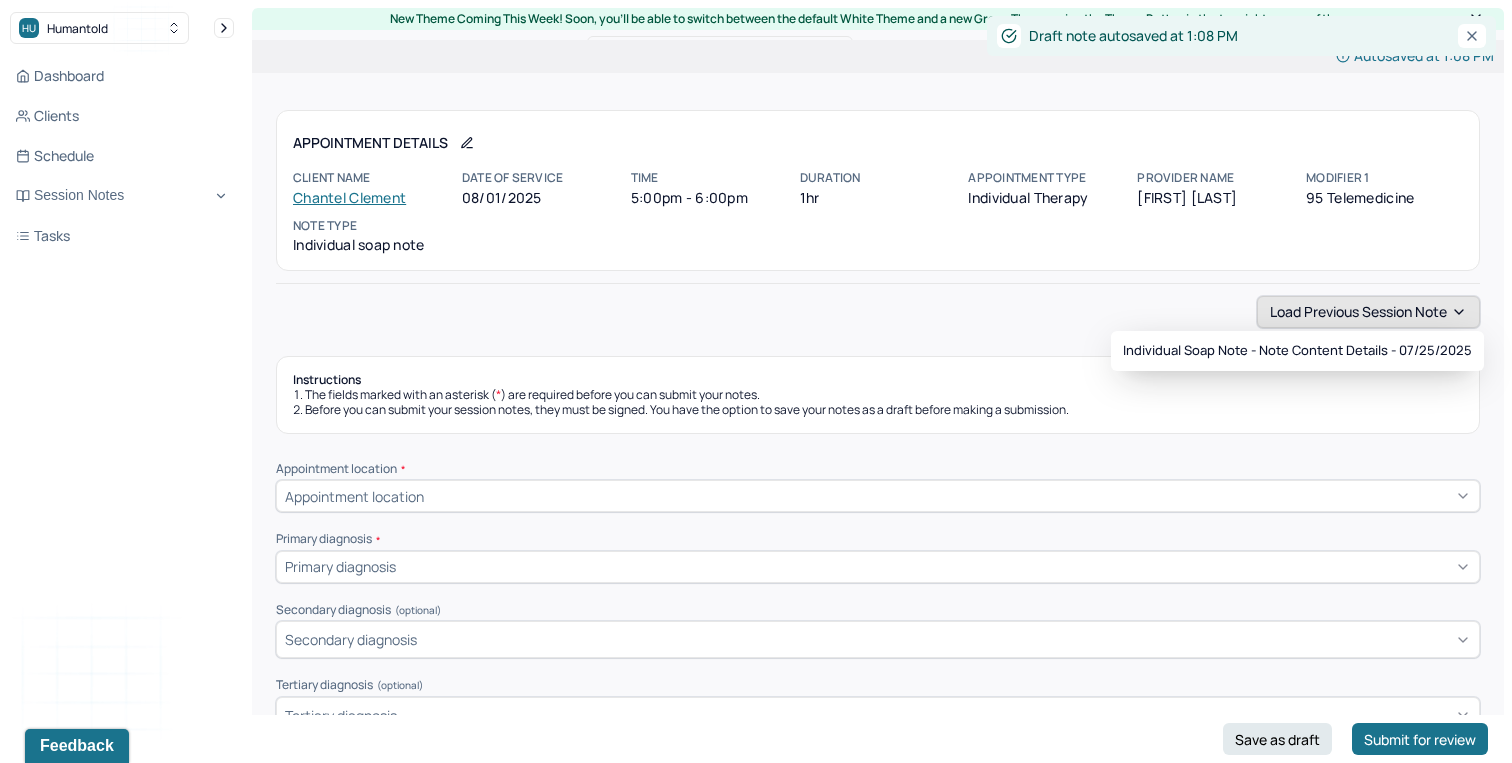 click on "Load previous session note" at bounding box center (1368, 312) 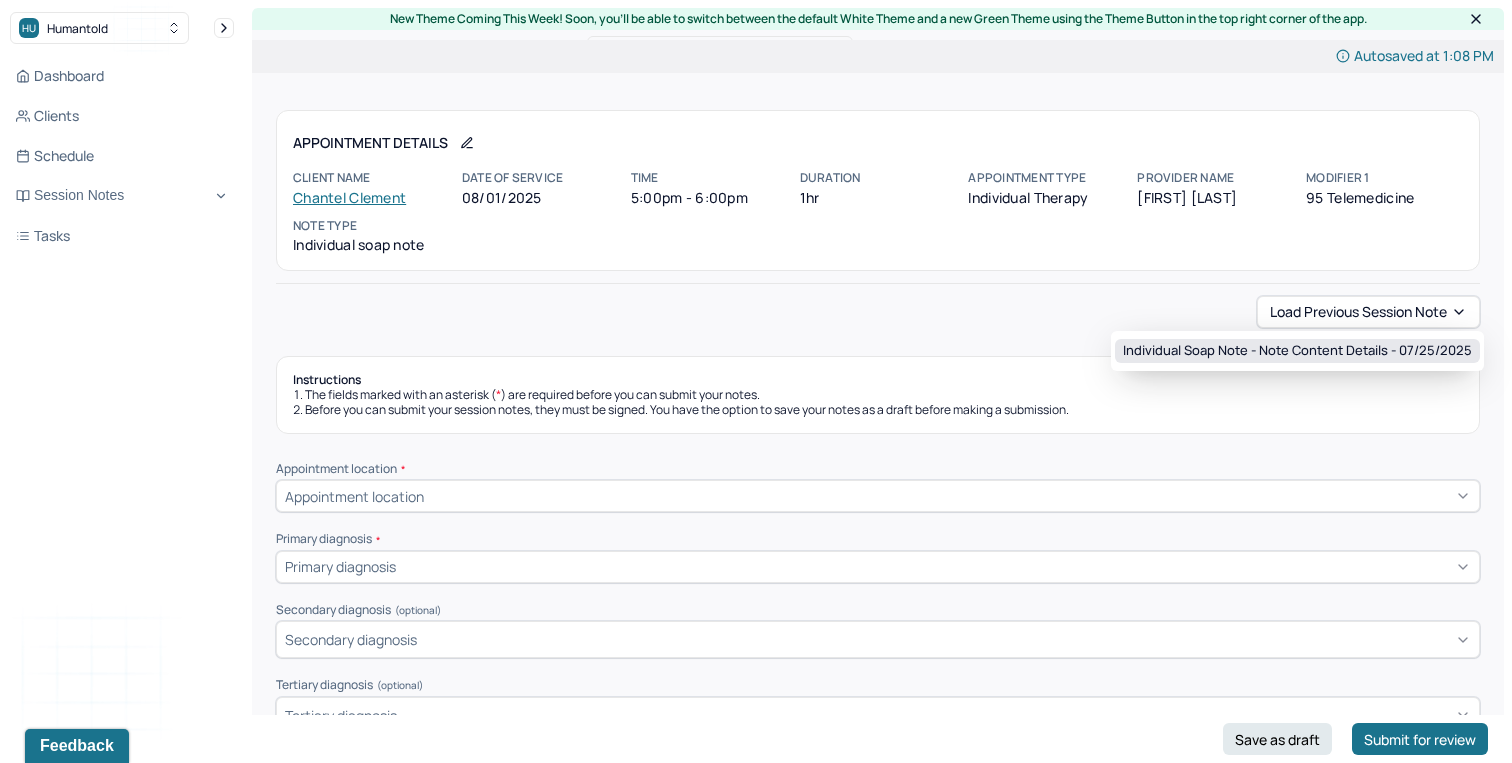 click on "Individual soap note   - Note content Details -   07/25/2025" at bounding box center (1297, 351) 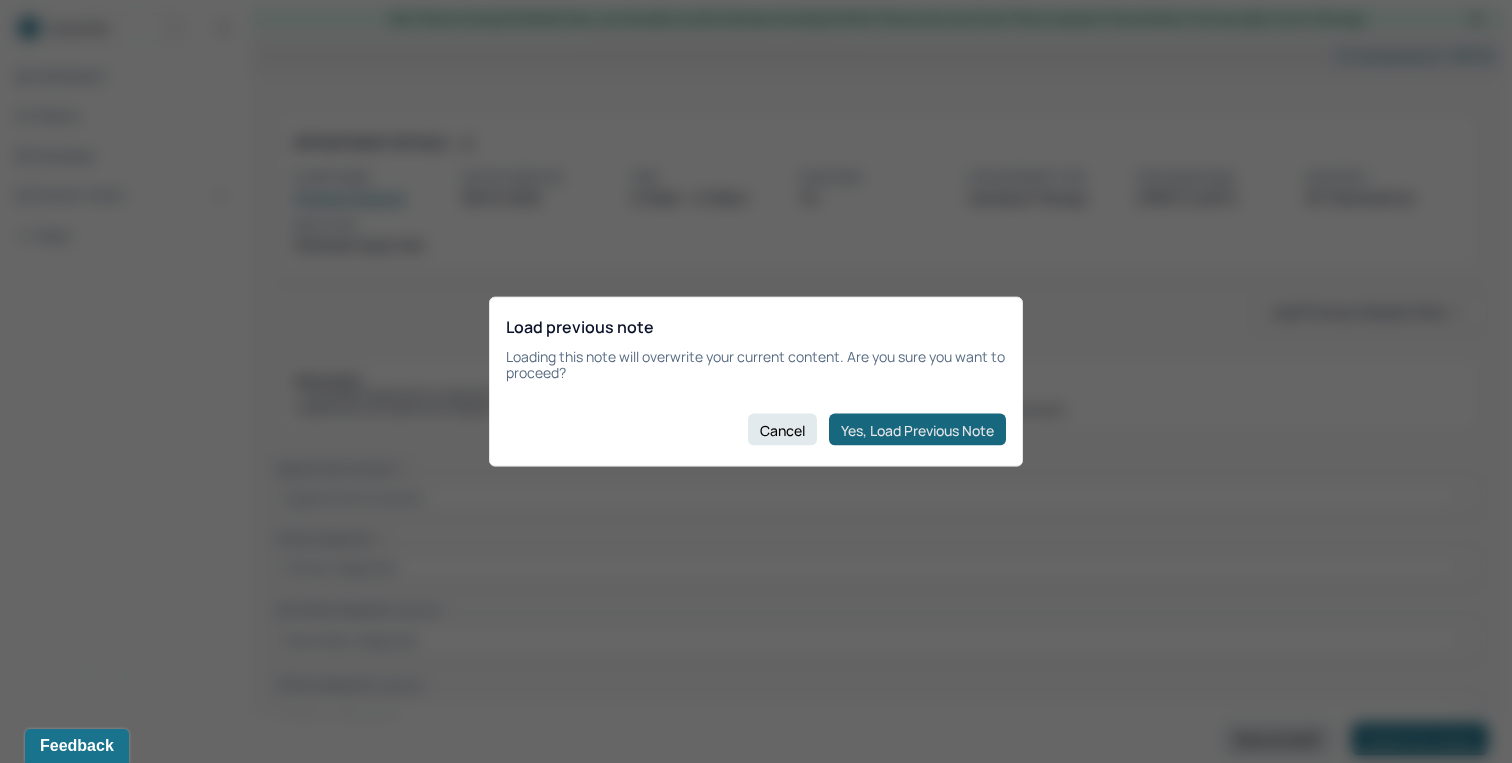 click on "Yes, Load Previous Note" at bounding box center [917, 430] 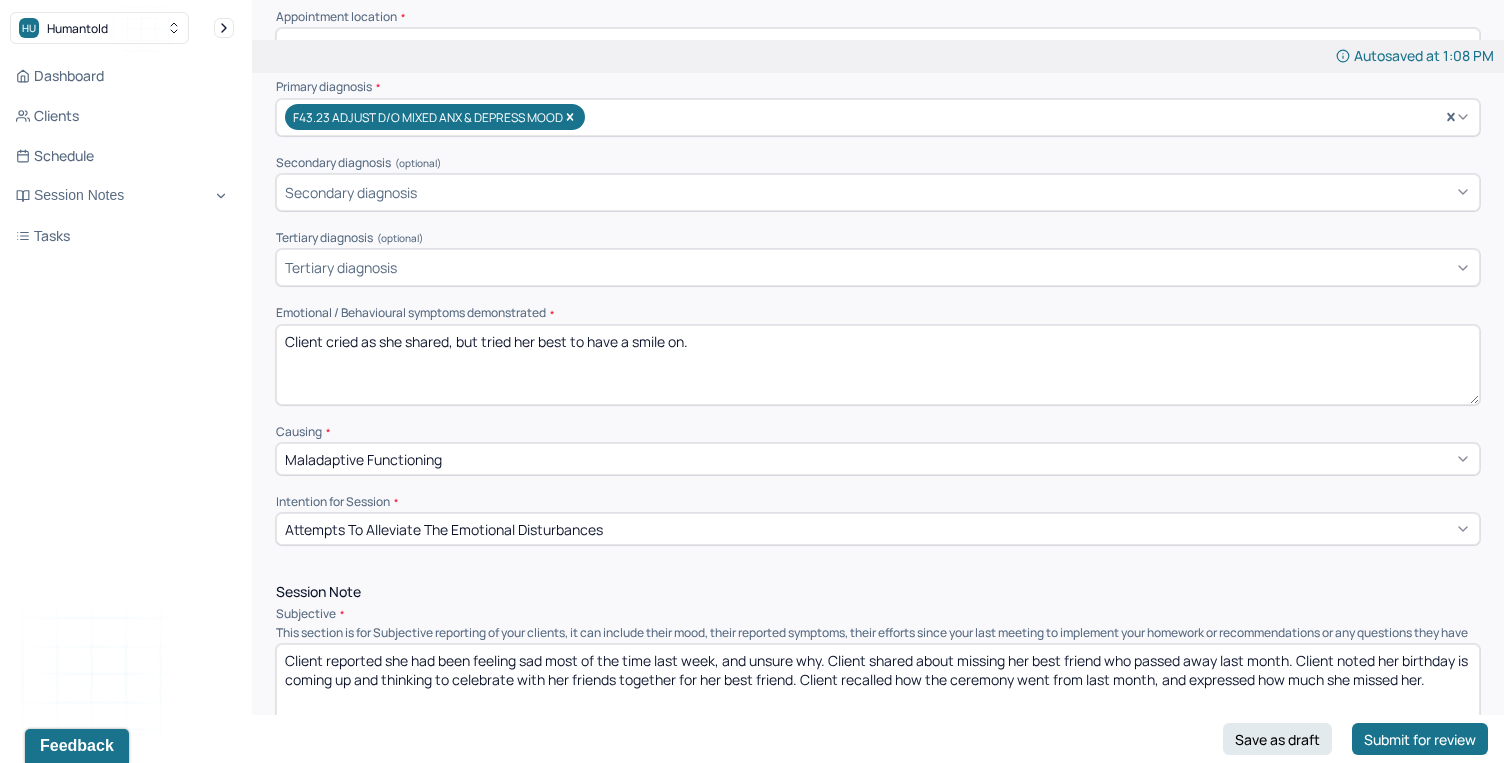 scroll, scrollTop: 358, scrollLeft: 0, axis: vertical 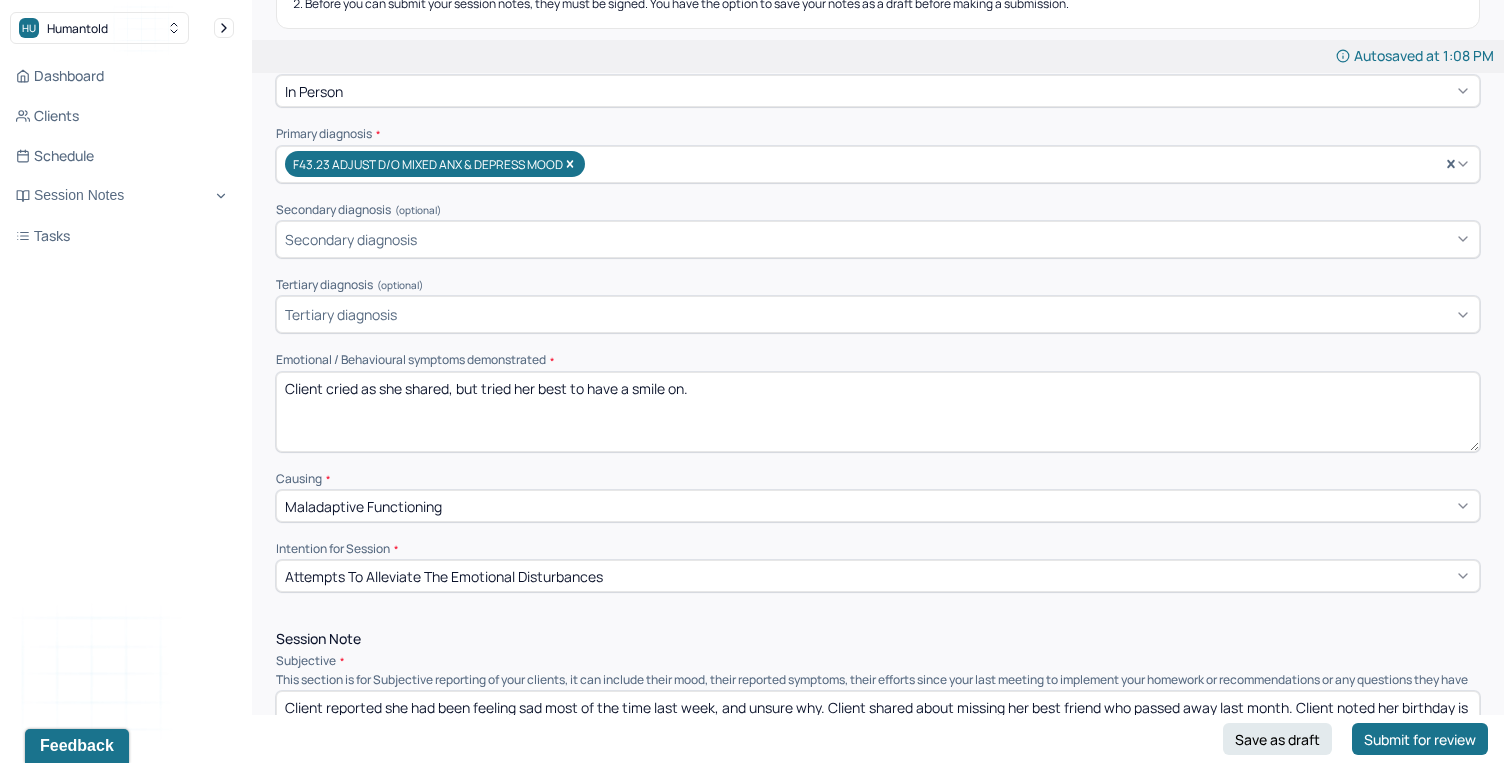 drag, startPoint x: 724, startPoint y: 387, endPoint x: 327, endPoint y: 378, distance: 397.102 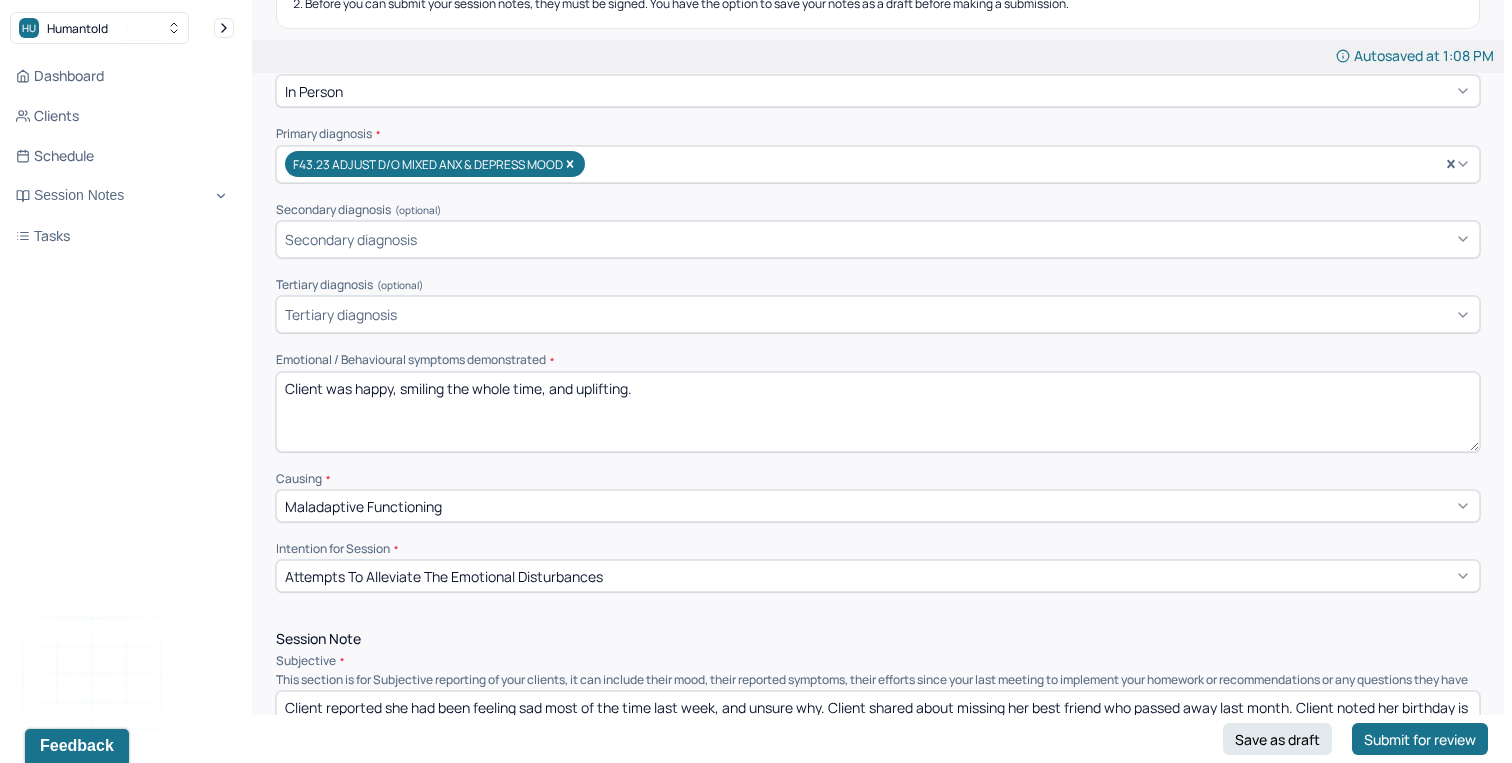 click on "Client was happy, smiling the whole time, and" at bounding box center (878, 412) 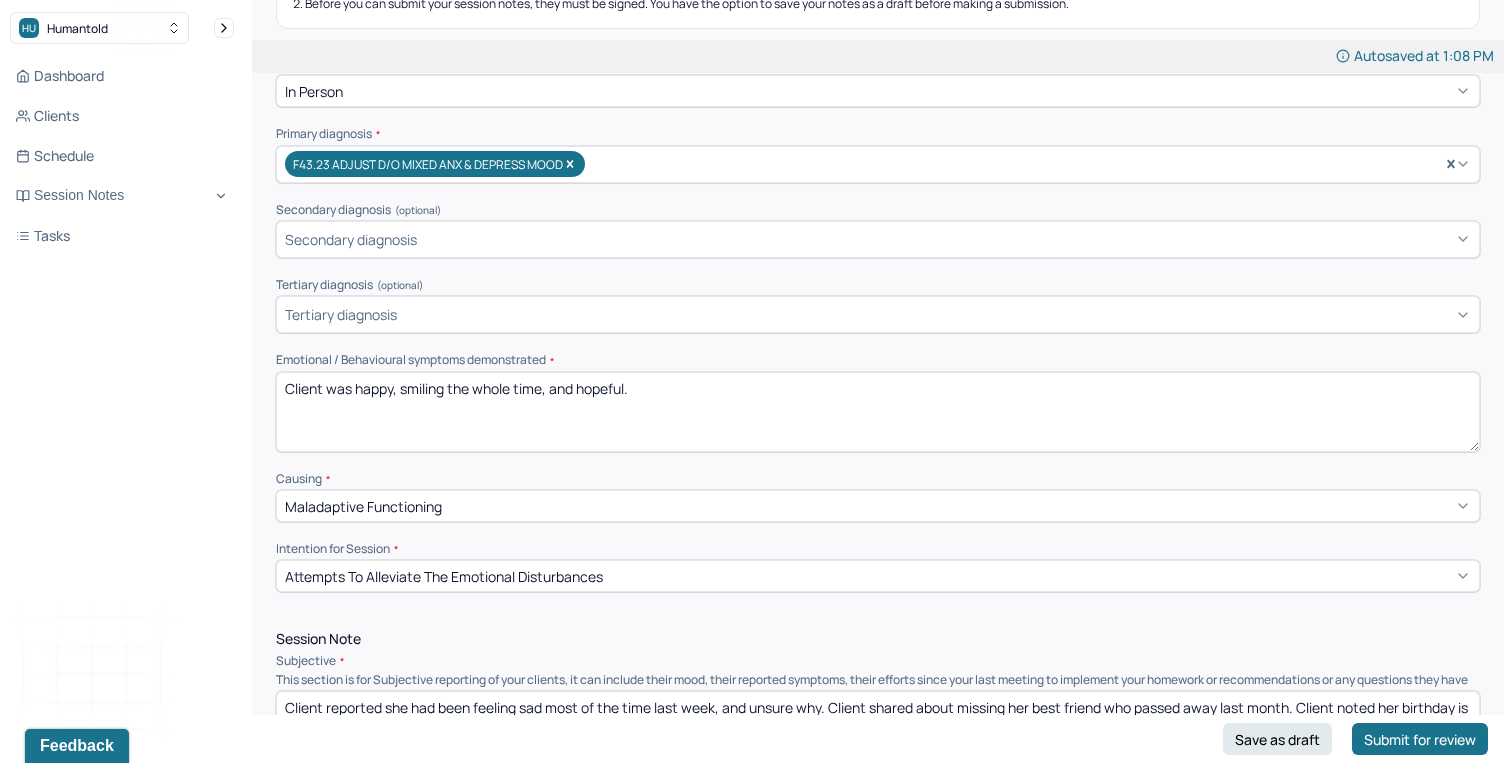 type on "Client was happy, smiling the whole time, and hopeful." 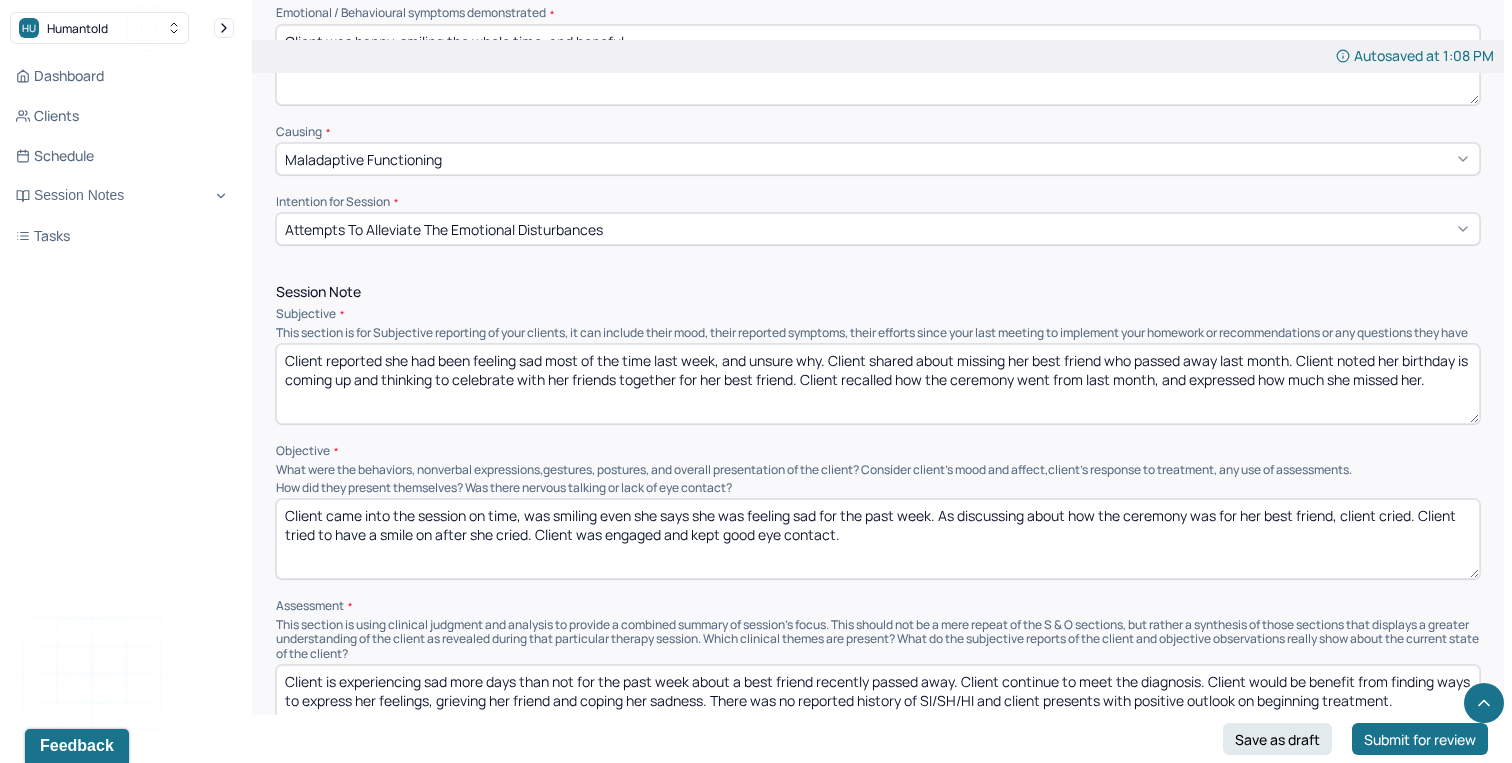 scroll, scrollTop: 746, scrollLeft: 0, axis: vertical 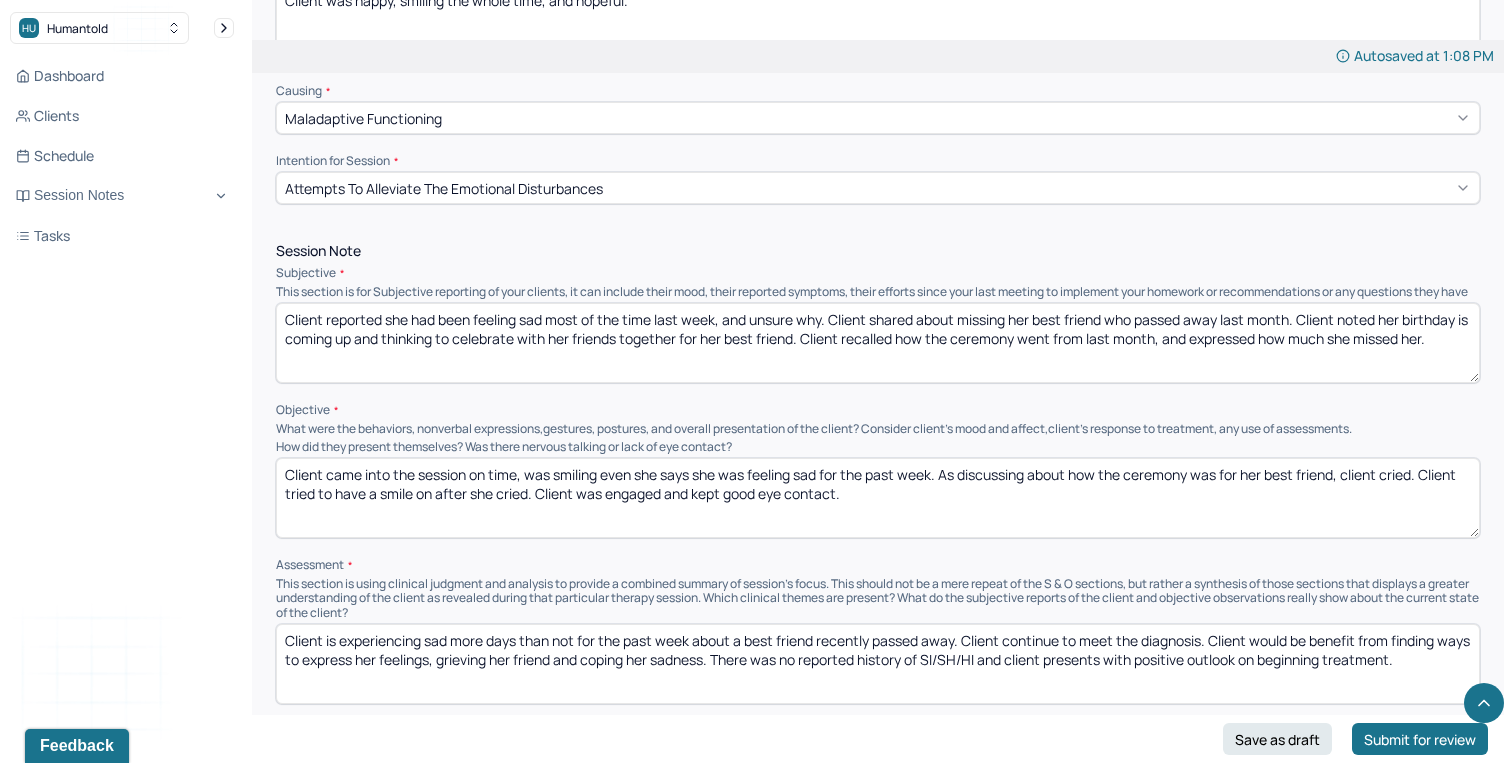 drag, startPoint x: 1449, startPoint y: 356, endPoint x: 326, endPoint y: 320, distance: 1123.5769 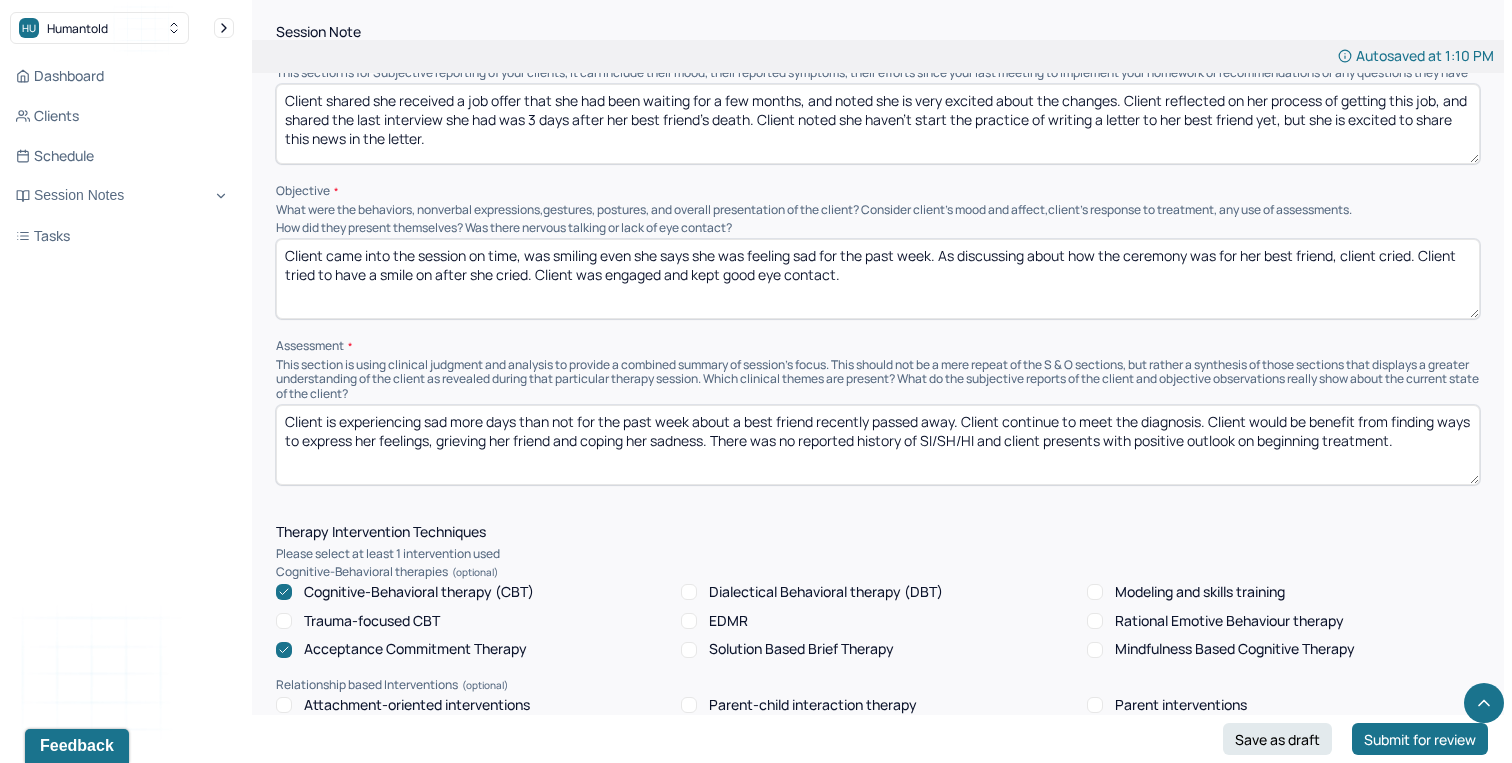 scroll, scrollTop: 968, scrollLeft: 0, axis: vertical 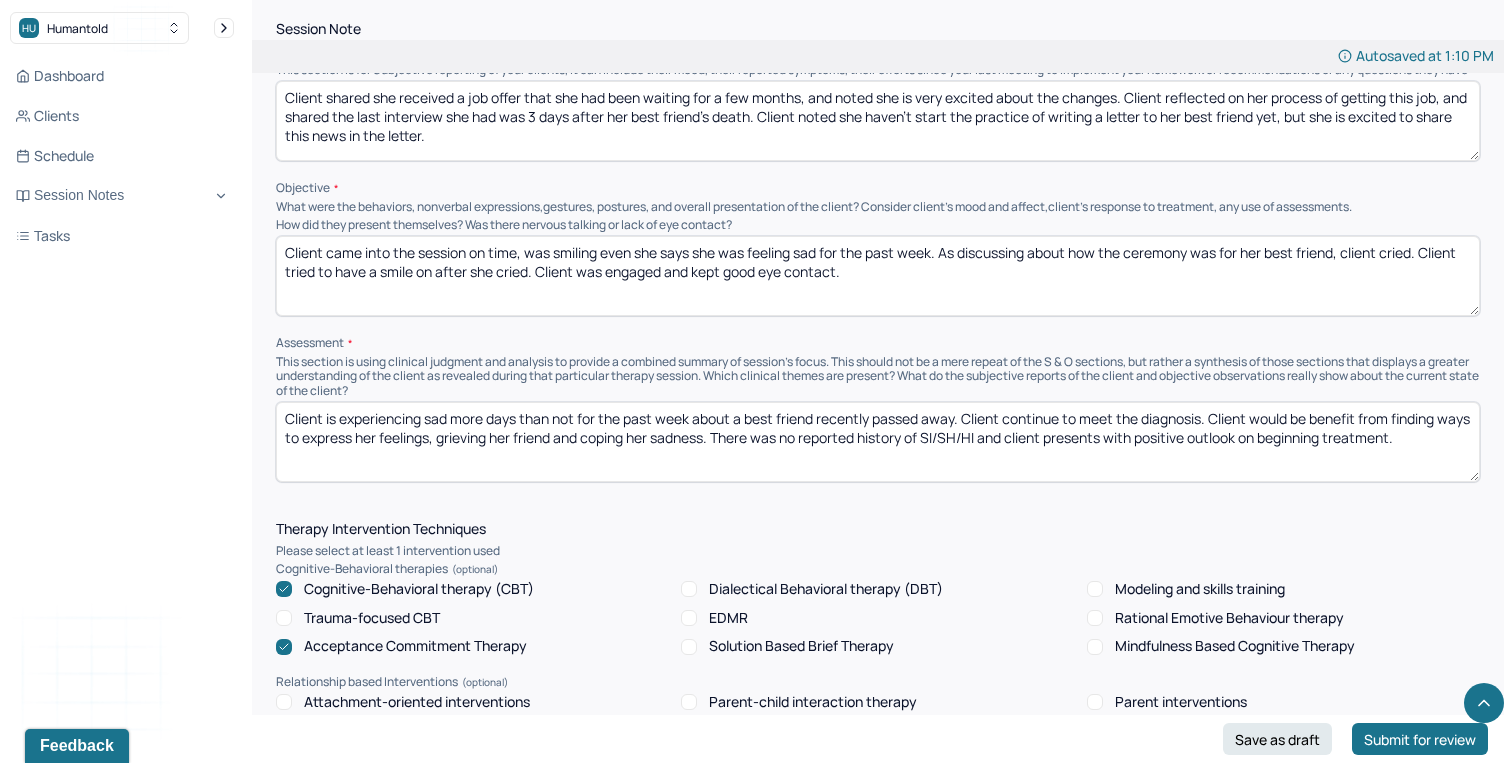type on "Client shared she received a job offer that she had been waiting for a few months, and noted she is very excited about the changes. Client reflected on her process of getting this job, and shared the last interview she had was 3 days after her best friend's death. Client noted she haven't start the practice of writing a letter to her best friend yet, but she is excited to share this news in the letter." 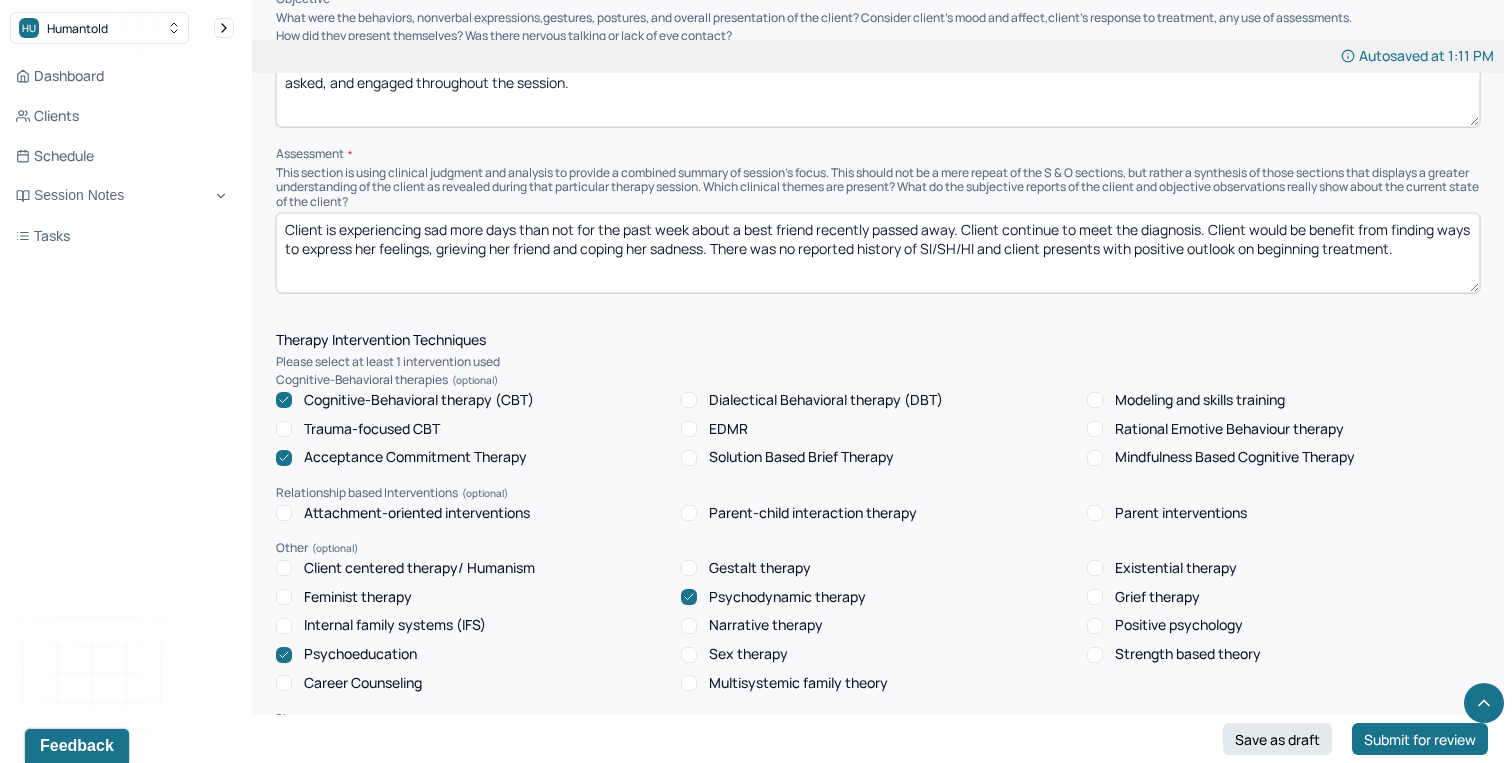 scroll, scrollTop: 1159, scrollLeft: 0, axis: vertical 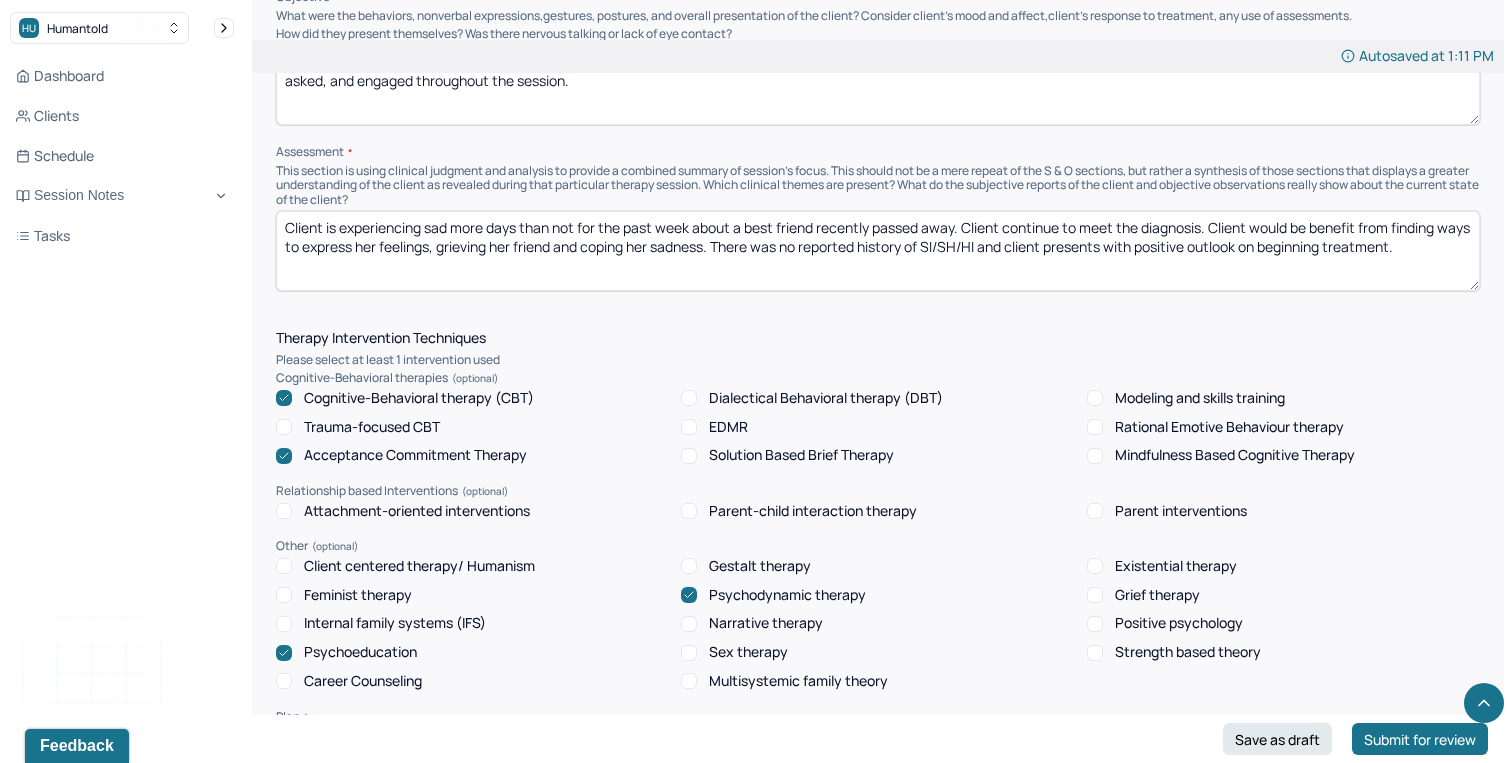 type on "Client has a smile on the moment she walk into the room, excited to share her news, and was happy throughout the session. Client kept good eye contact, and willing to reflect when asked, and engaged throughout the session." 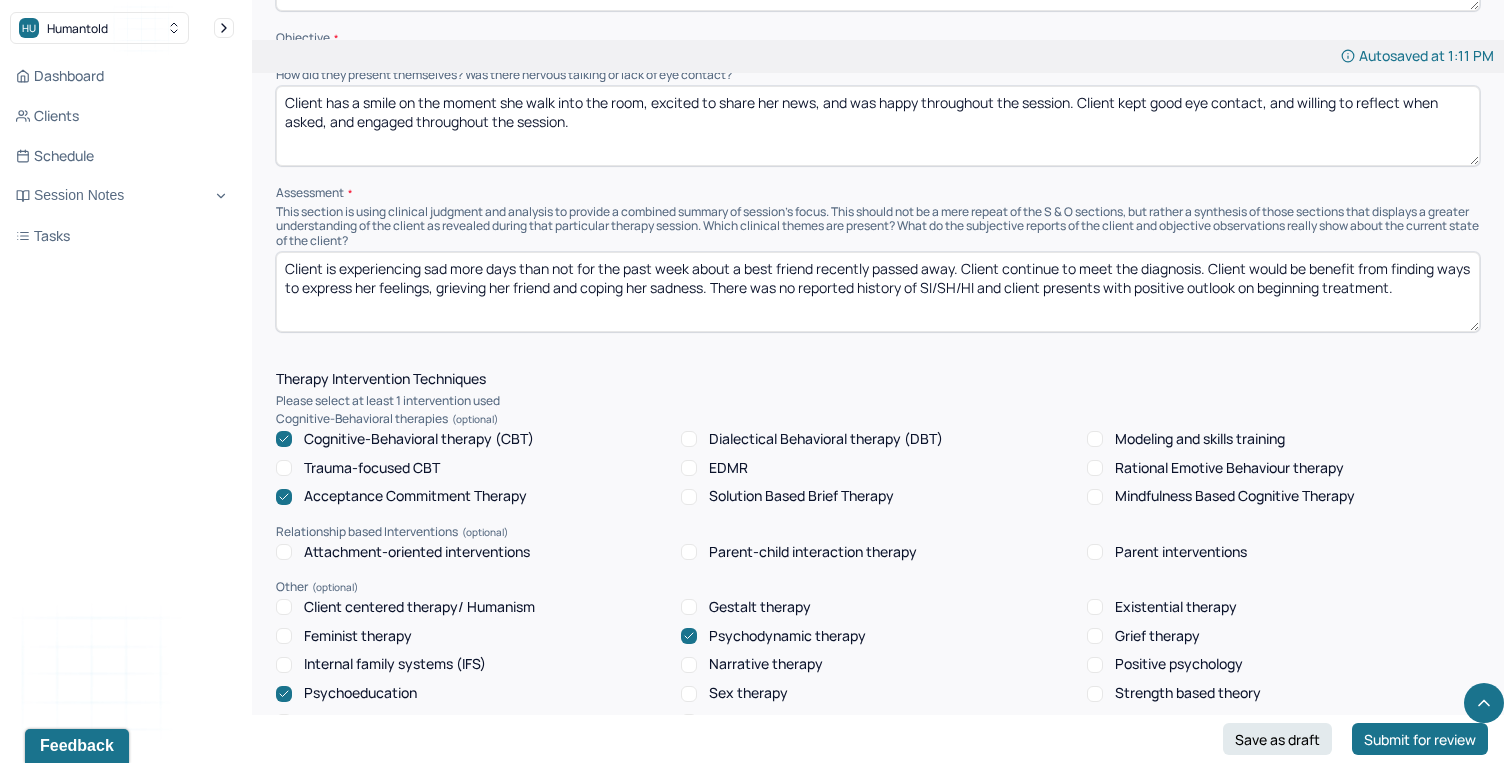 scroll, scrollTop: 1104, scrollLeft: 0, axis: vertical 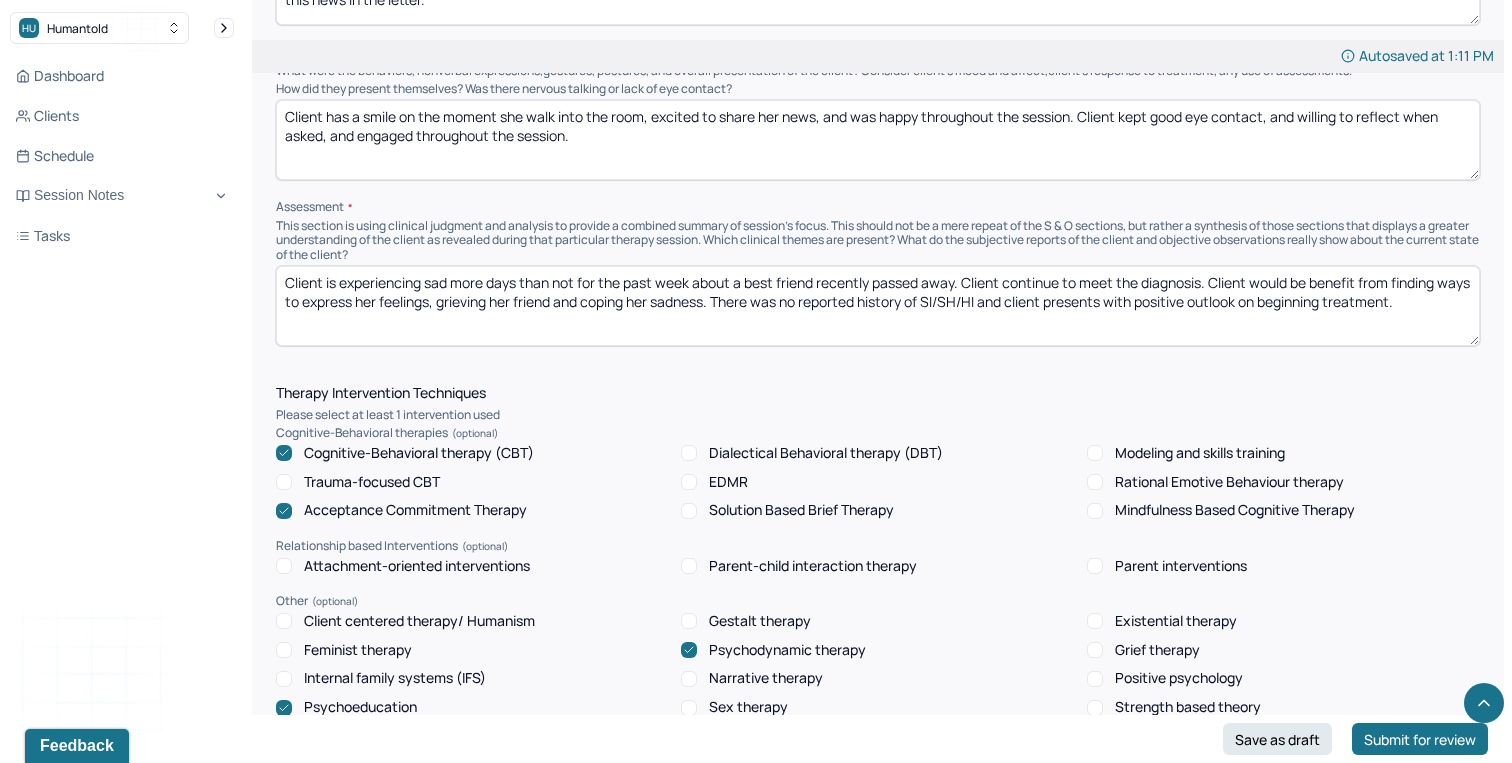drag, startPoint x: 753, startPoint y: 313, endPoint x: 324, endPoint y: 292, distance: 429.51367 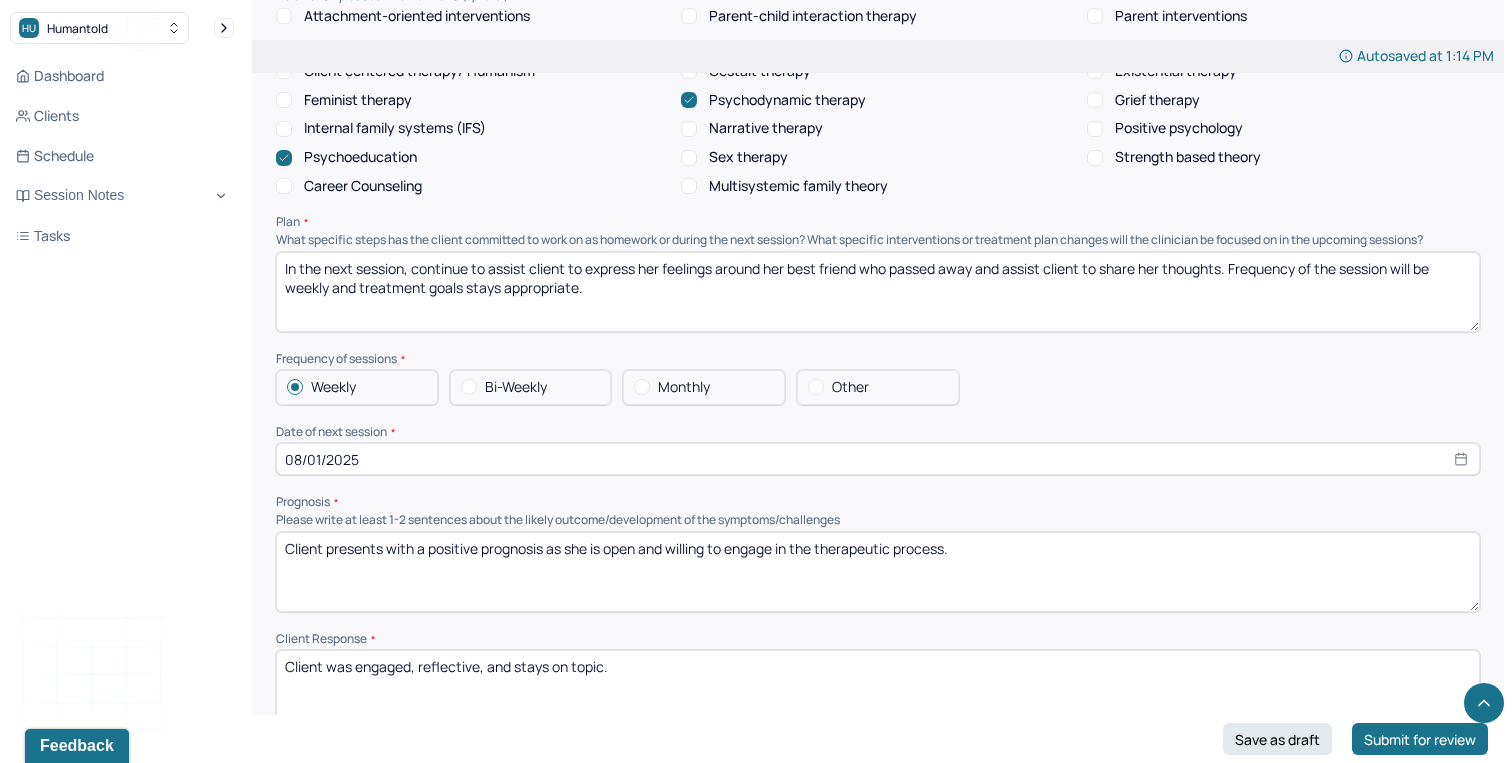 scroll, scrollTop: 1671, scrollLeft: 0, axis: vertical 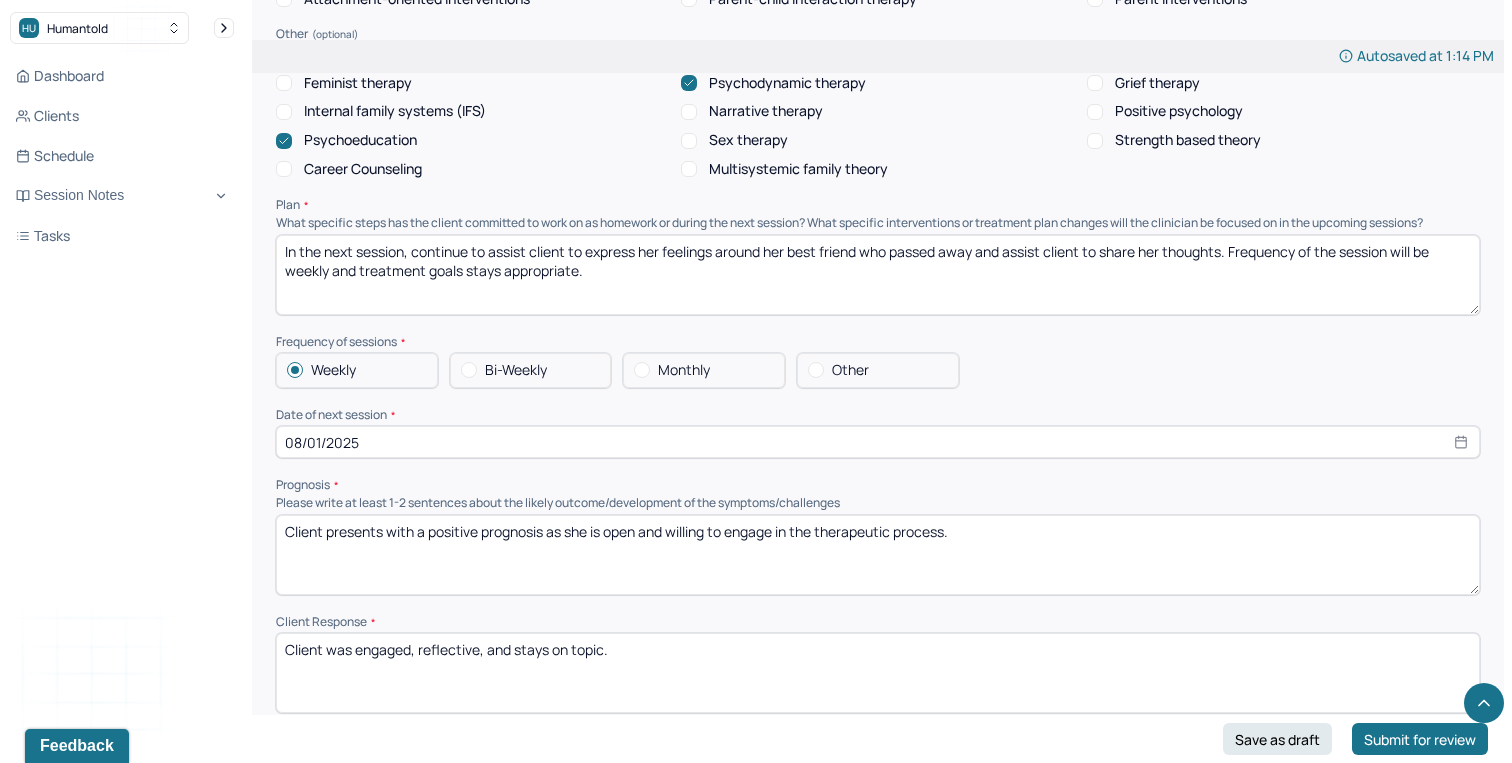 type on "Client continue to experience worries in multiple areas of her life, and adjusting to changes. Client was able to think more positive compare to last week where she only can see the negative side, but now able to receive positive news and hopeful to share it with her friends. There was no reported history of SI/SH/HI and client presents with positive outlook on beginning treatment." 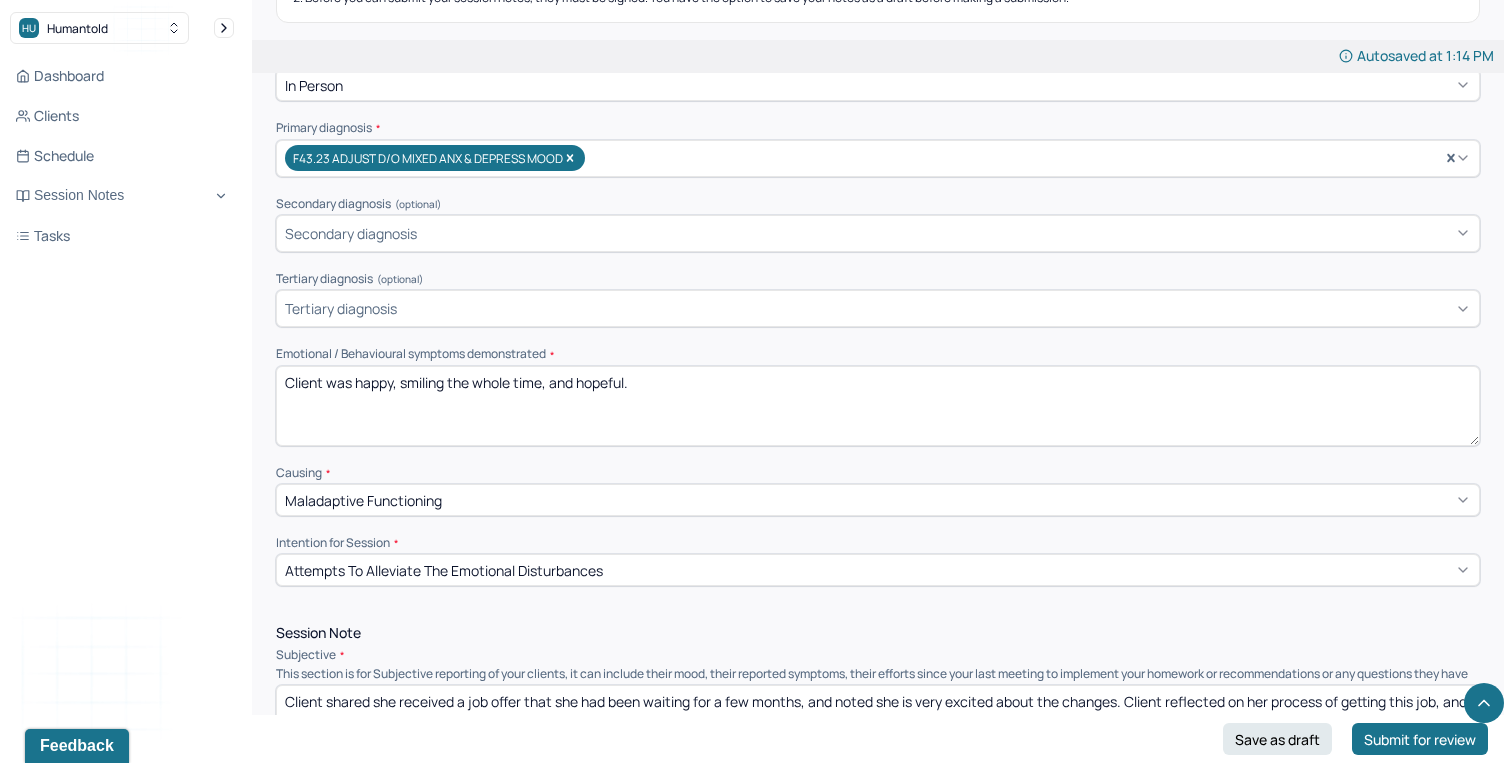 scroll, scrollTop: 0, scrollLeft: 0, axis: both 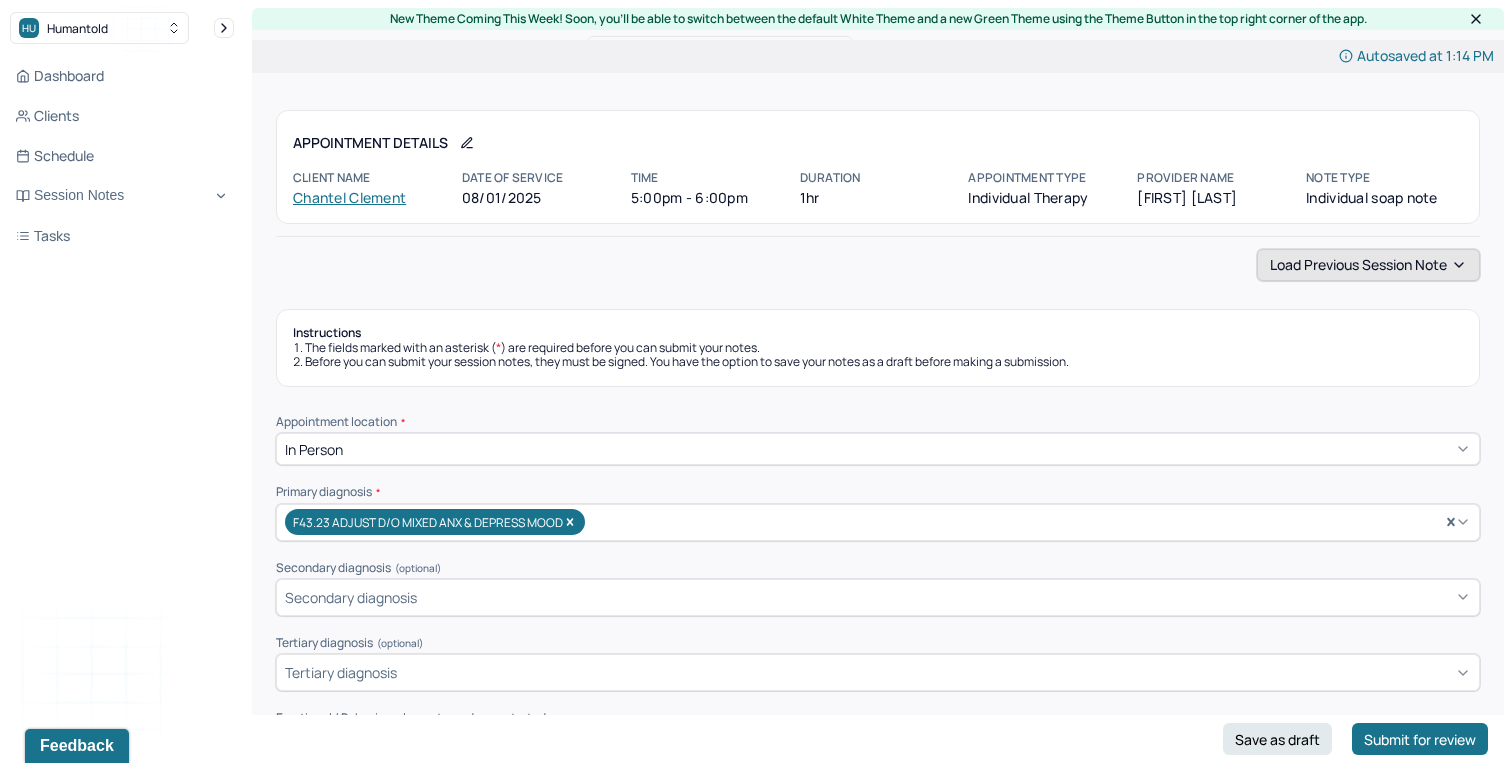 click on "Load previous session note" at bounding box center (1368, 265) 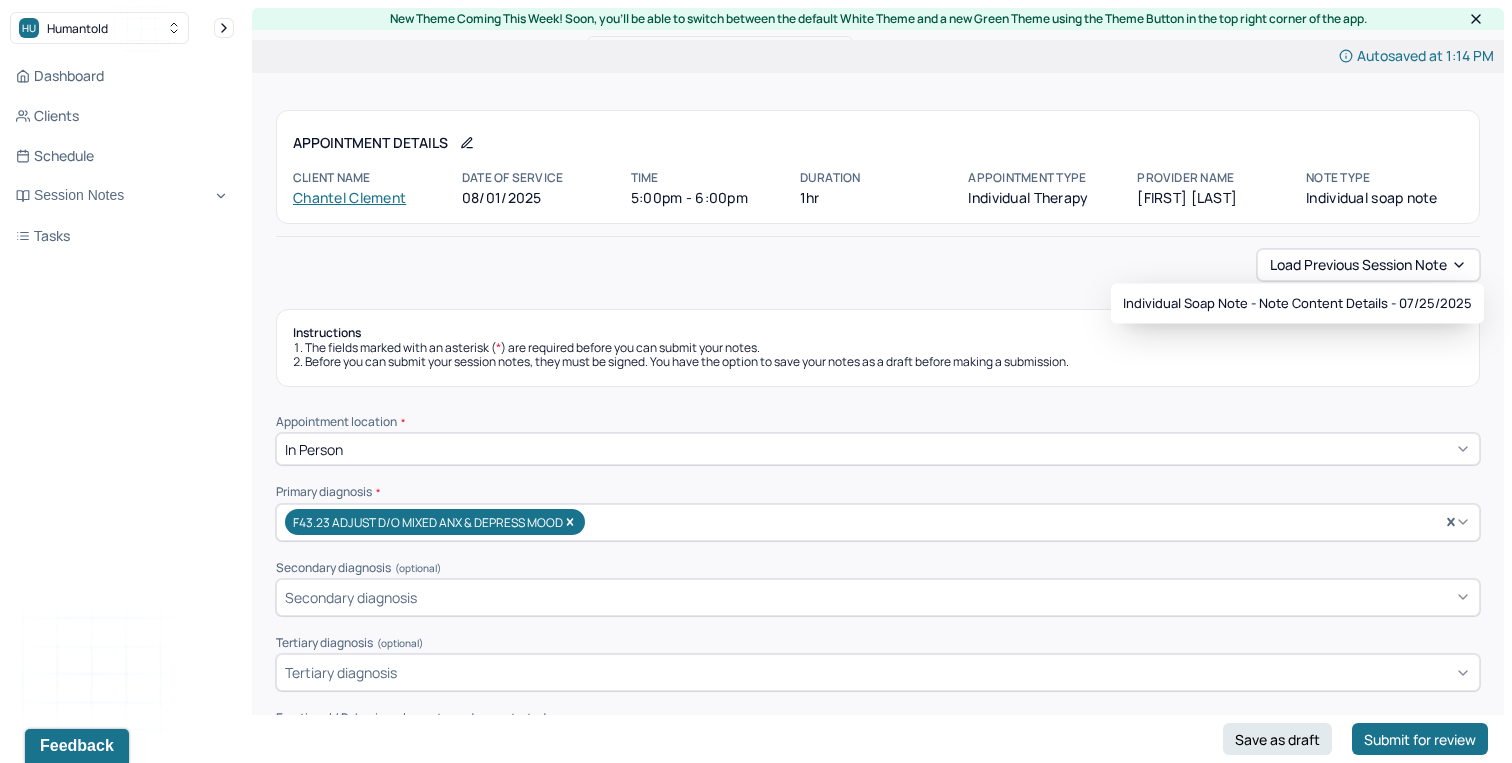 click on "Load previous session note" at bounding box center [878, 265] 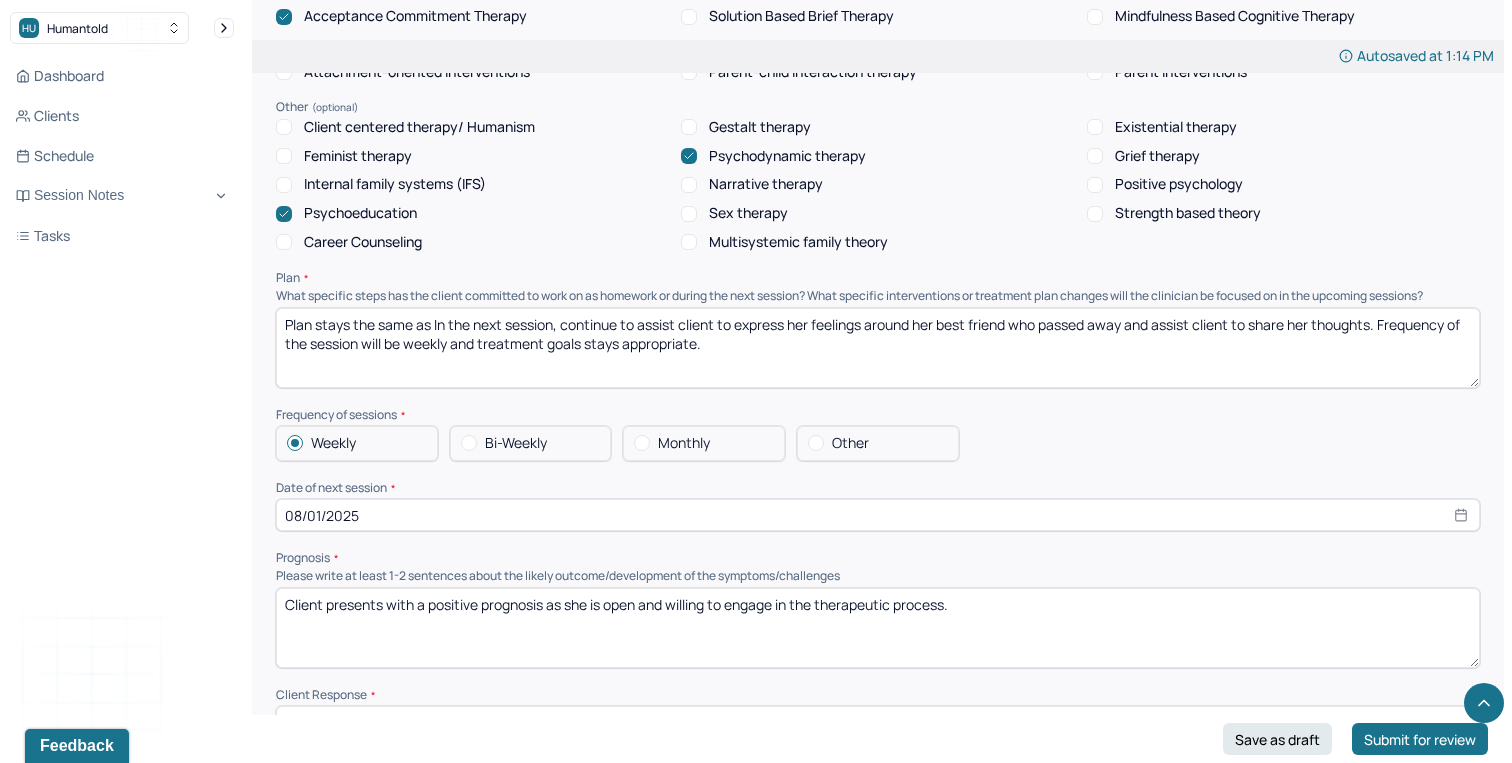 scroll, scrollTop: 1606, scrollLeft: 0, axis: vertical 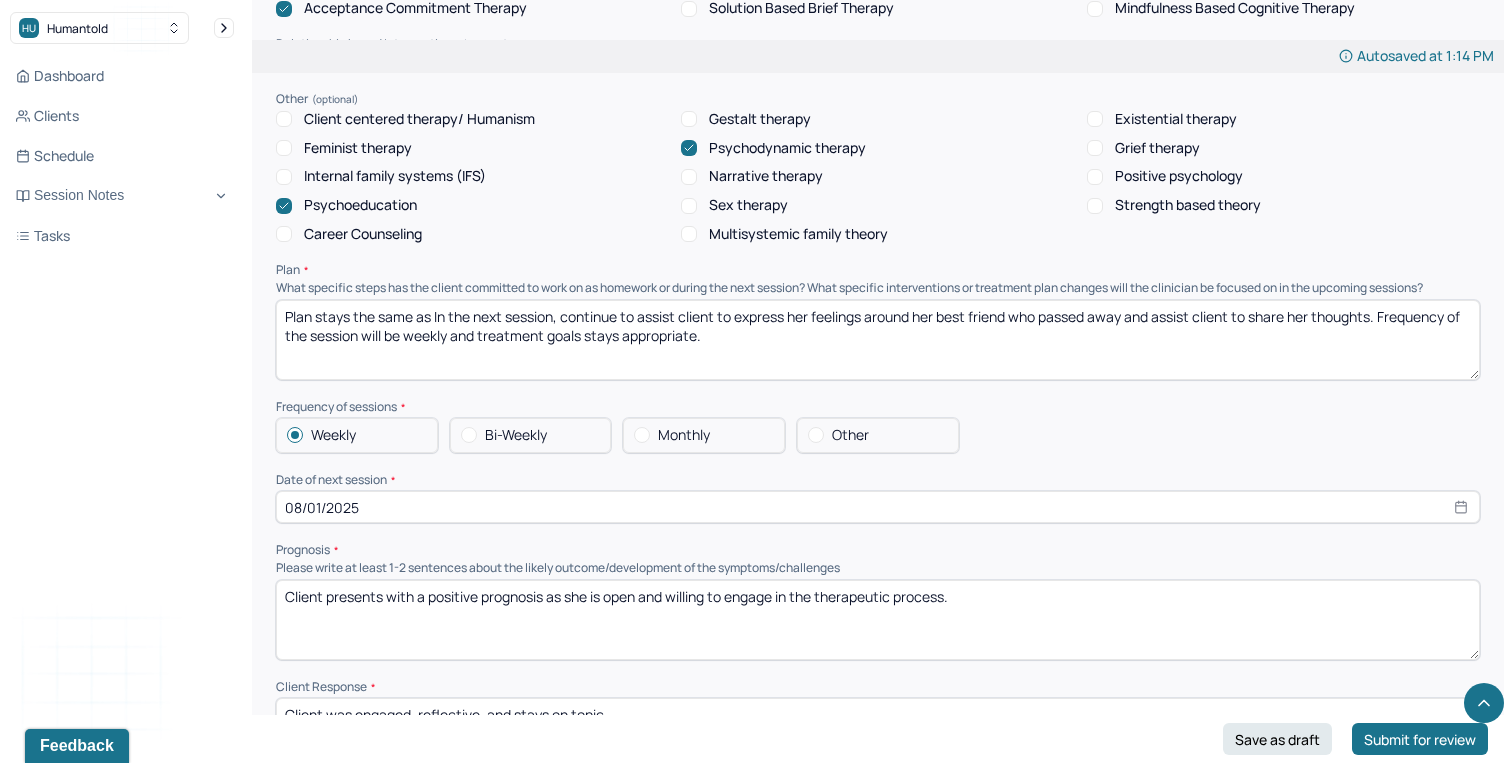 click on "Plan stays the same as In the next session, continue to assist client to express her feelings around her best friend who passed away and assist client to share her thoughts. Frequency of the session will be weekly and treatment goals stays appropriate." at bounding box center (878, 340) 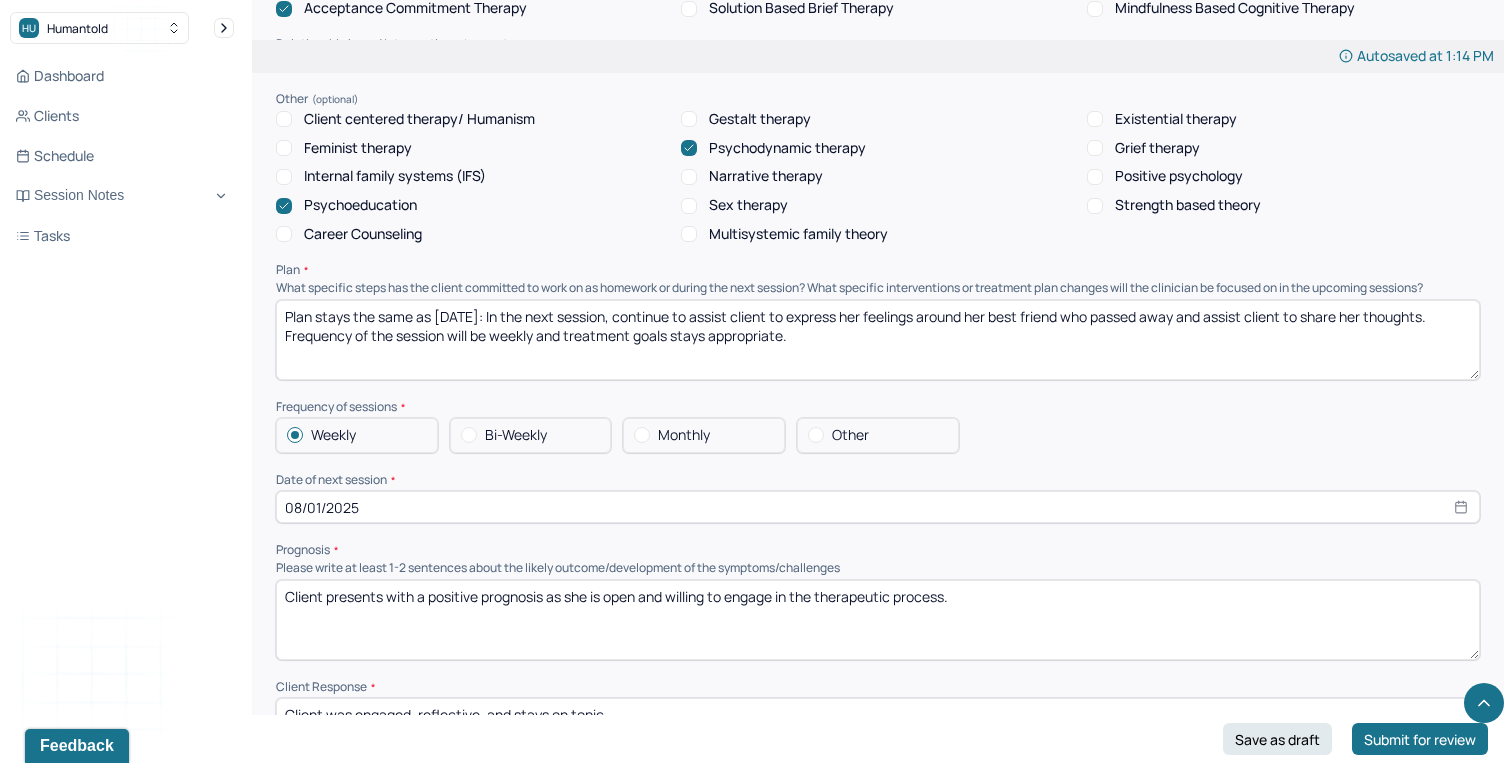 click on "Plan stays the same as In the next session, continue to assist client to express her feelings around her best friend who passed away and assist client to share her thoughts. Frequency of the session will be weekly and treatment goals stays appropriate." at bounding box center (878, 340) 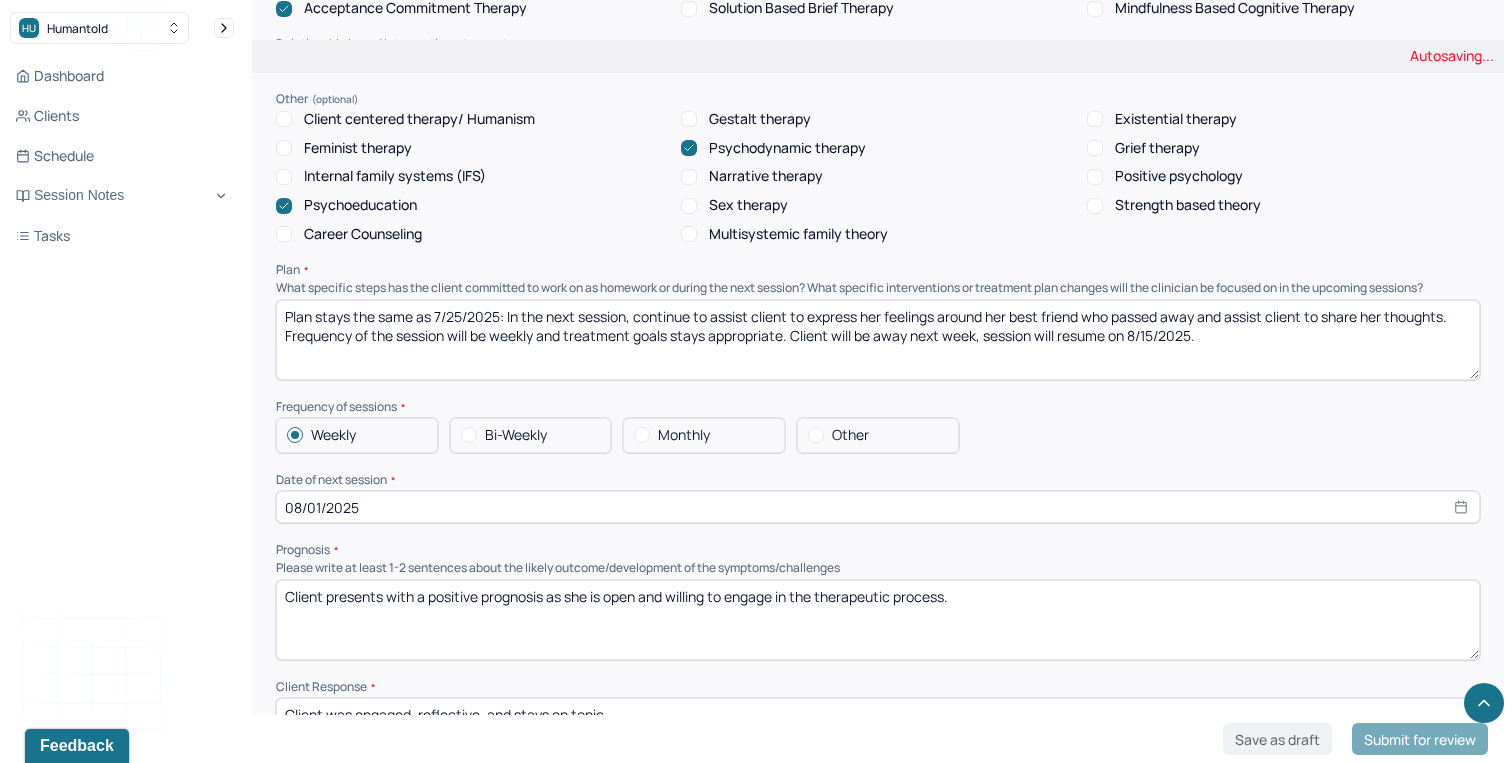 type on "Plan stays the same as 7/25/2025: In the next session, continue to assist client to express her feelings around her best friend who passed away and assist client to share her thoughts. Frequency of the session will be weekly and treatment goals stays appropriate. Client will be away next week, session will resume on 8/15/2025." 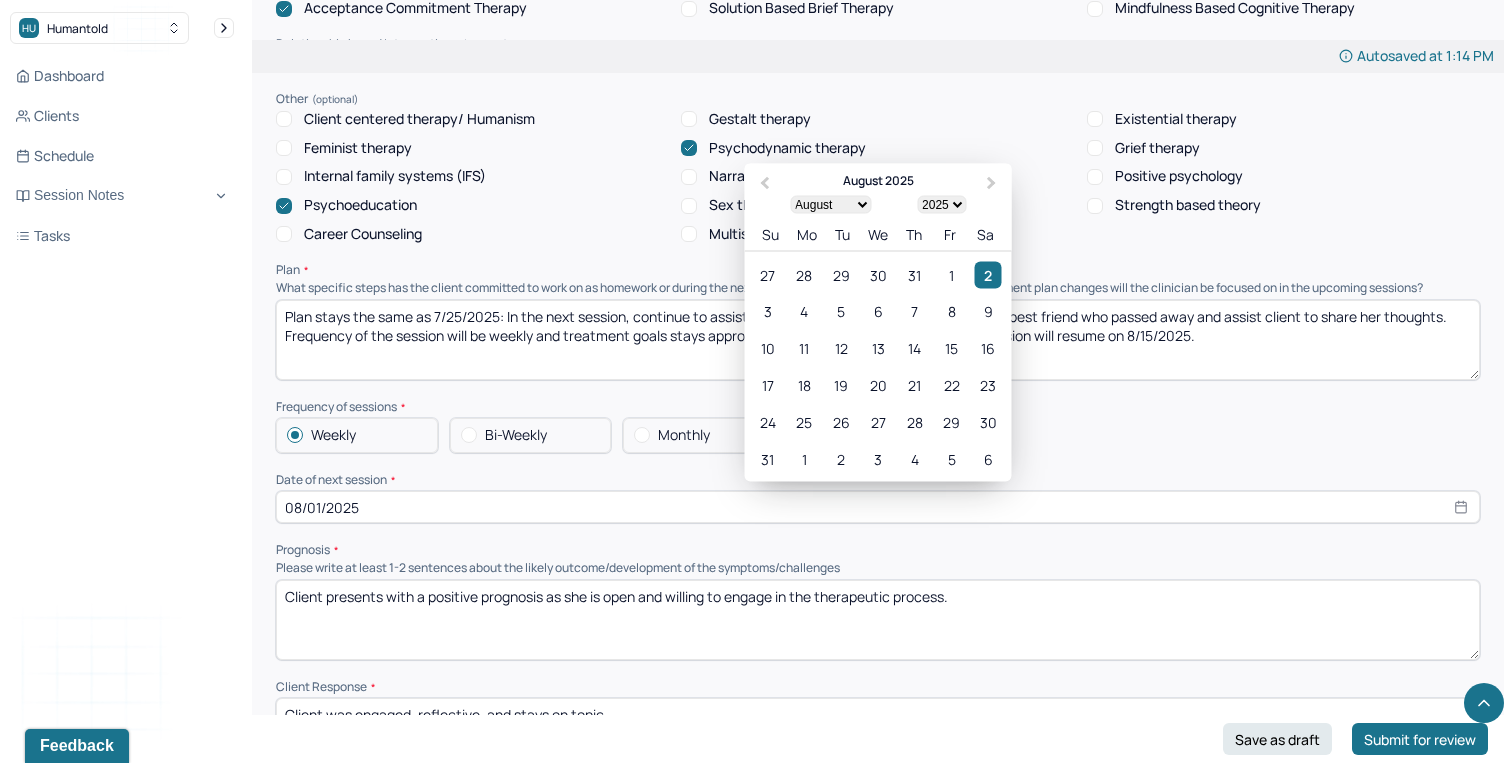 click on "08/01/2025" at bounding box center (878, 507) 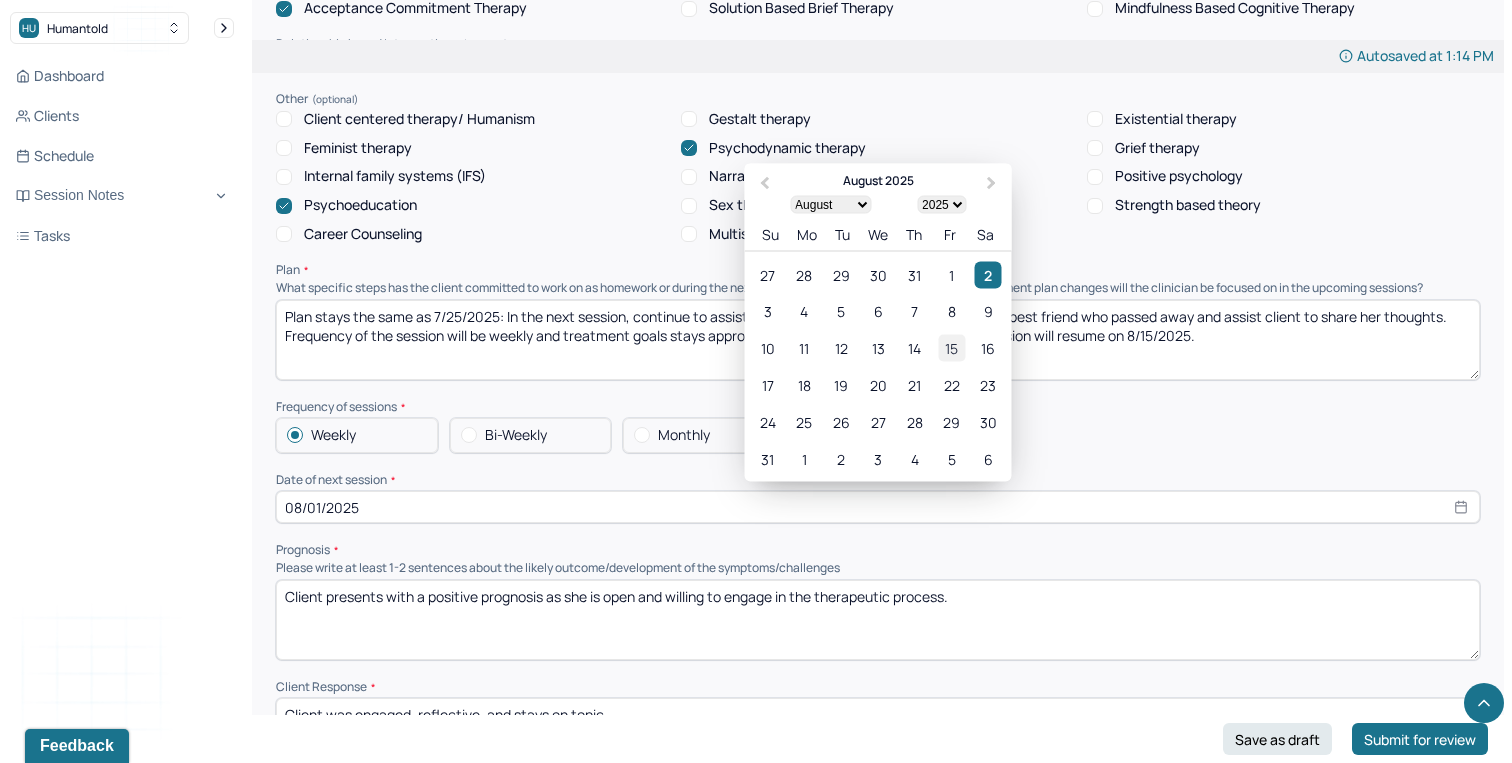 click on "15" at bounding box center [951, 348] 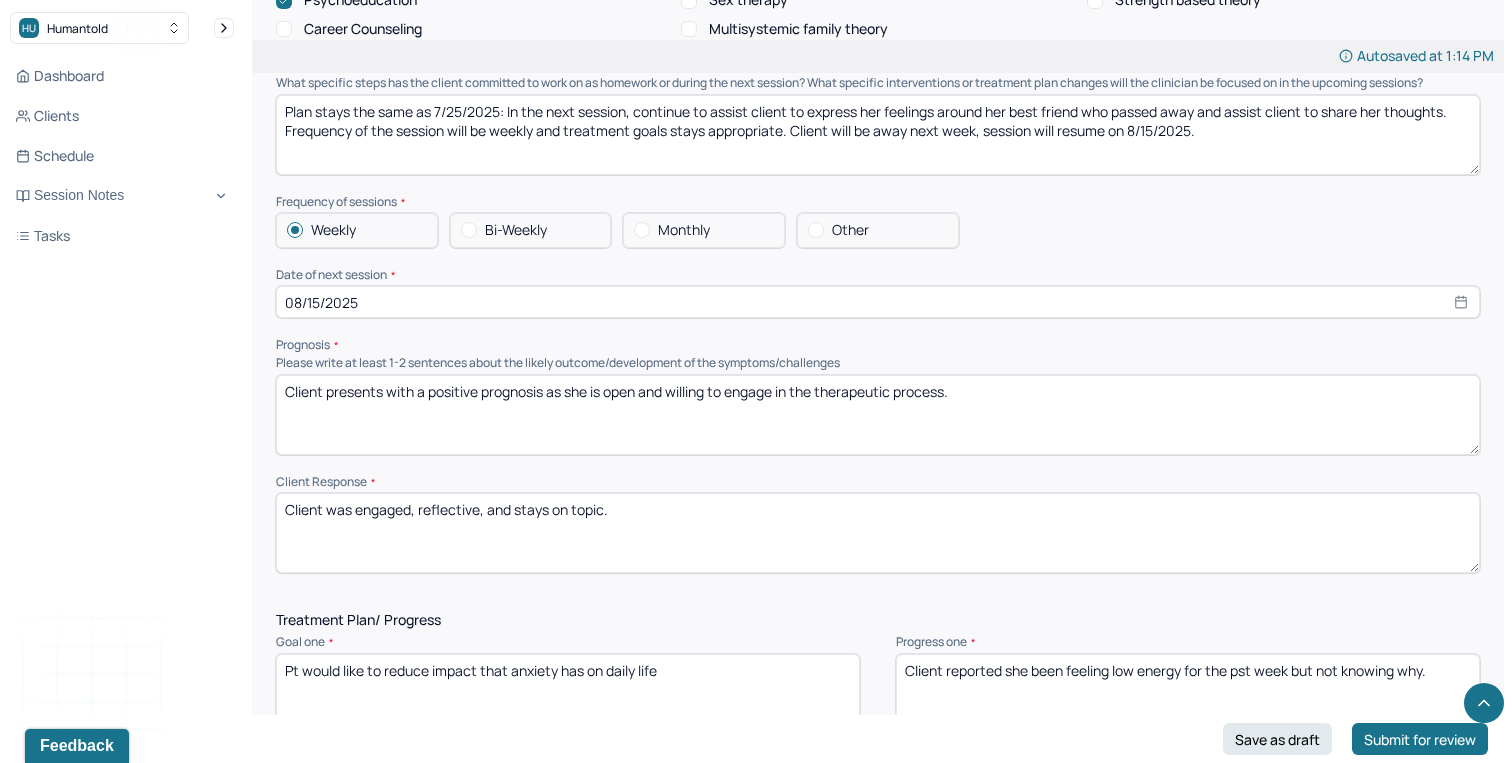 scroll, scrollTop: 1818, scrollLeft: 0, axis: vertical 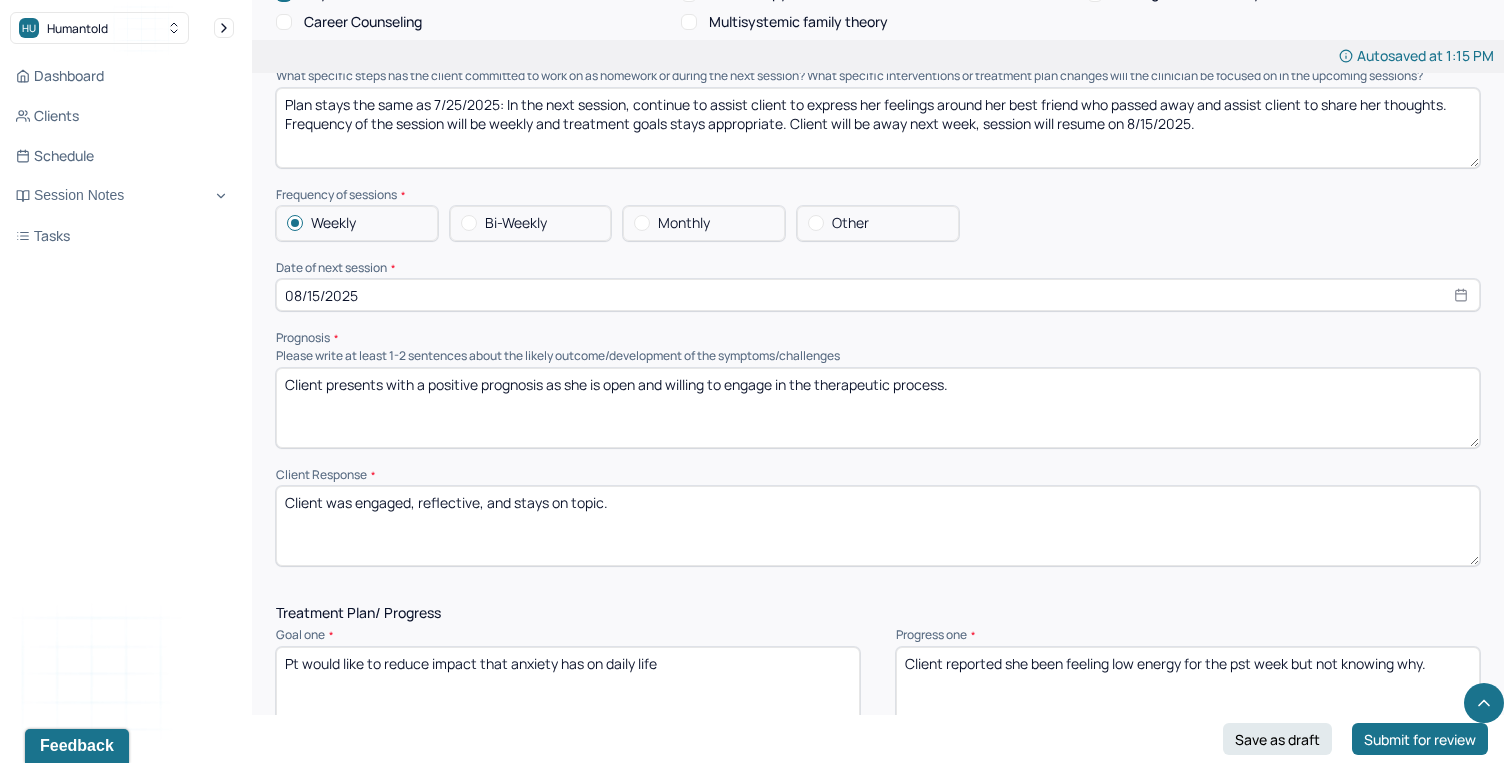 drag, startPoint x: 977, startPoint y: 401, endPoint x: 608, endPoint y: 396, distance: 369.03387 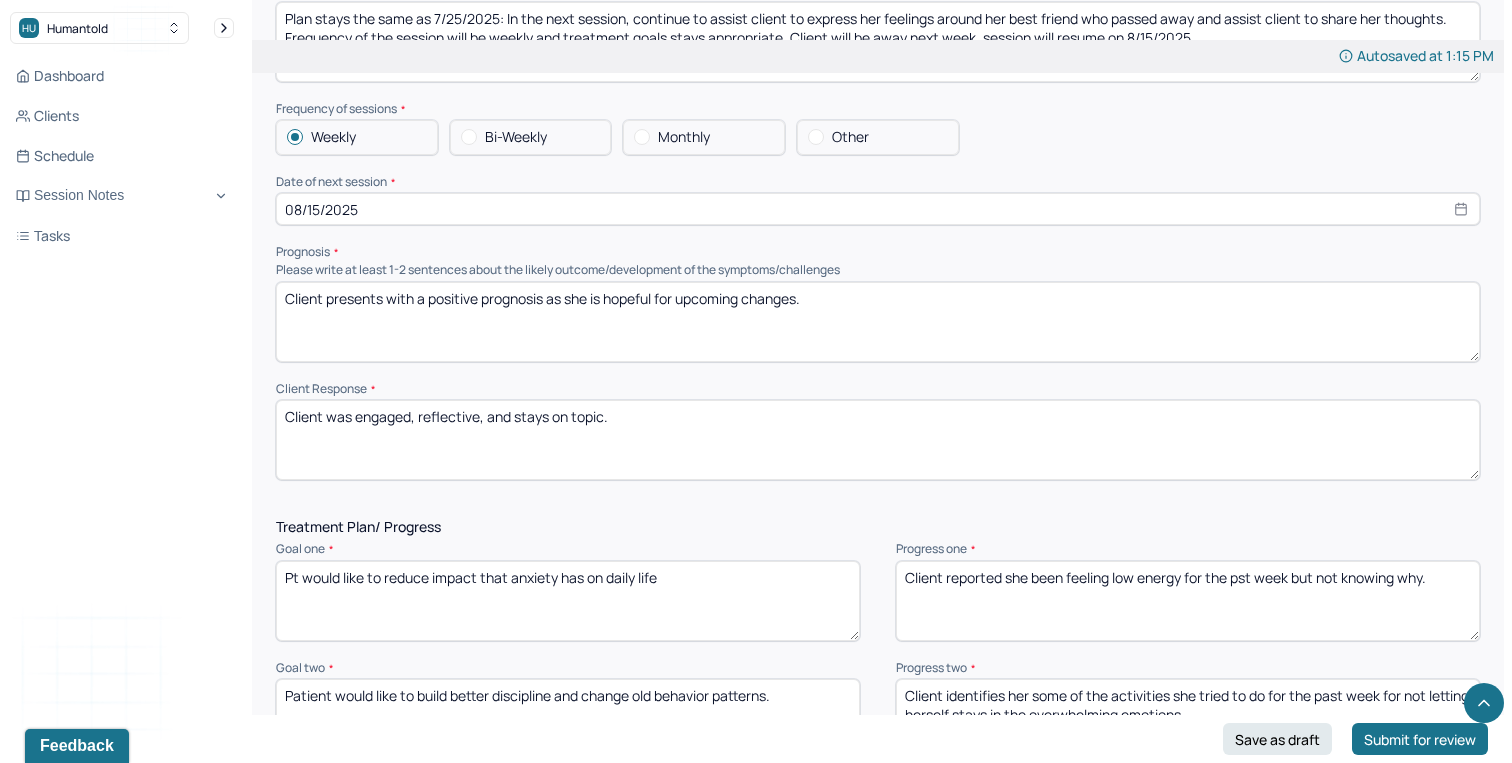 scroll, scrollTop: 1915, scrollLeft: 0, axis: vertical 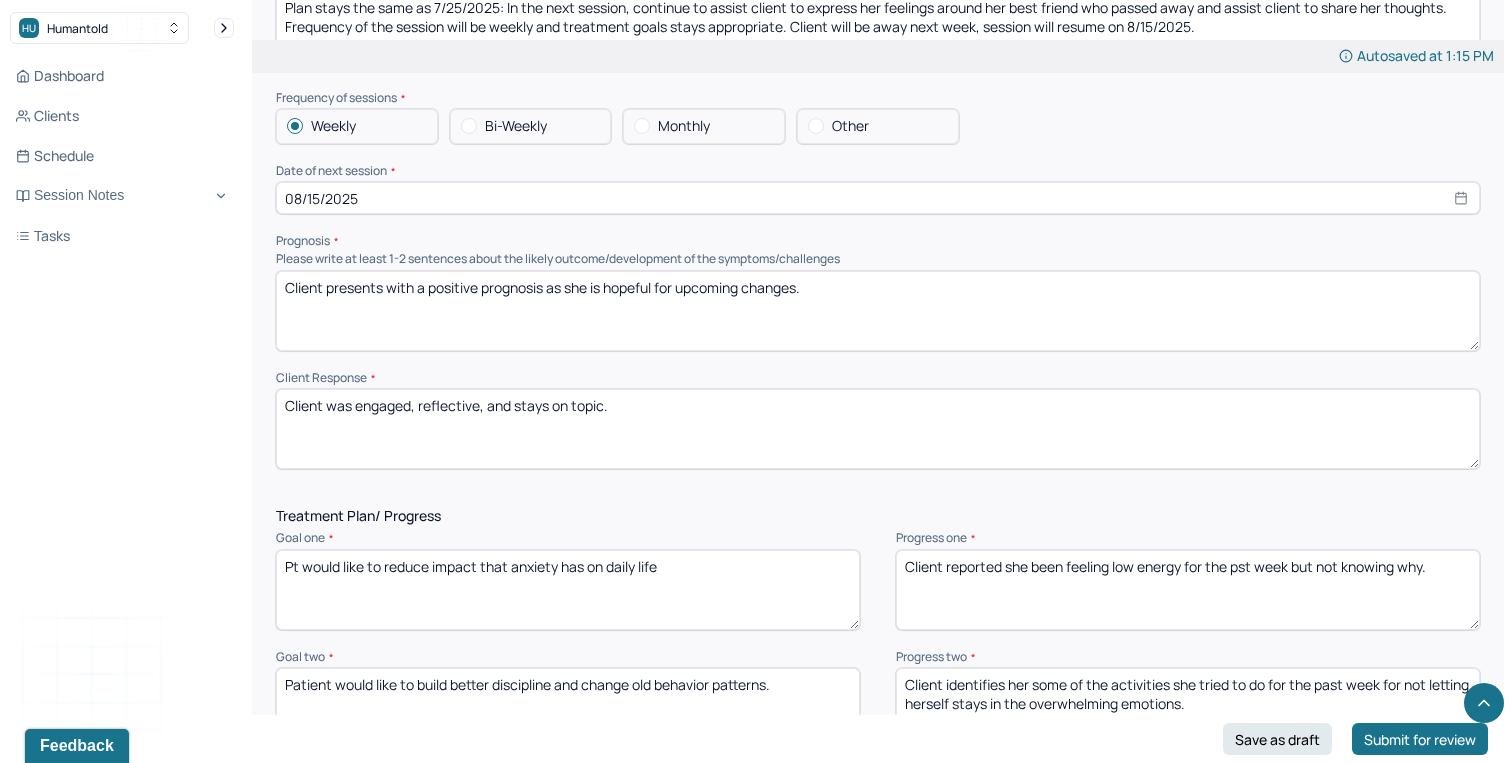 type on "Client presents with a positive prognosis as she is hopeful for upcoming changes." 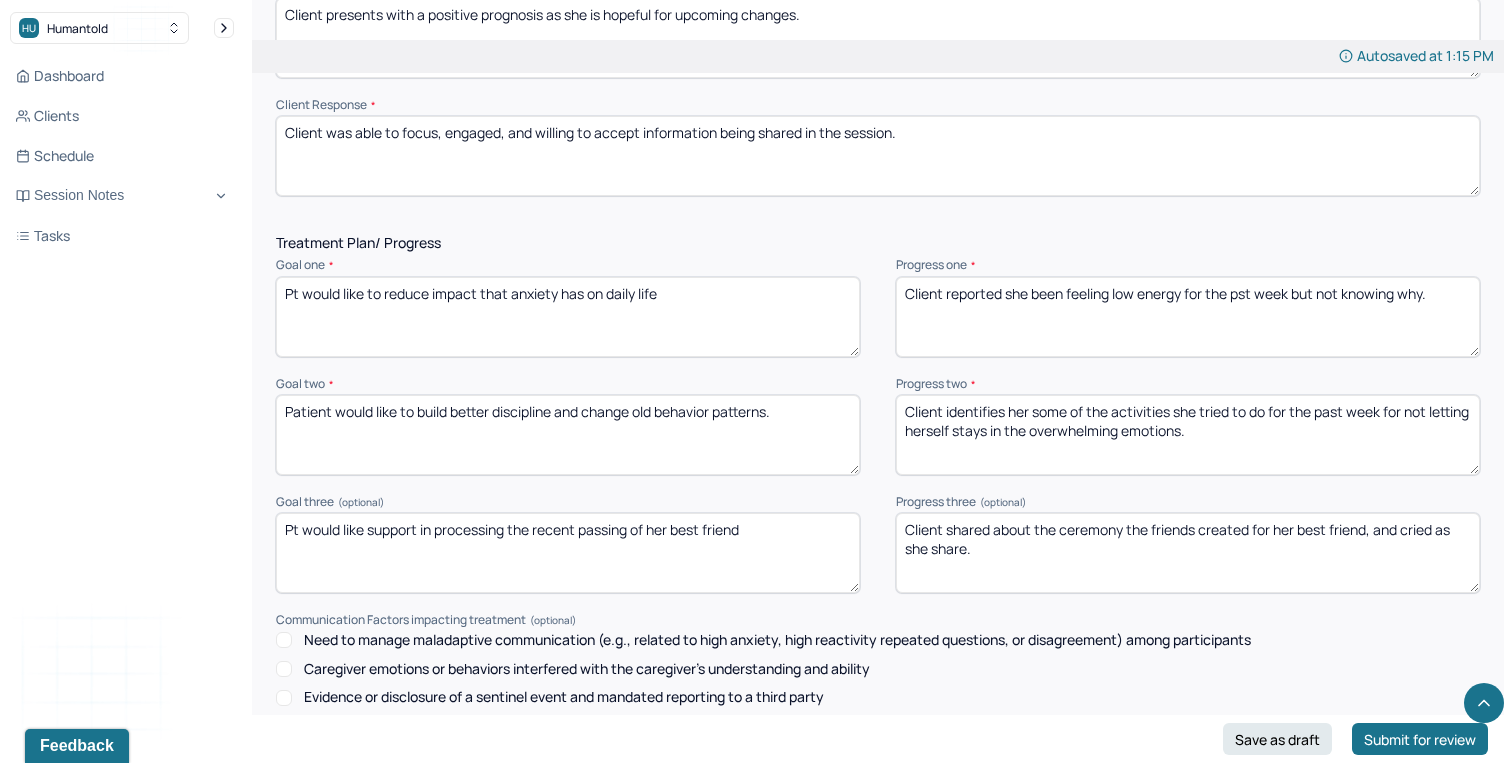 scroll, scrollTop: 2222, scrollLeft: 0, axis: vertical 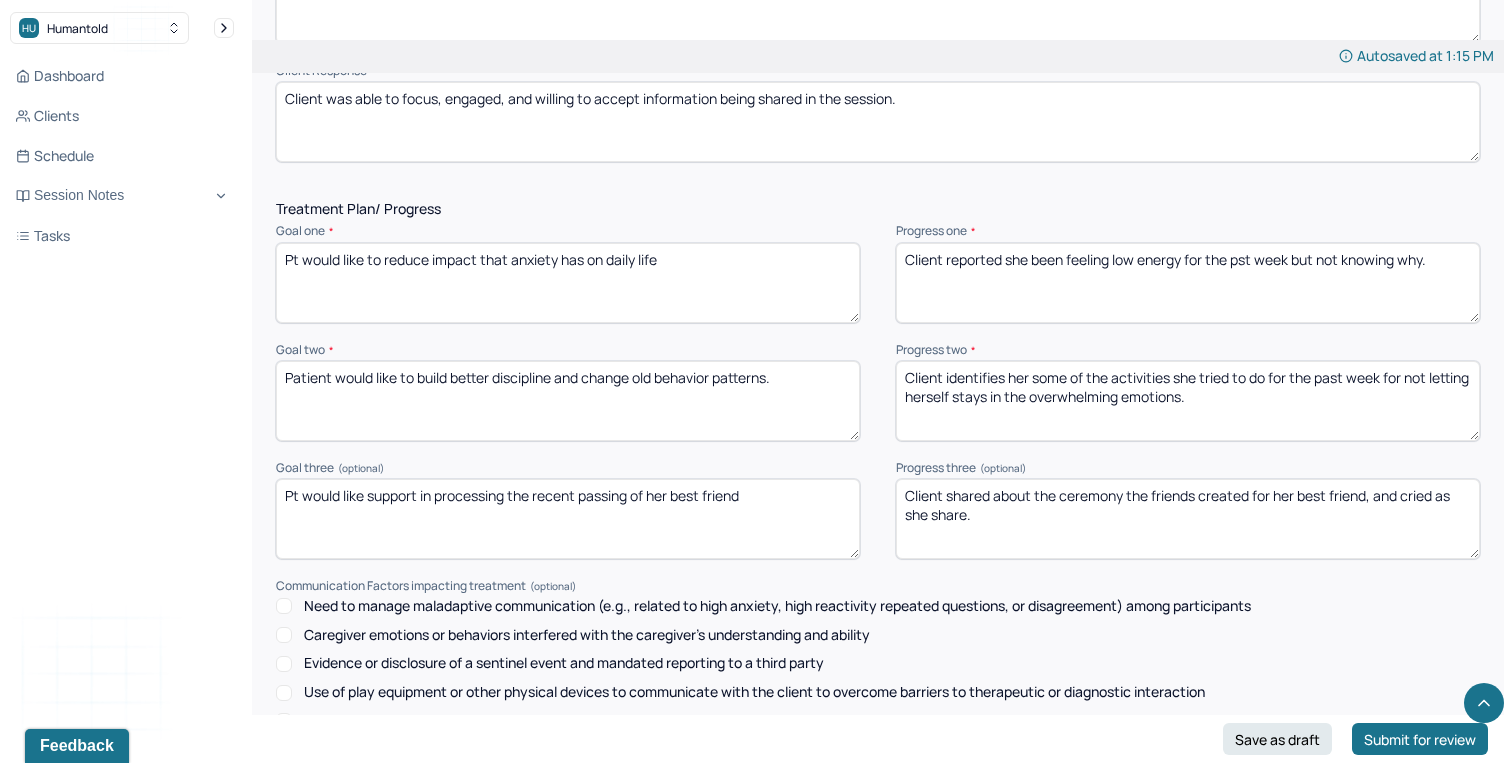 type on "Client was able to focus, engaged, and willing to accept information being shared in the session." 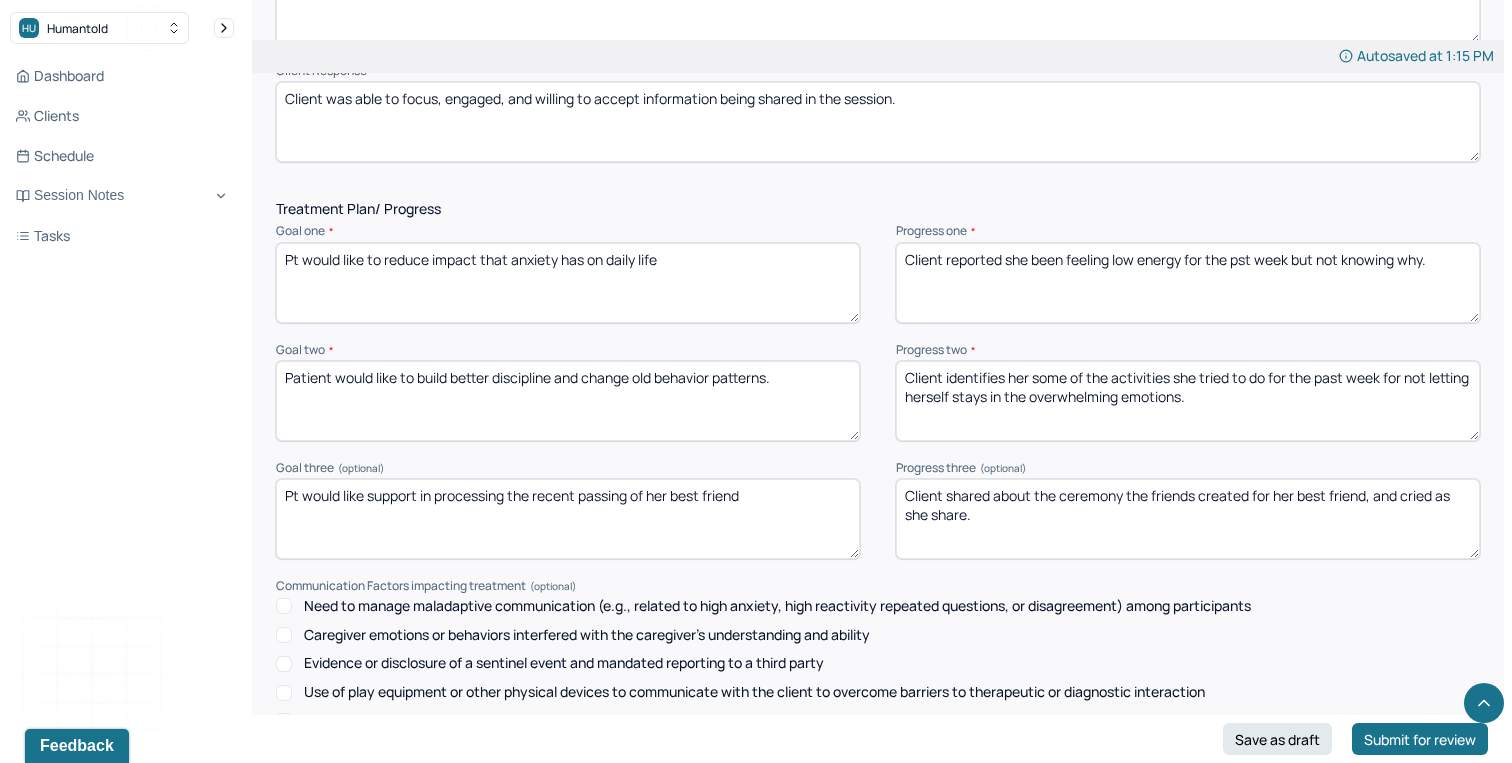 drag, startPoint x: 1445, startPoint y: 269, endPoint x: 1008, endPoint y: 261, distance: 437.0732 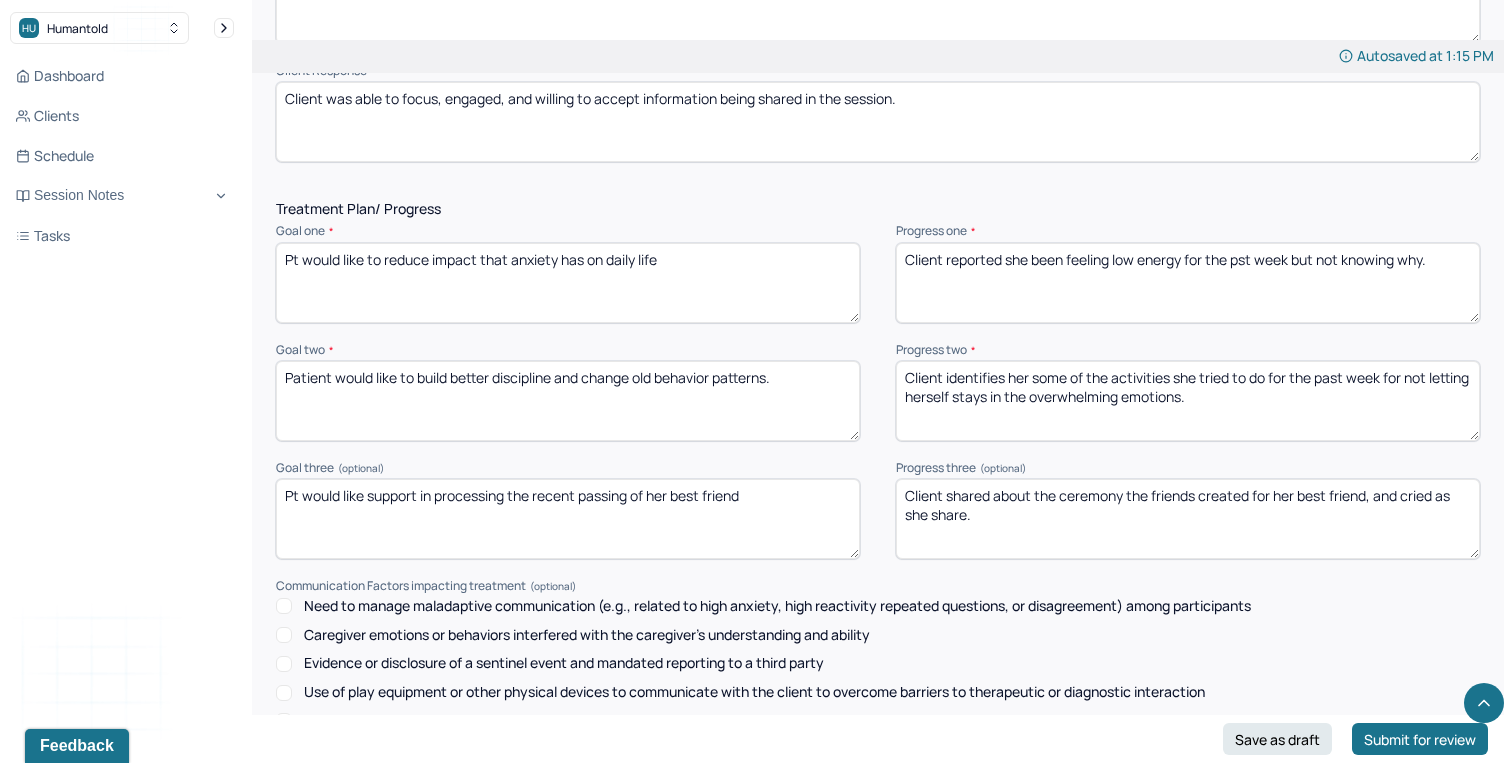 click on "Client reported she been feeling low energy for the pst week but not knowing why." at bounding box center [1188, 283] 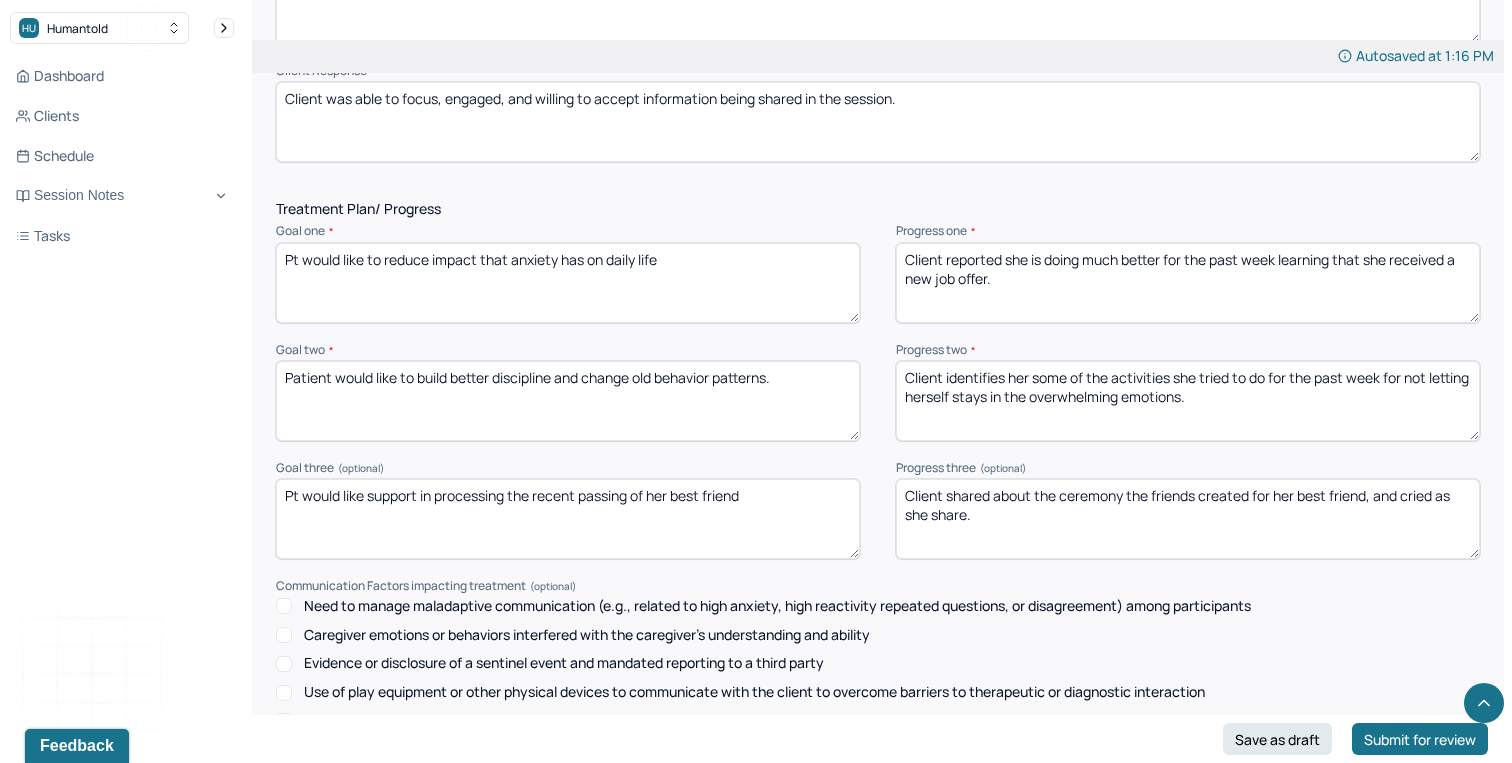 type on "Client reported she is doing much better for the past week learning that she received a new job offer." 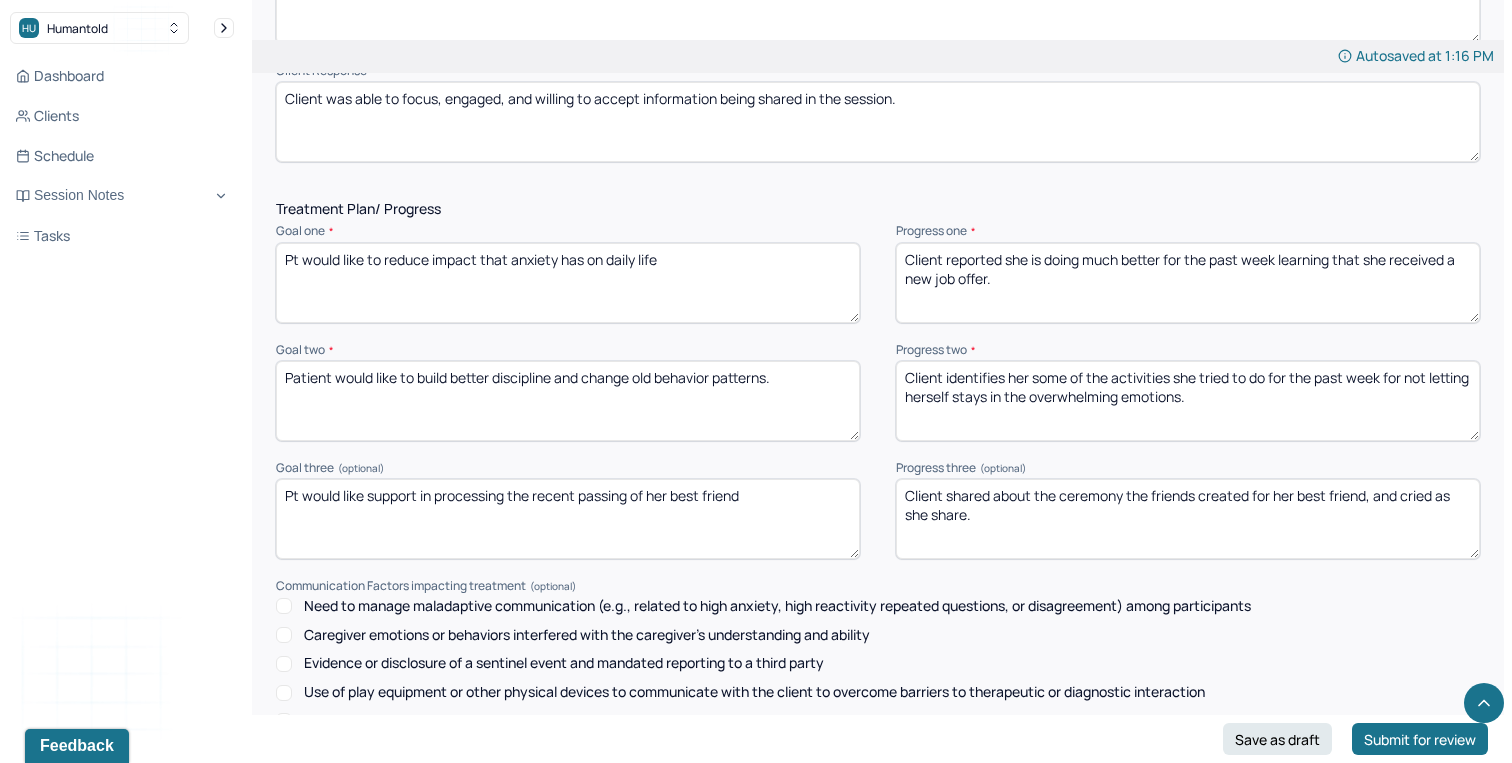 drag, startPoint x: 1244, startPoint y: 407, endPoint x: 946, endPoint y: 384, distance: 298.88626 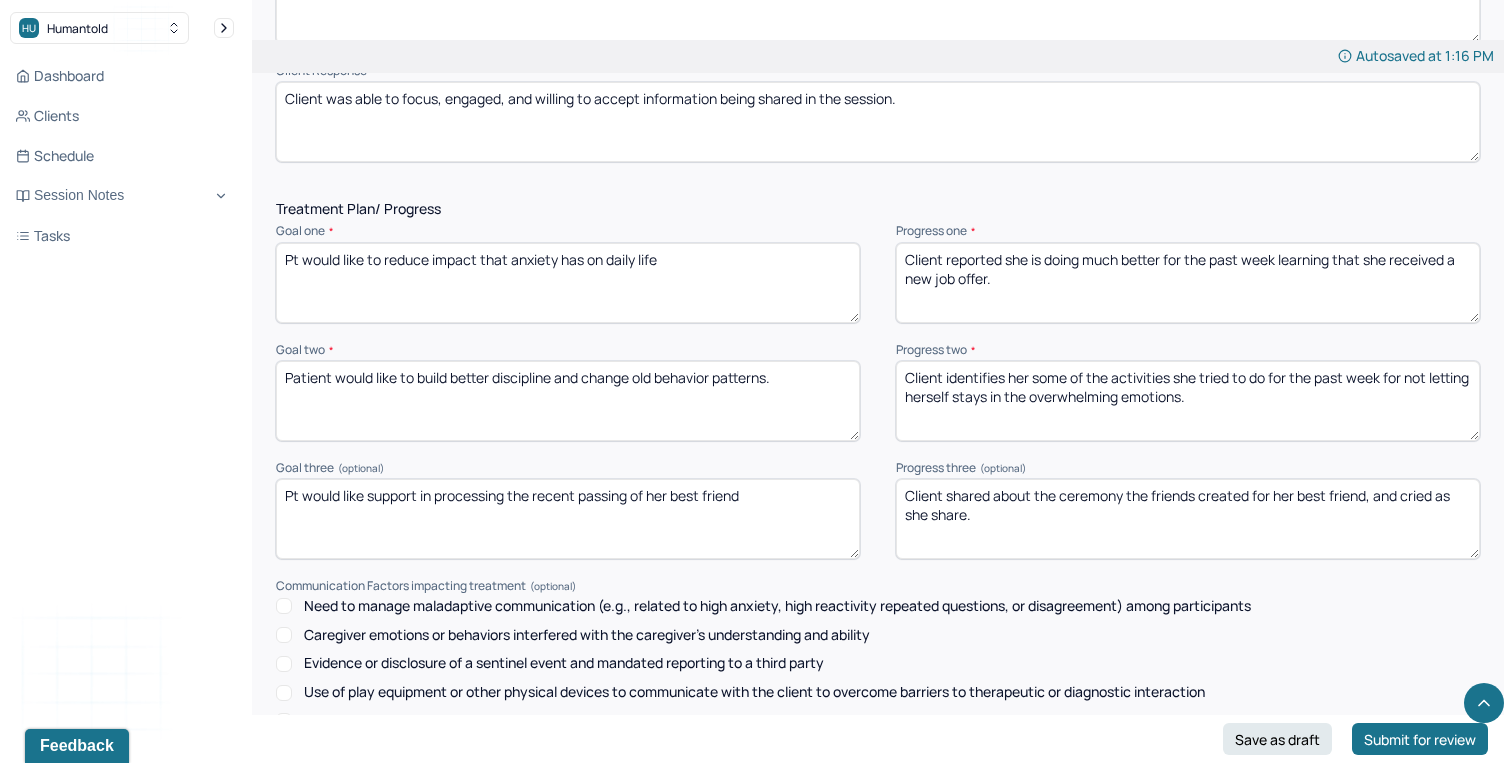 click on "Client identifies her some of the activities she tried to do for the past week for not letting herself stays in the overwhelming emotions." at bounding box center (1188, 401) 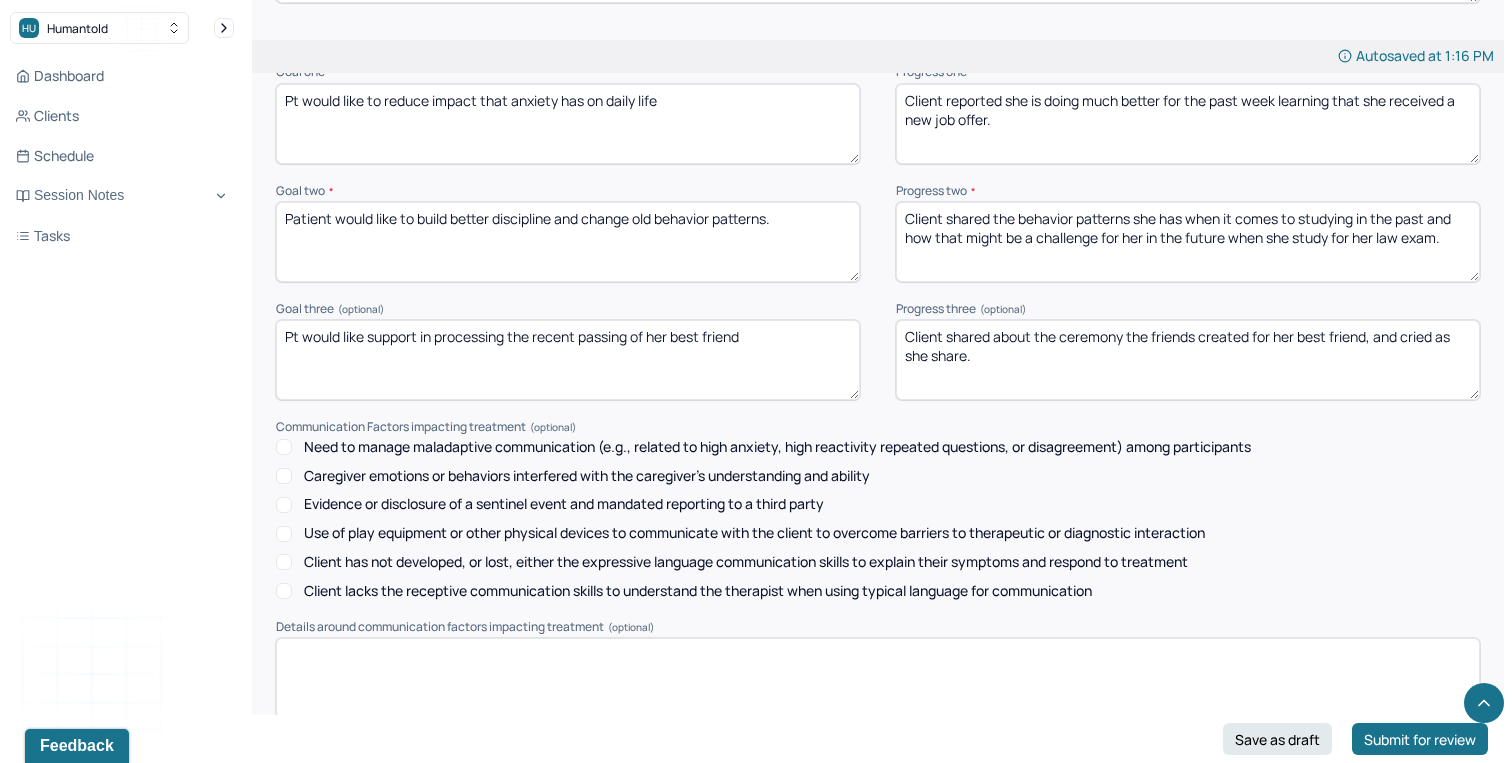 scroll, scrollTop: 2388, scrollLeft: 0, axis: vertical 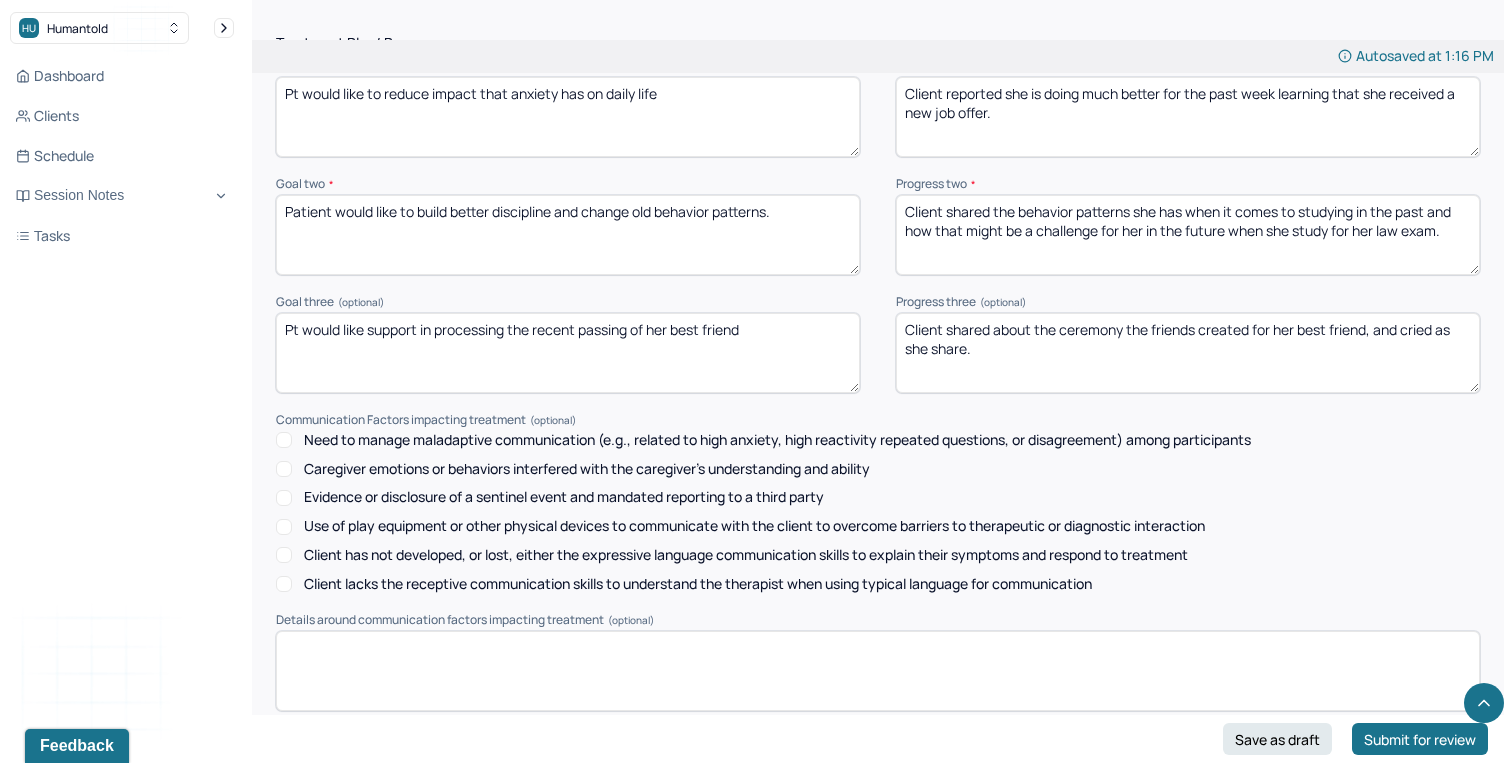 type on "Client shared the behavior patterns she has when it comes to studying in the past and how that might be a challenge for her in the future when she study for her law exam." 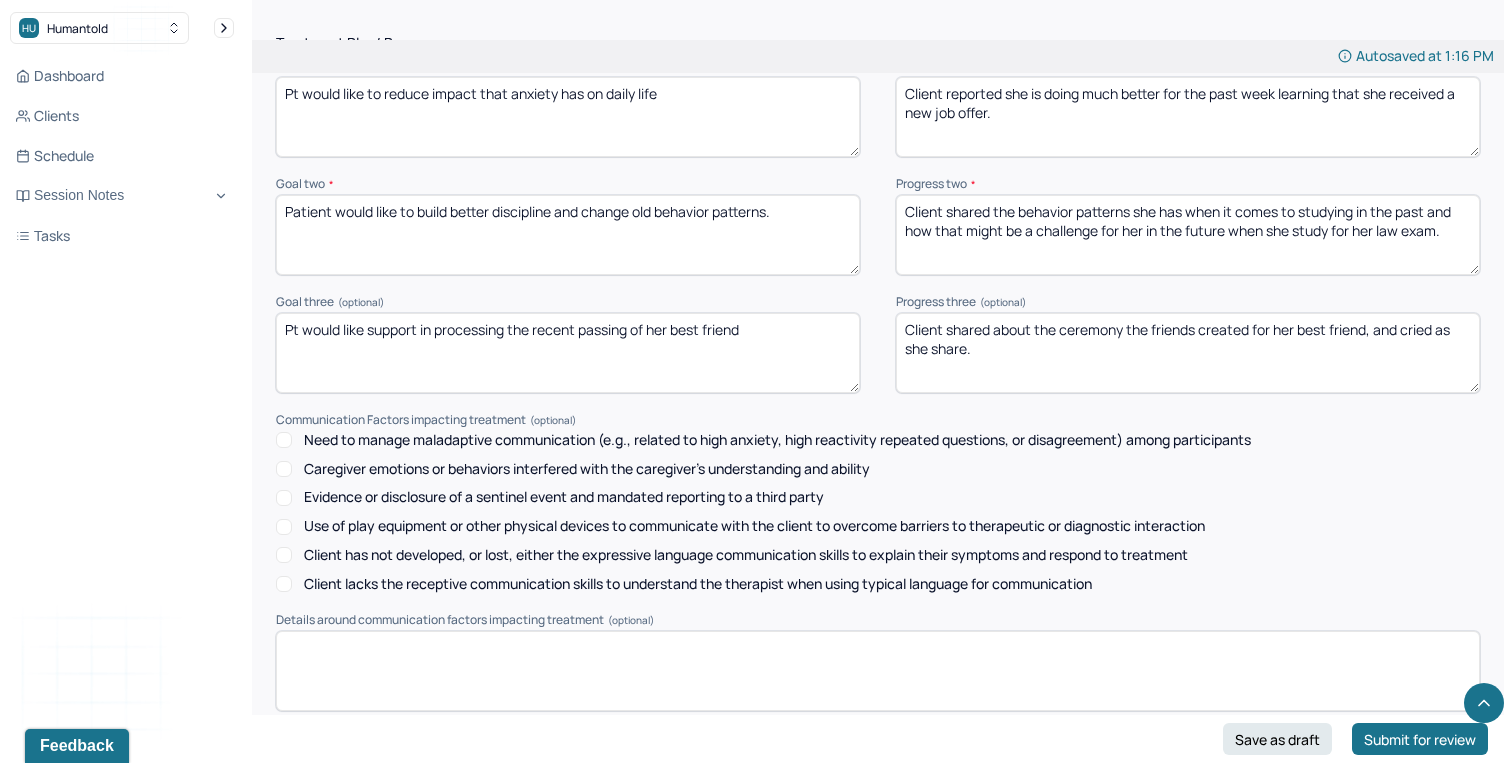 click on "Goal three (optional) Pt would like support in processing the recent passing of her best friend Progress three (optional) Client shared about the ceremony the friends created for her best friend, and cried as she share." at bounding box center [878, 344] 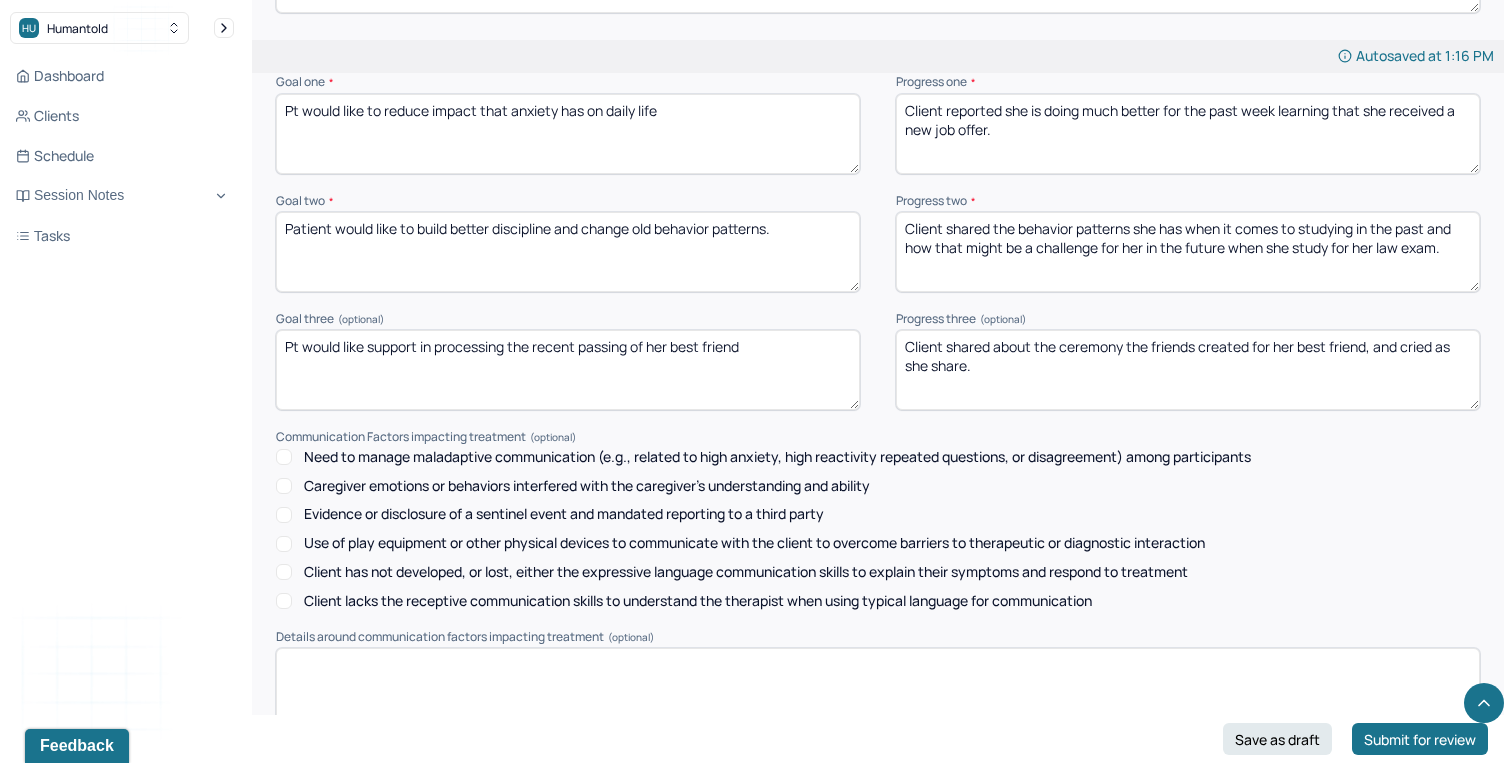 scroll, scrollTop: 2357, scrollLeft: 0, axis: vertical 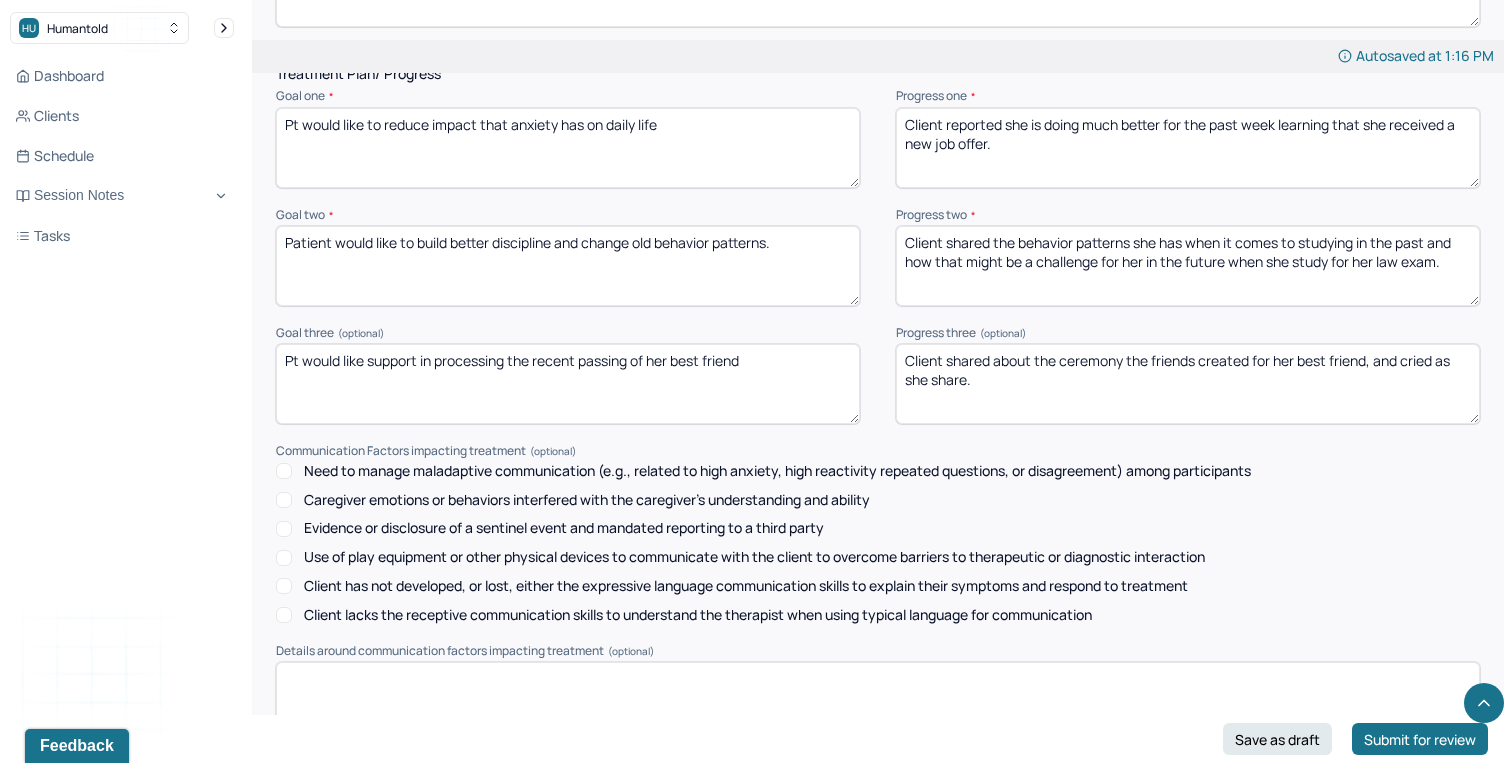 click on "Treatment Plan/ Progress Goal one * Pt would like to reduce impact that anxiety has on daily life Progress one * Client reported she is doing much better for the past week learning that she received a new job offer. Goal two * Patient would like to build better discipline and change old behavior patterns. Progress two * Client shared the behavior patterns she has when it comes to studying in the past and how that might be a challenge for her in the future when she study for her law exam.  Goal three (optional) Pt would like support in processing the recent passing of her best friend Progress three (optional) Client shared about the ceremony the friends created for her best friend, and cried as she share. Communication Factors impacting treatment Need to manage maladaptive communication (e.g., related to high anxiety, high reactivity repeated questions, or disagreement) among participants Caregiver emotions or behaviors interfered with the caregiver's understanding and ability" at bounding box center (878, 404) 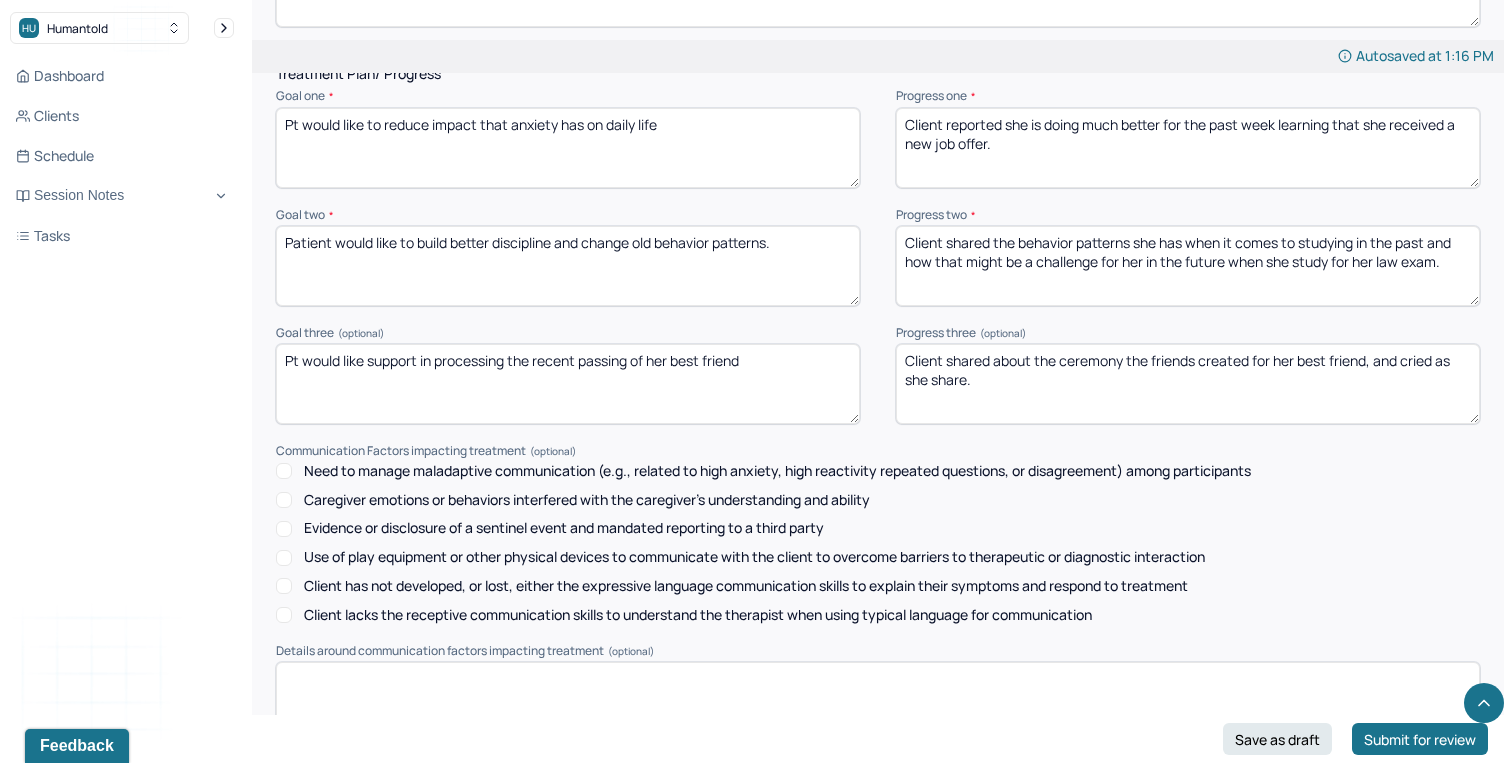 drag, startPoint x: 982, startPoint y: 396, endPoint x: 993, endPoint y: 372, distance: 26.400757 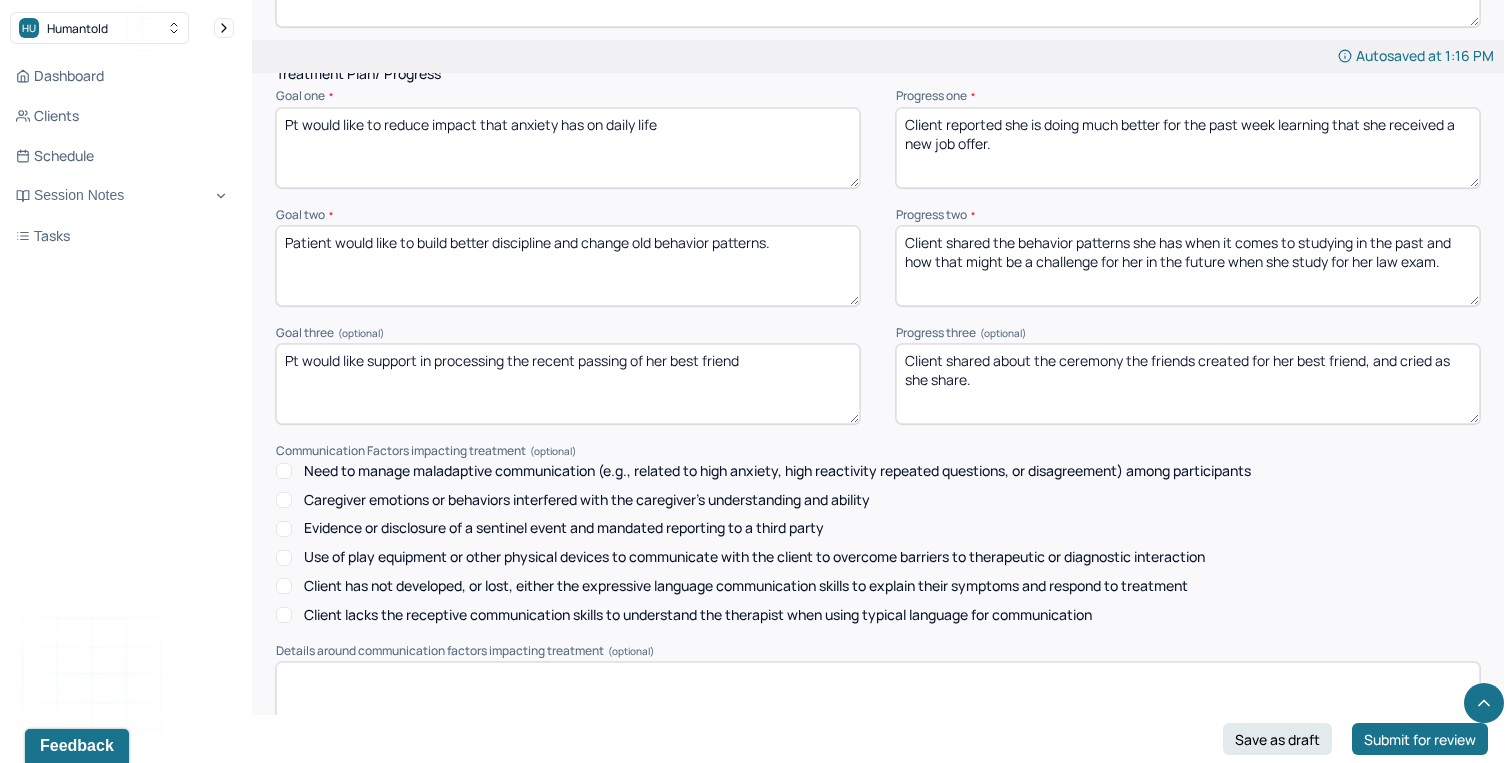 click on "Client shared about the ceremony the friends created for her best friend, and cried as she share." at bounding box center (1188, 384) 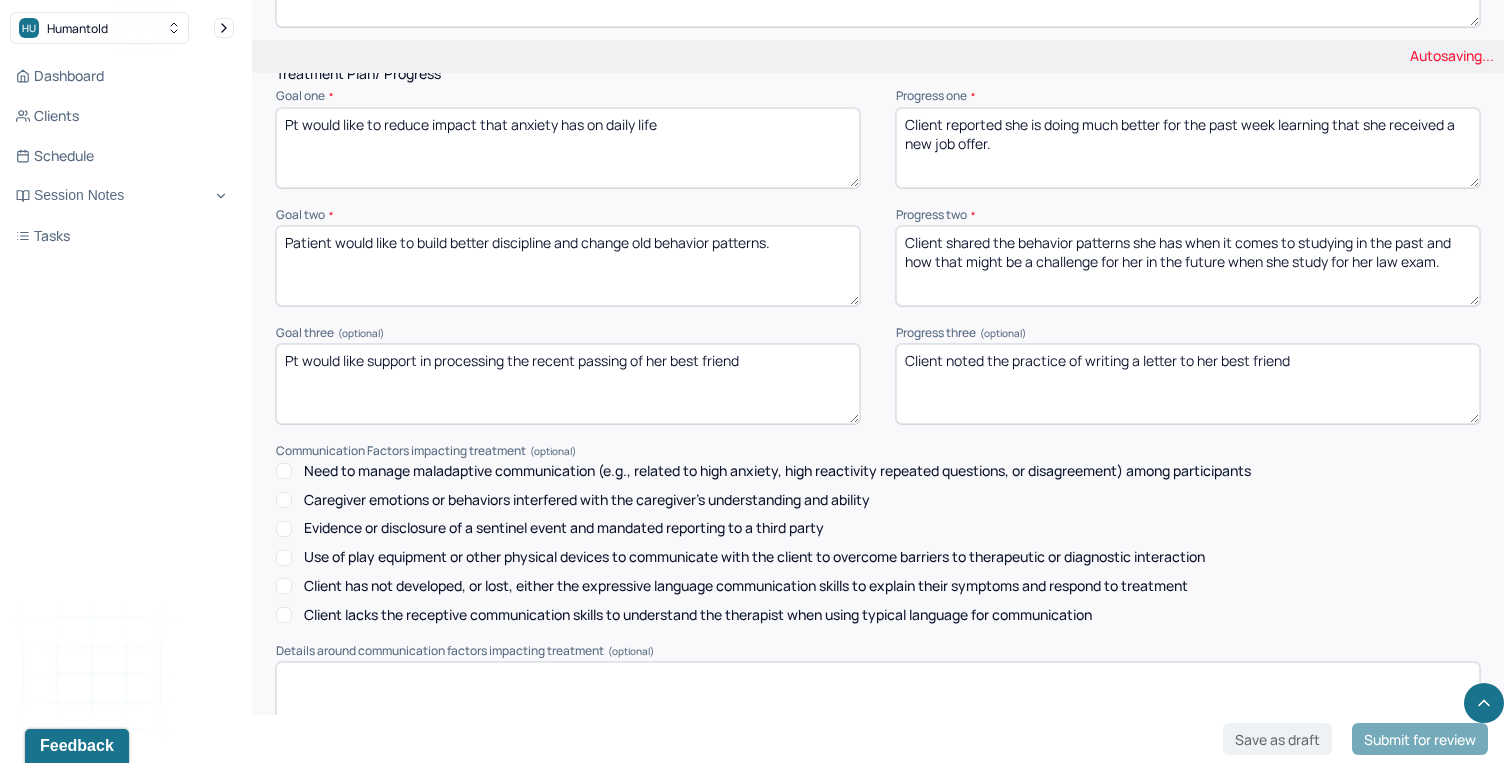 click on "Client noted the practice of writing a letter to her best friend" at bounding box center [1188, 384] 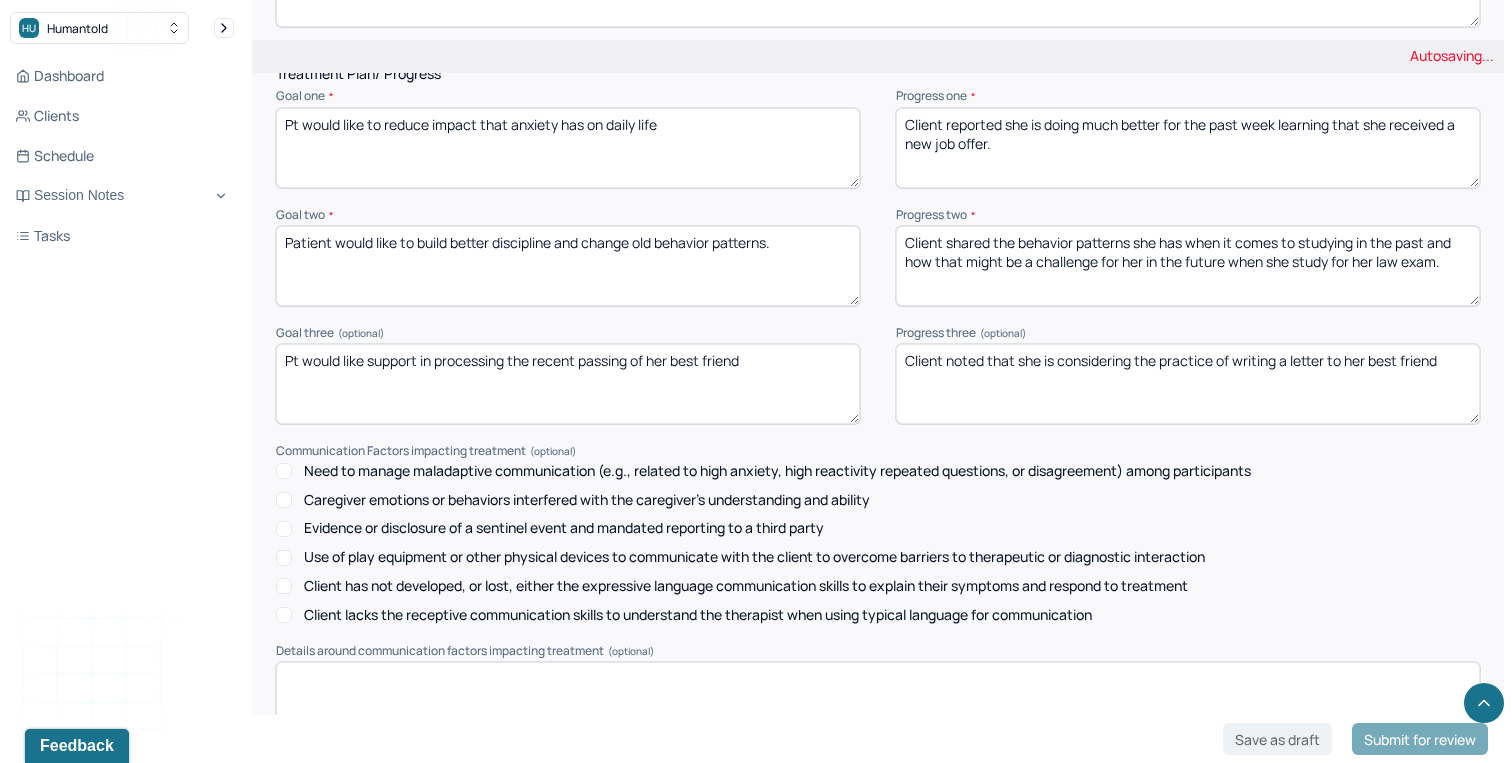 click on "Client noted the practice of writing a letter to her best friend" at bounding box center (1188, 384) 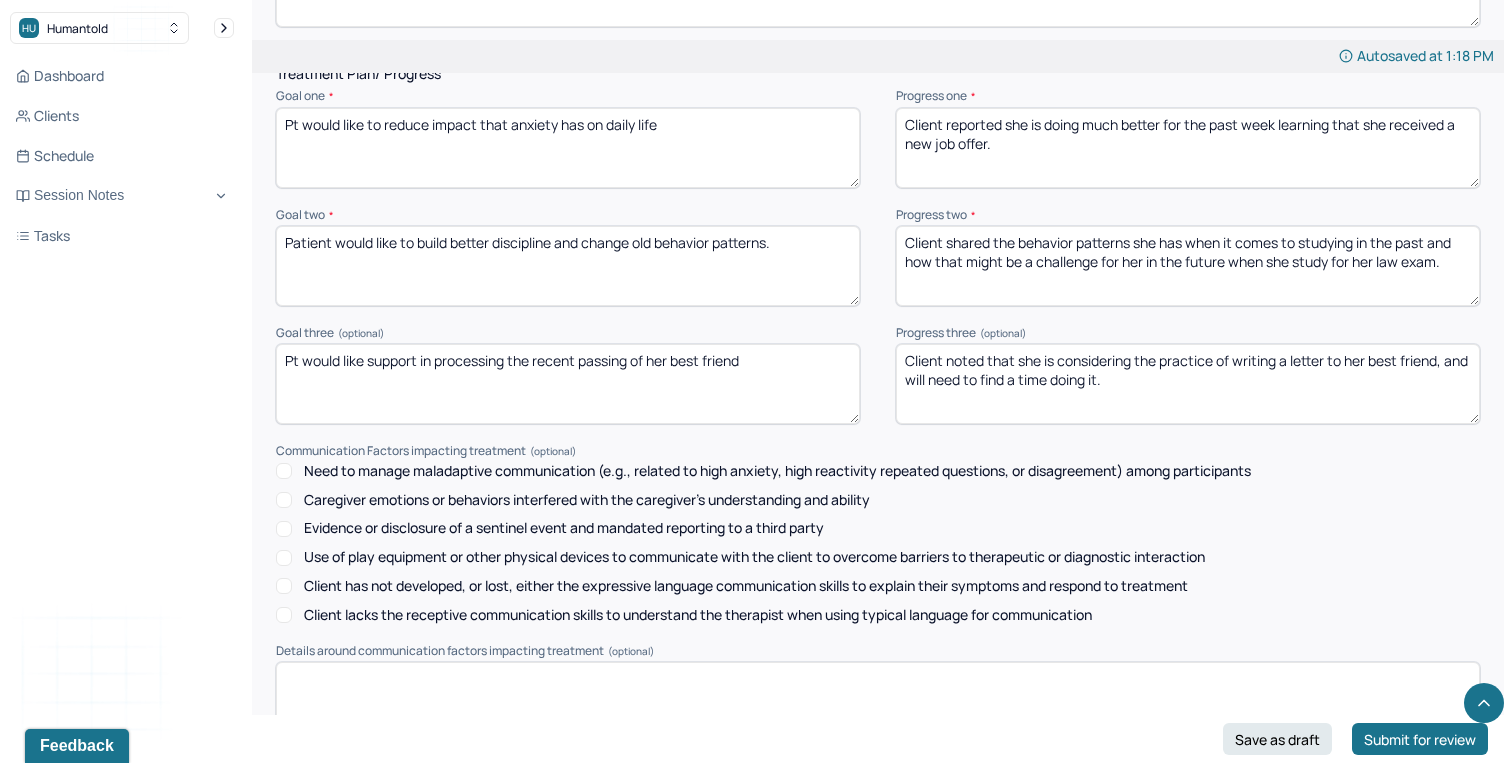 scroll, scrollTop: 2561, scrollLeft: 0, axis: vertical 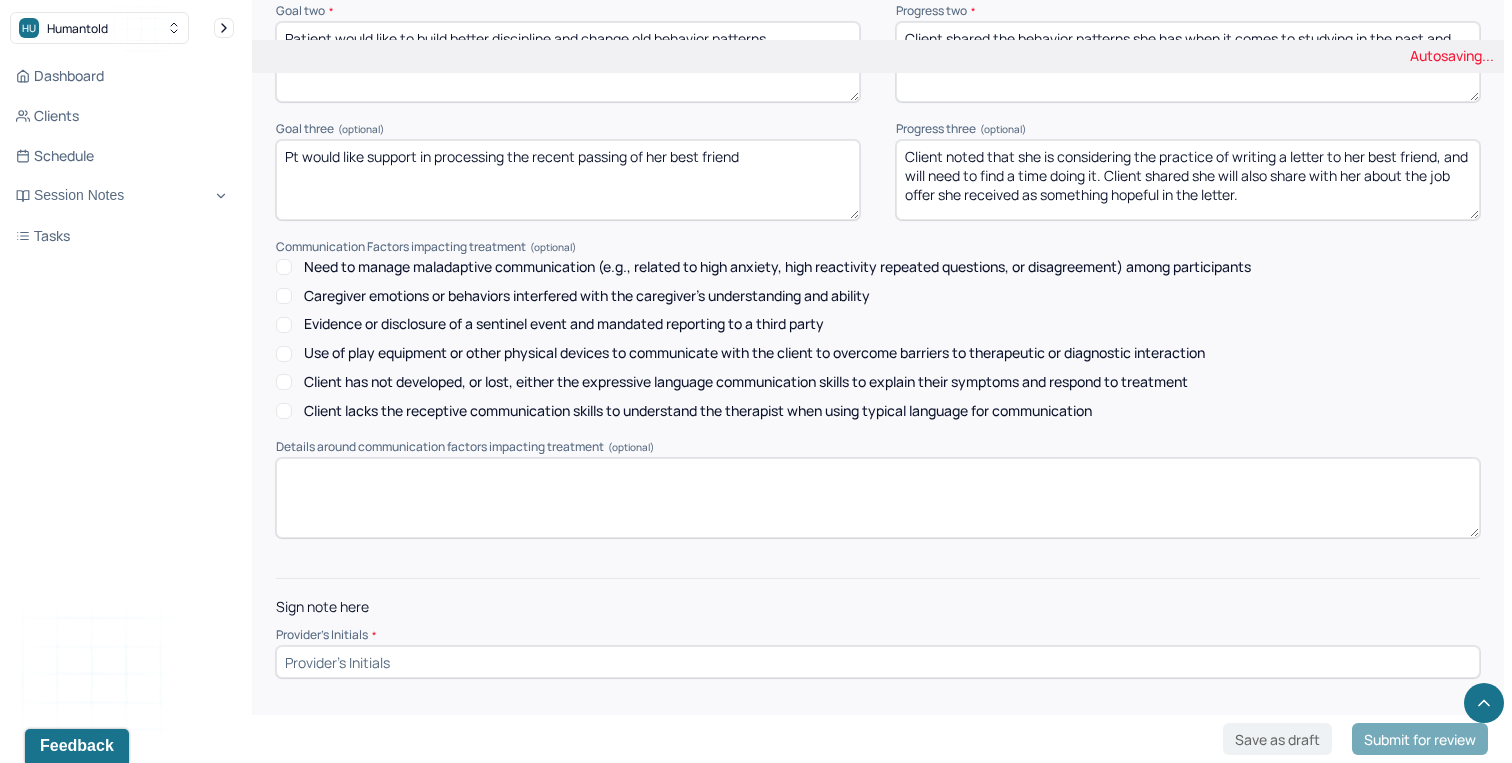 type on "Client noted that she is considering the practice of writing a letter to her best friend, and will need to find a time doing it. Client shared she will also share with her about the job offer she received as something hopeful in the letter." 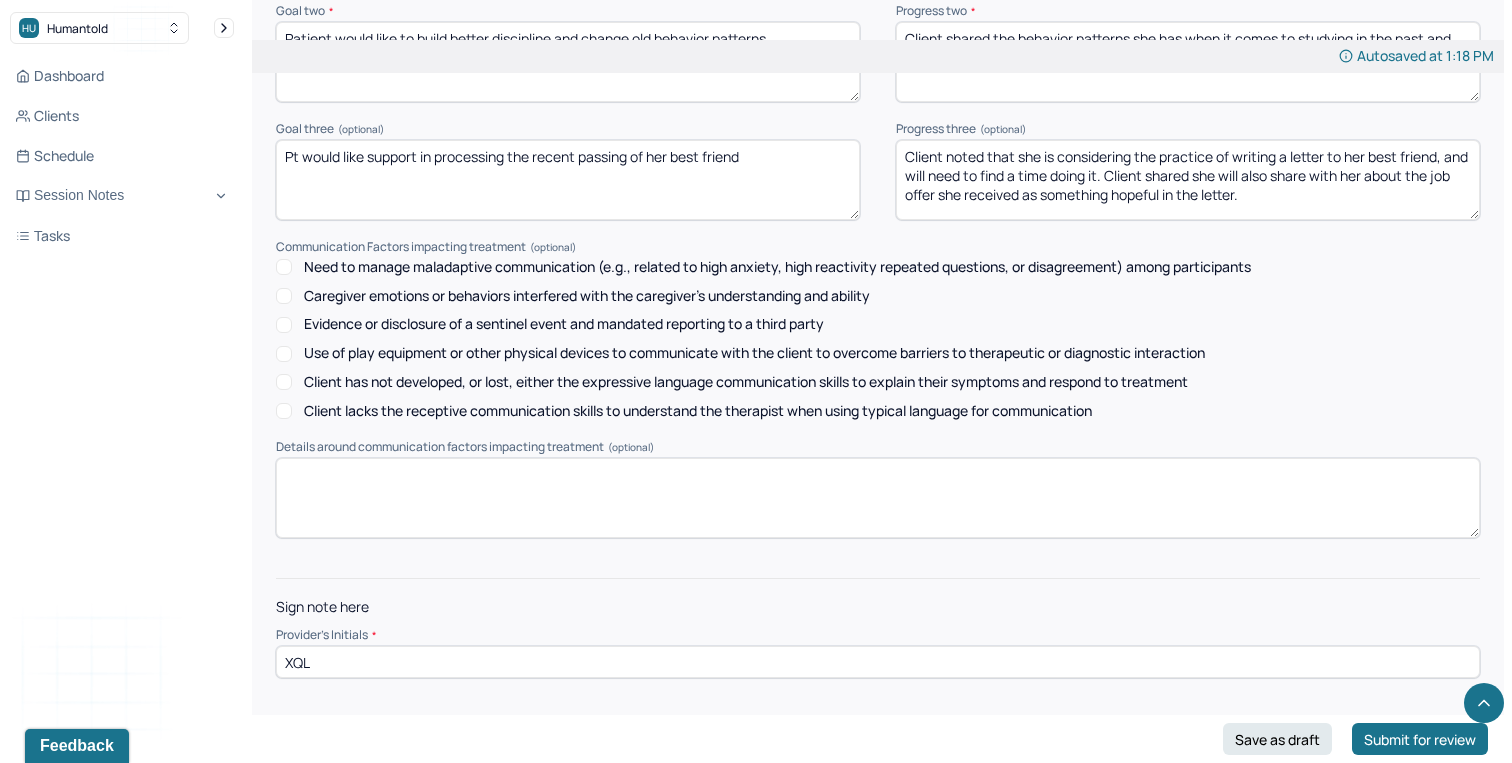 type on "XQL" 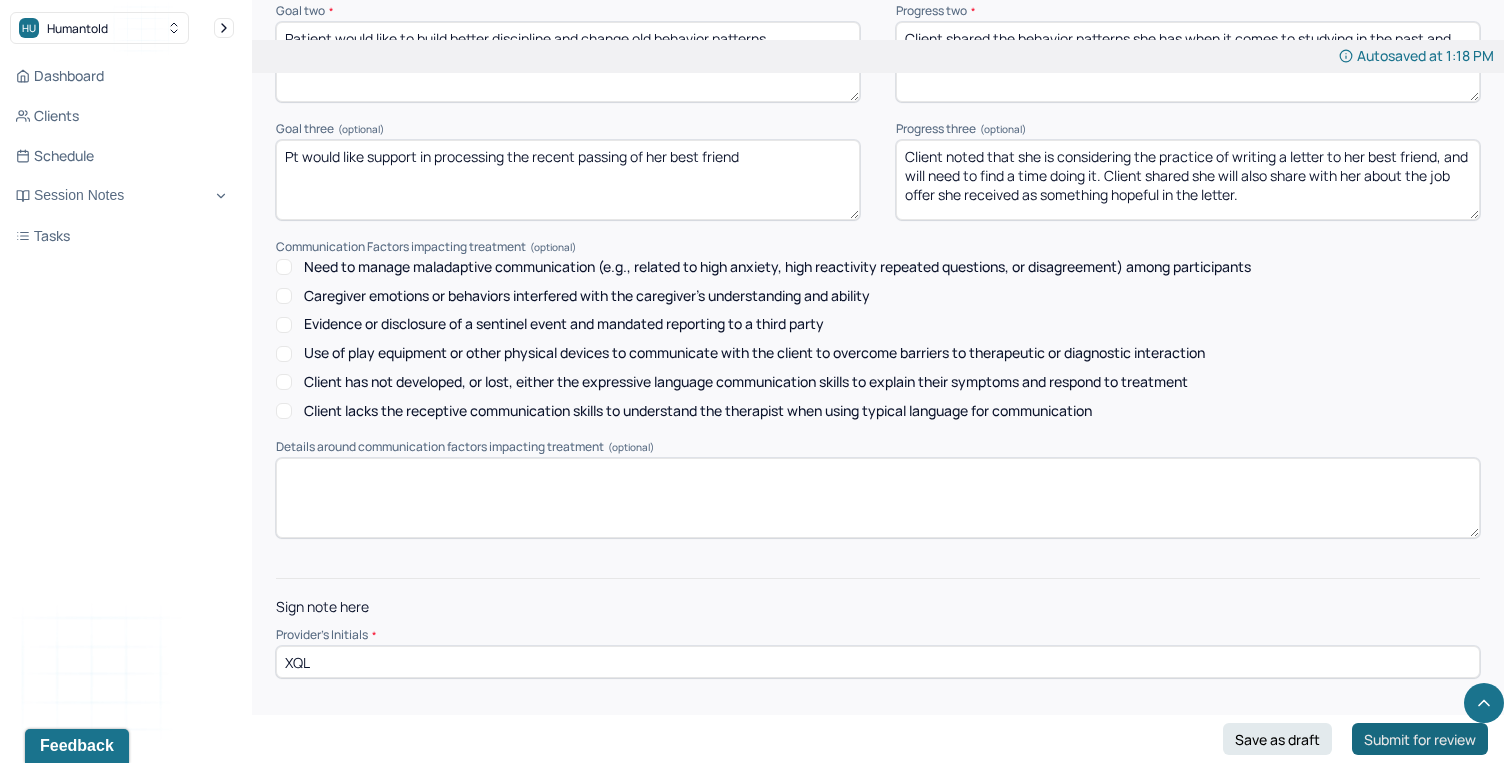 click on "Submit for review" at bounding box center [1420, 739] 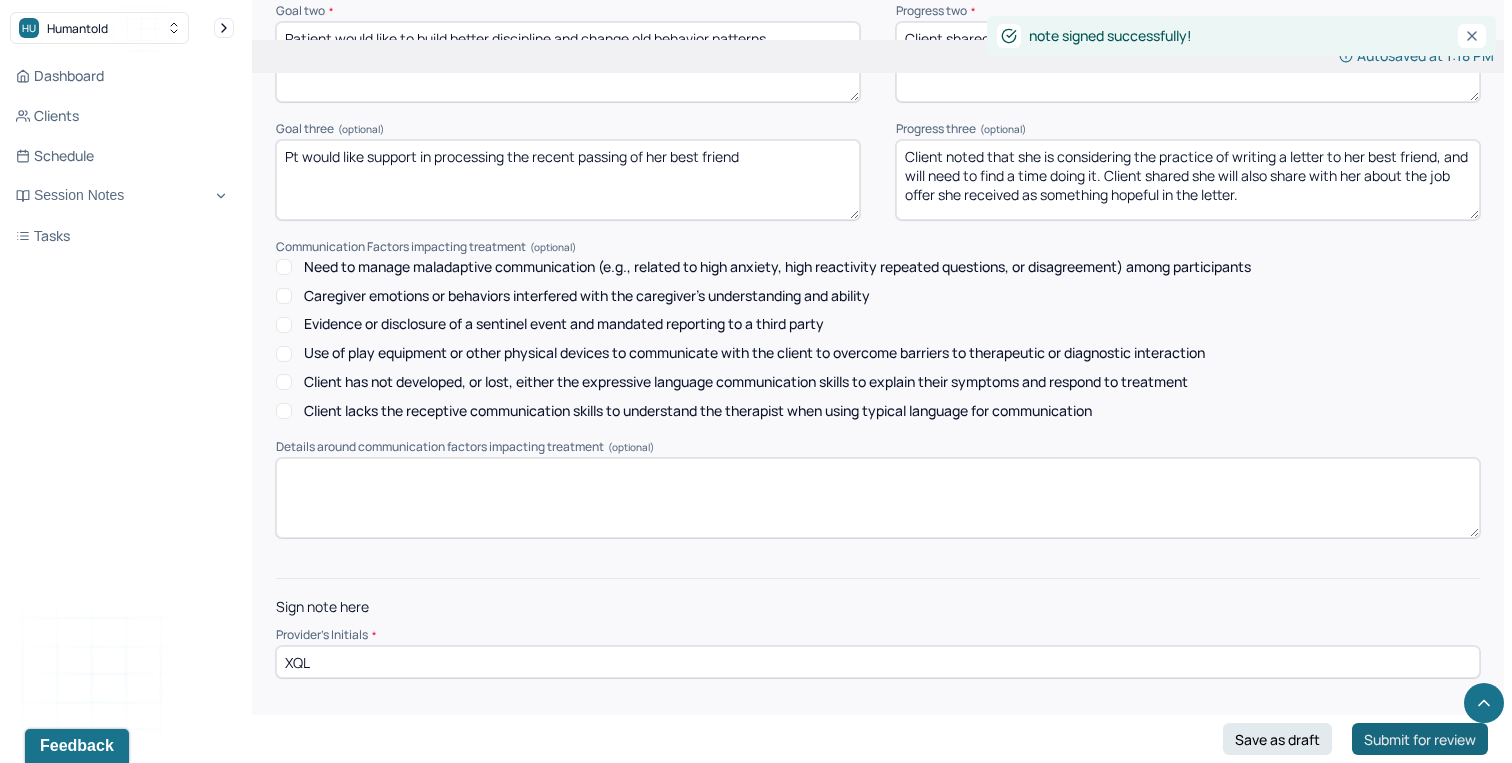 scroll, scrollTop: 0, scrollLeft: 0, axis: both 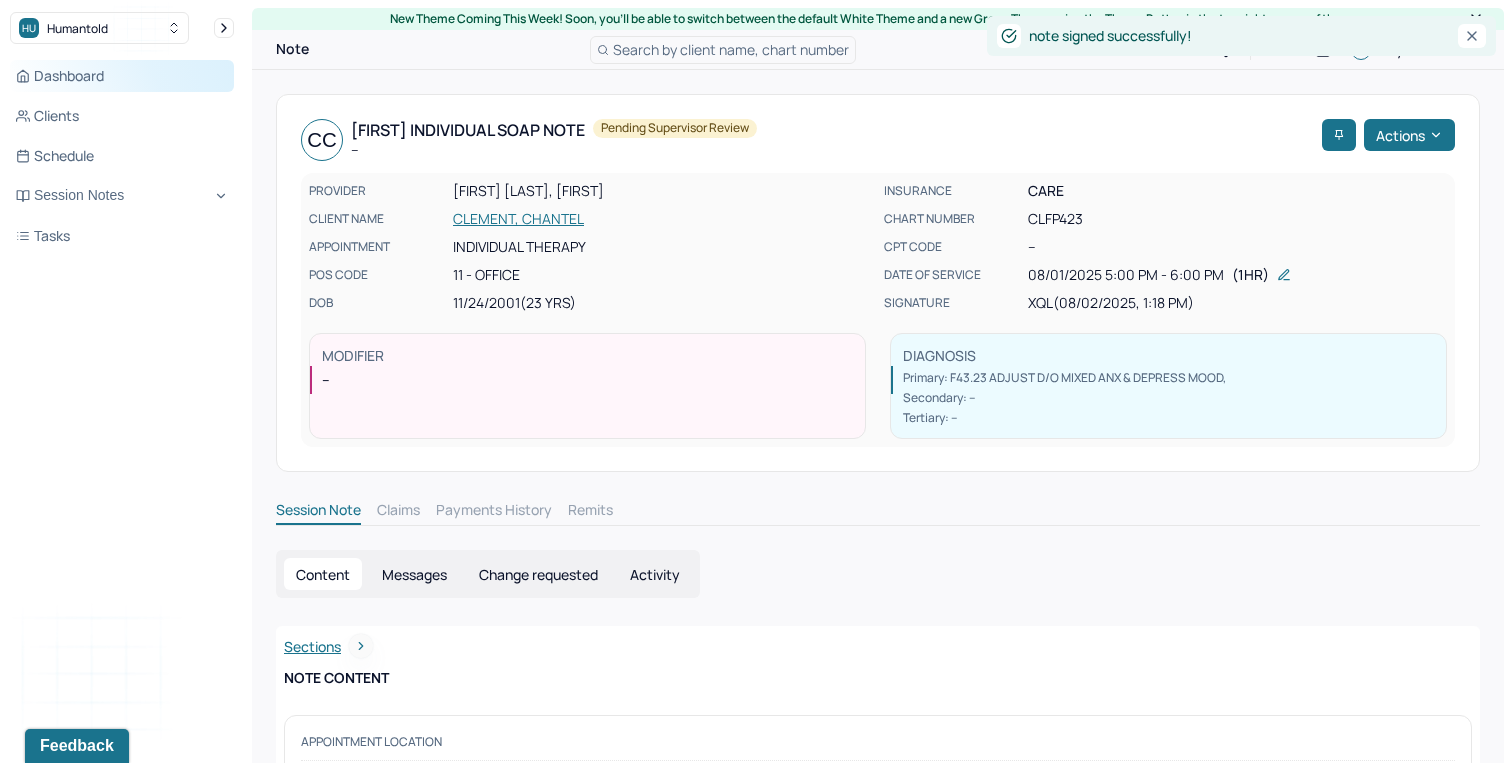 click on "Dashboard" at bounding box center (122, 76) 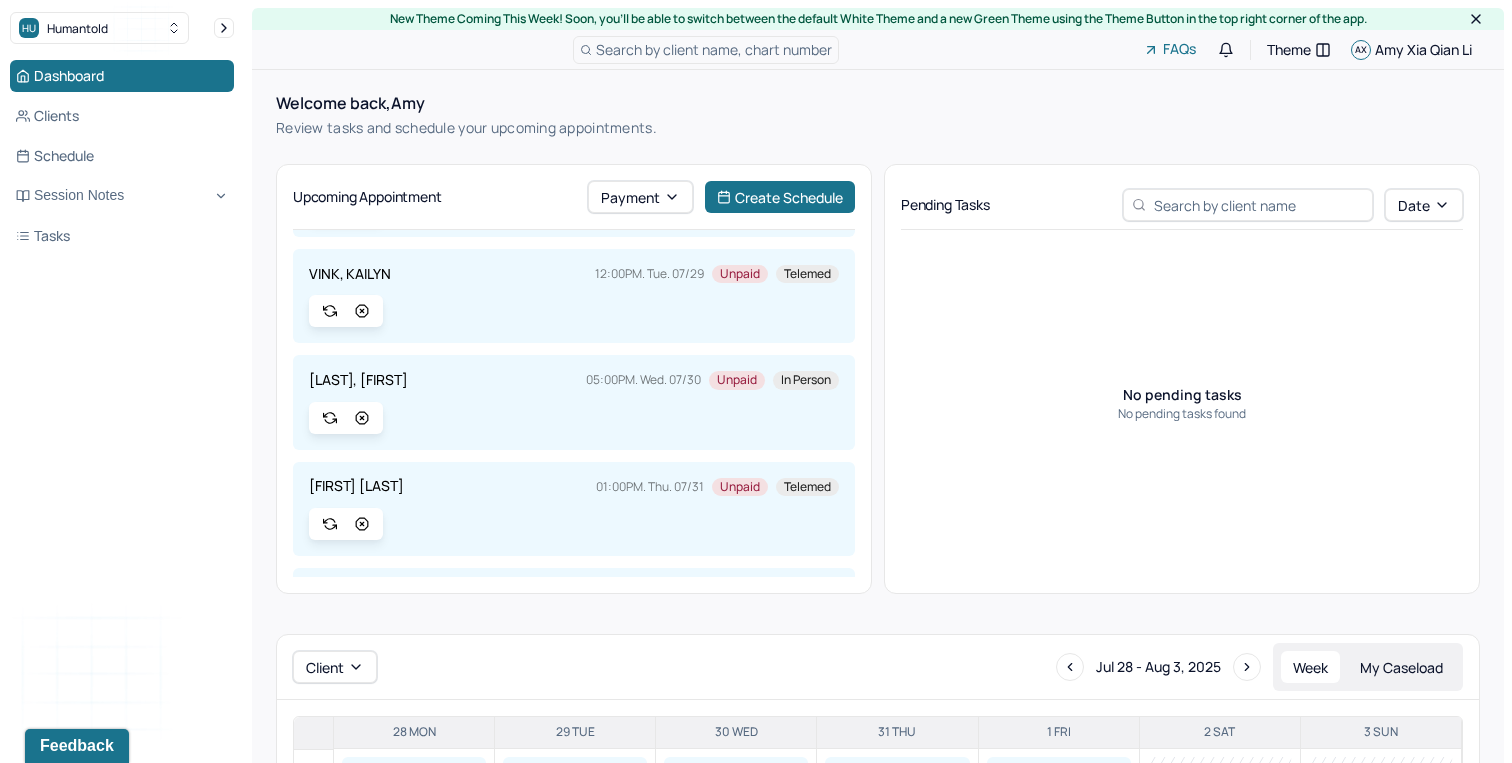 scroll, scrollTop: 0, scrollLeft: 0, axis: both 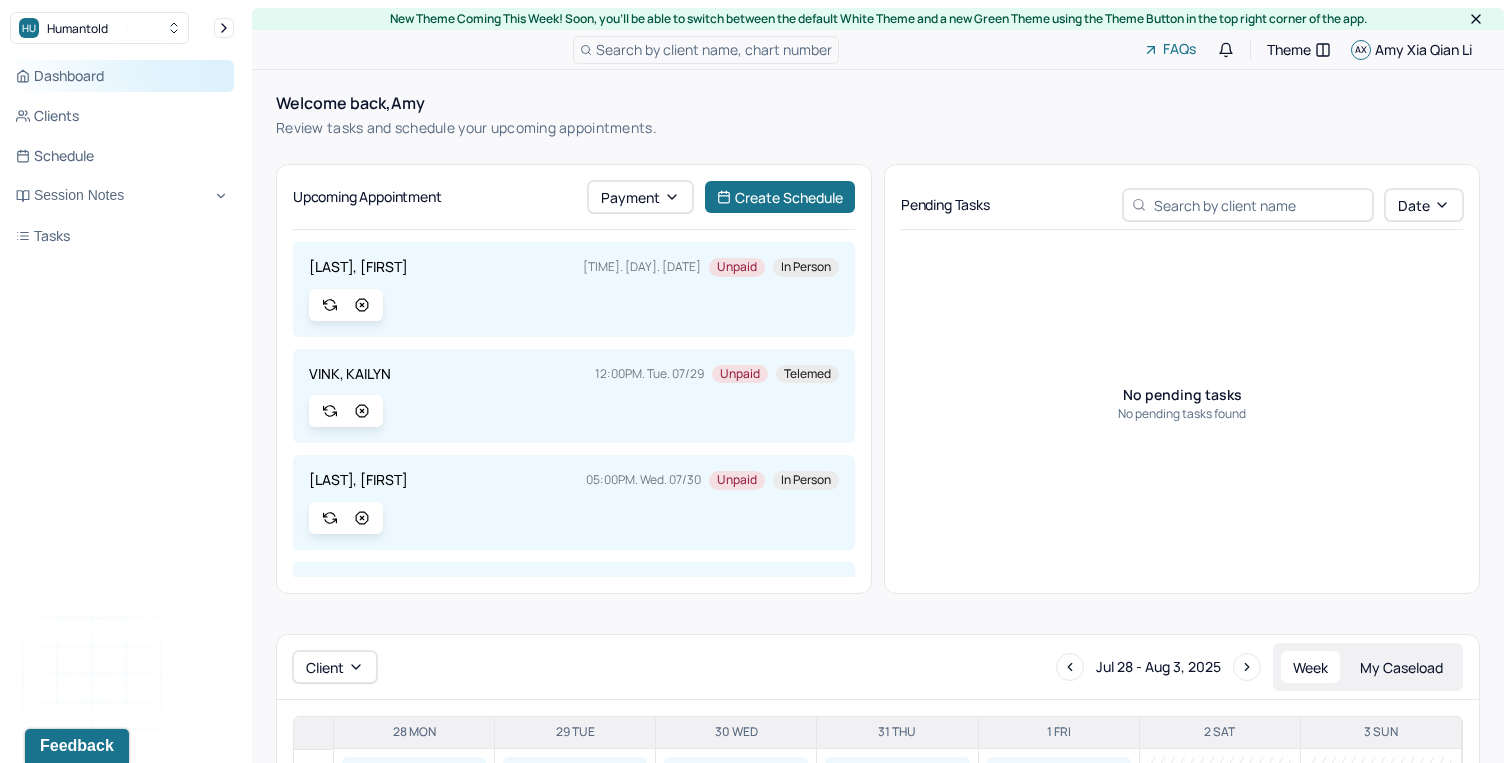 click on "Dashboard" at bounding box center [122, 76] 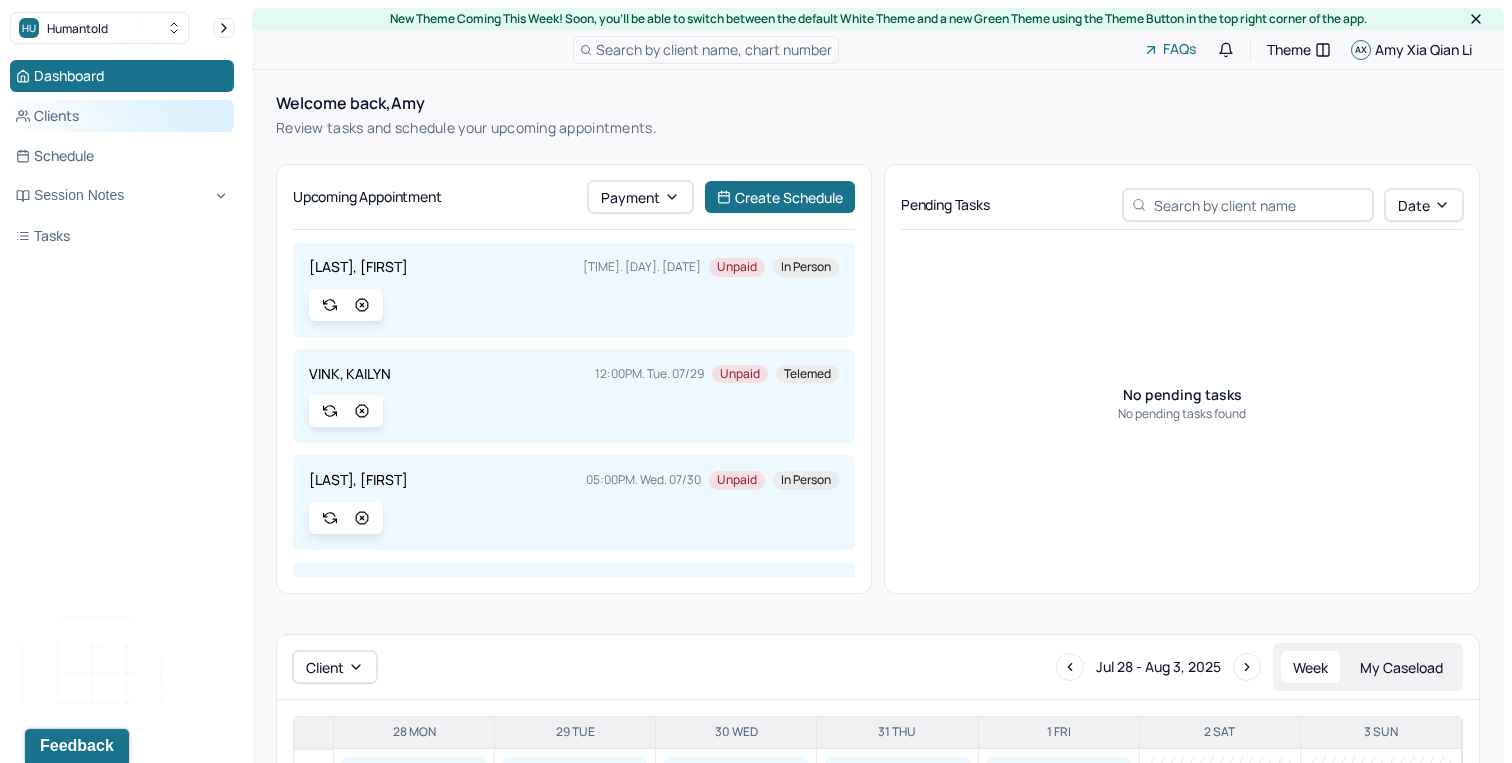 click on "Clients" at bounding box center [122, 116] 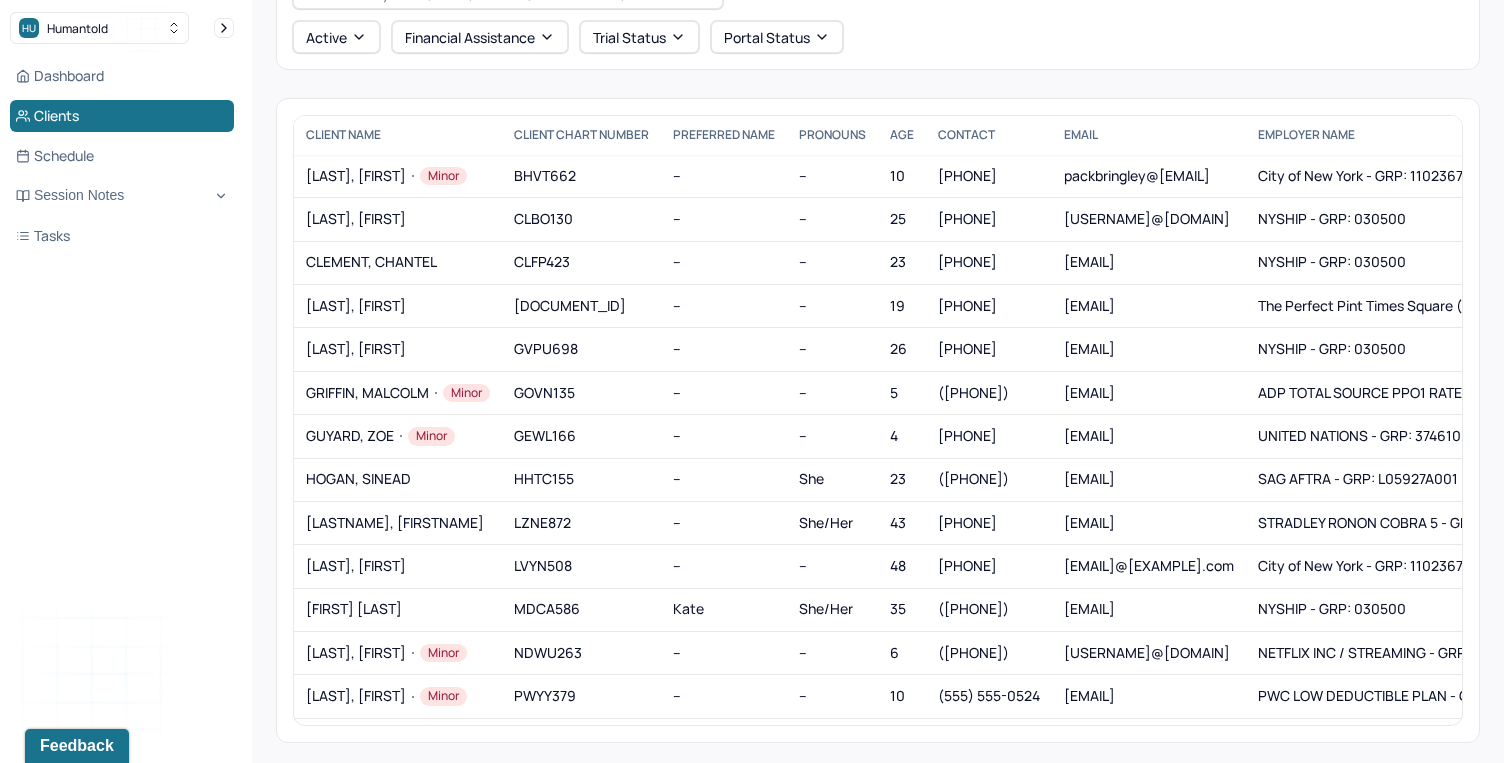 scroll, scrollTop: 144, scrollLeft: 0, axis: vertical 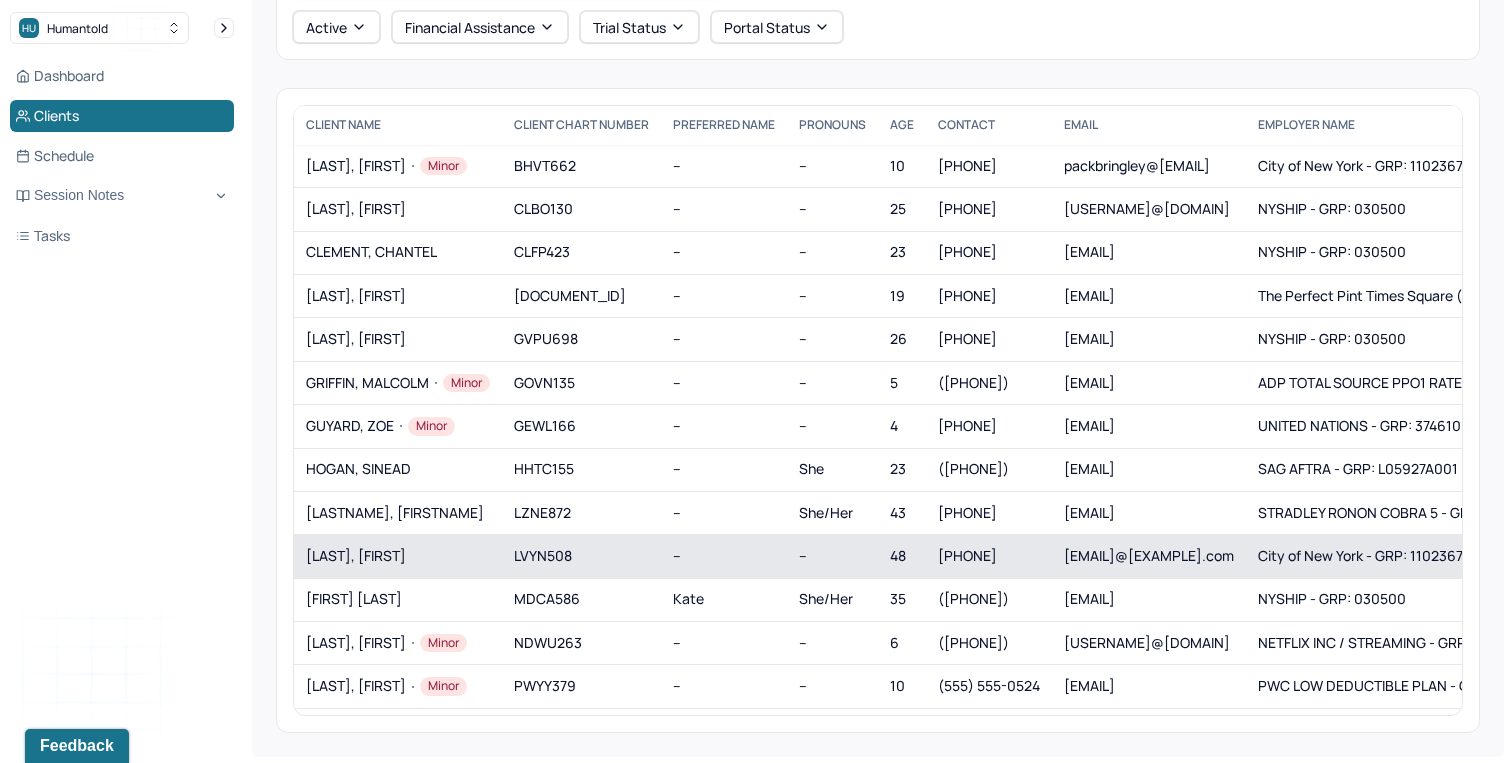 click on "[LAST], [FIRST]" at bounding box center (398, 556) 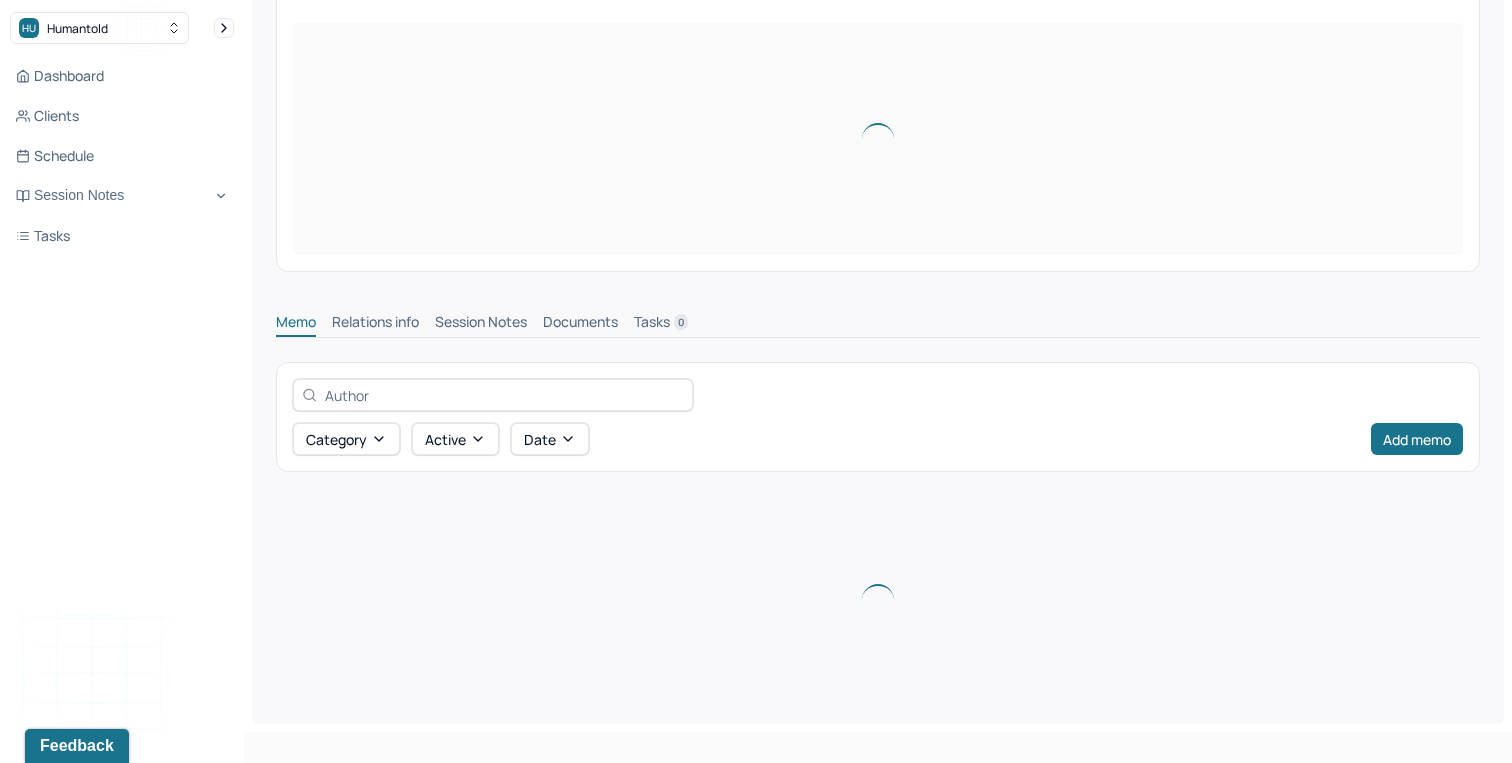 scroll, scrollTop: 0, scrollLeft: 0, axis: both 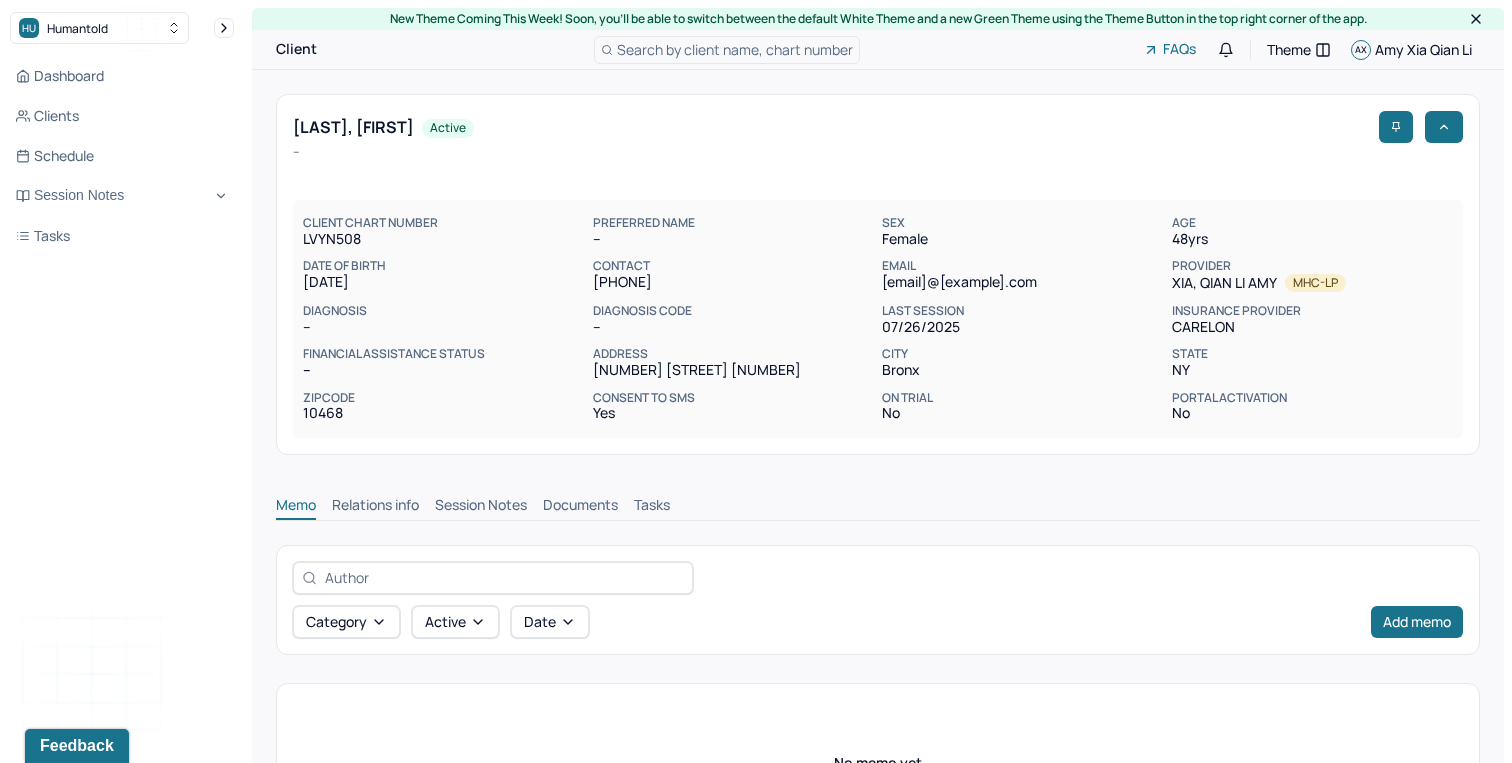 click on "Session Notes" at bounding box center (481, 507) 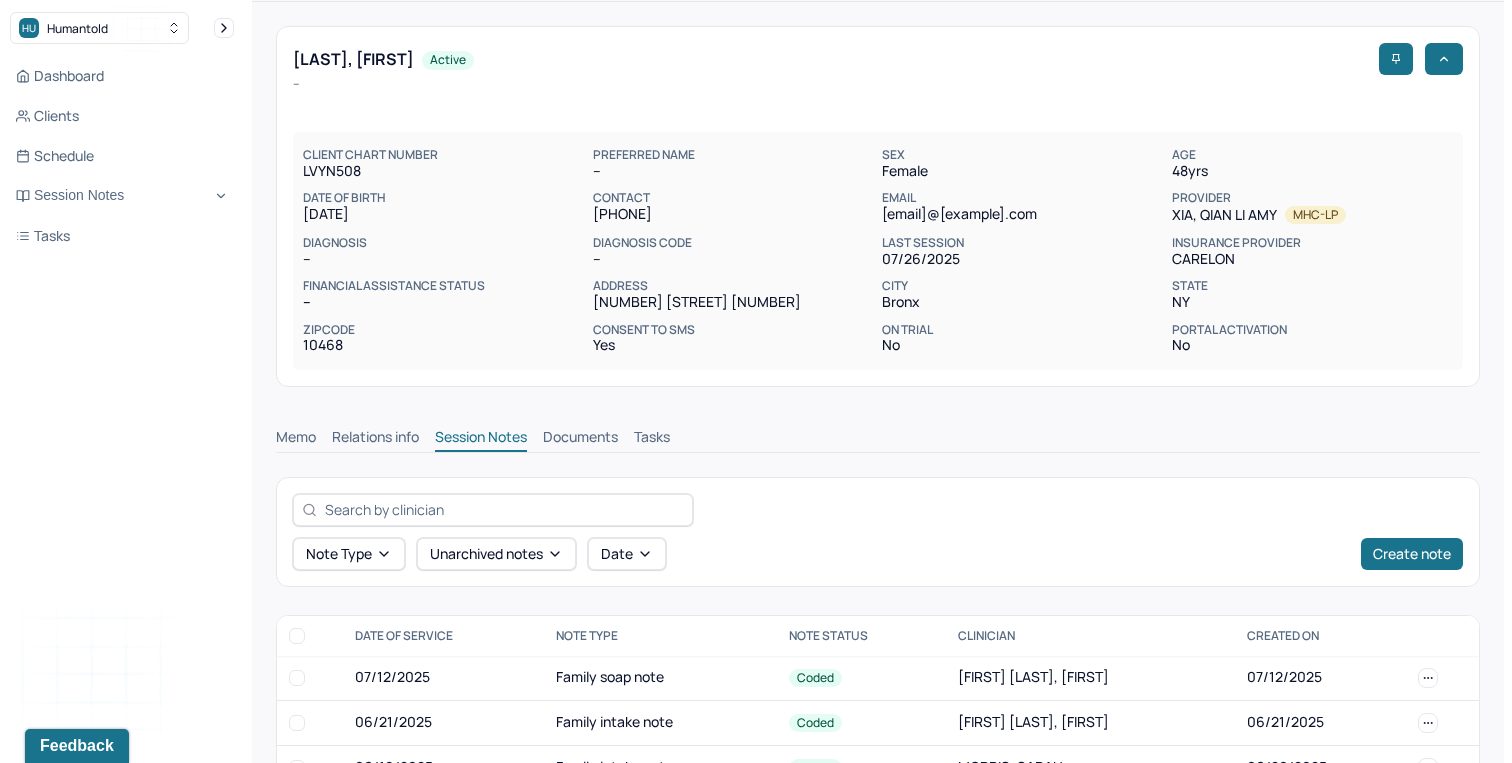 scroll, scrollTop: 66, scrollLeft: 0, axis: vertical 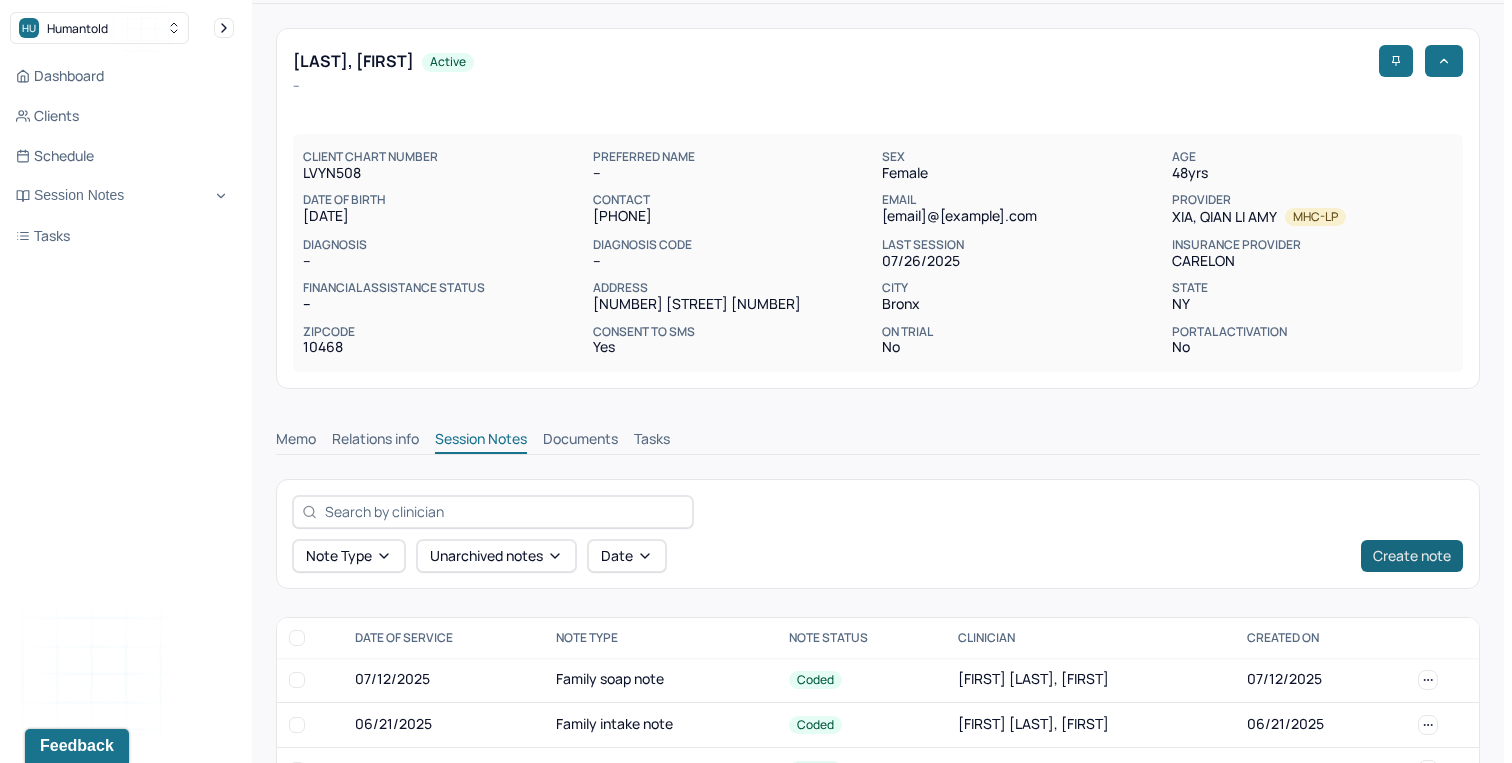 click on "Create note" at bounding box center (1412, 556) 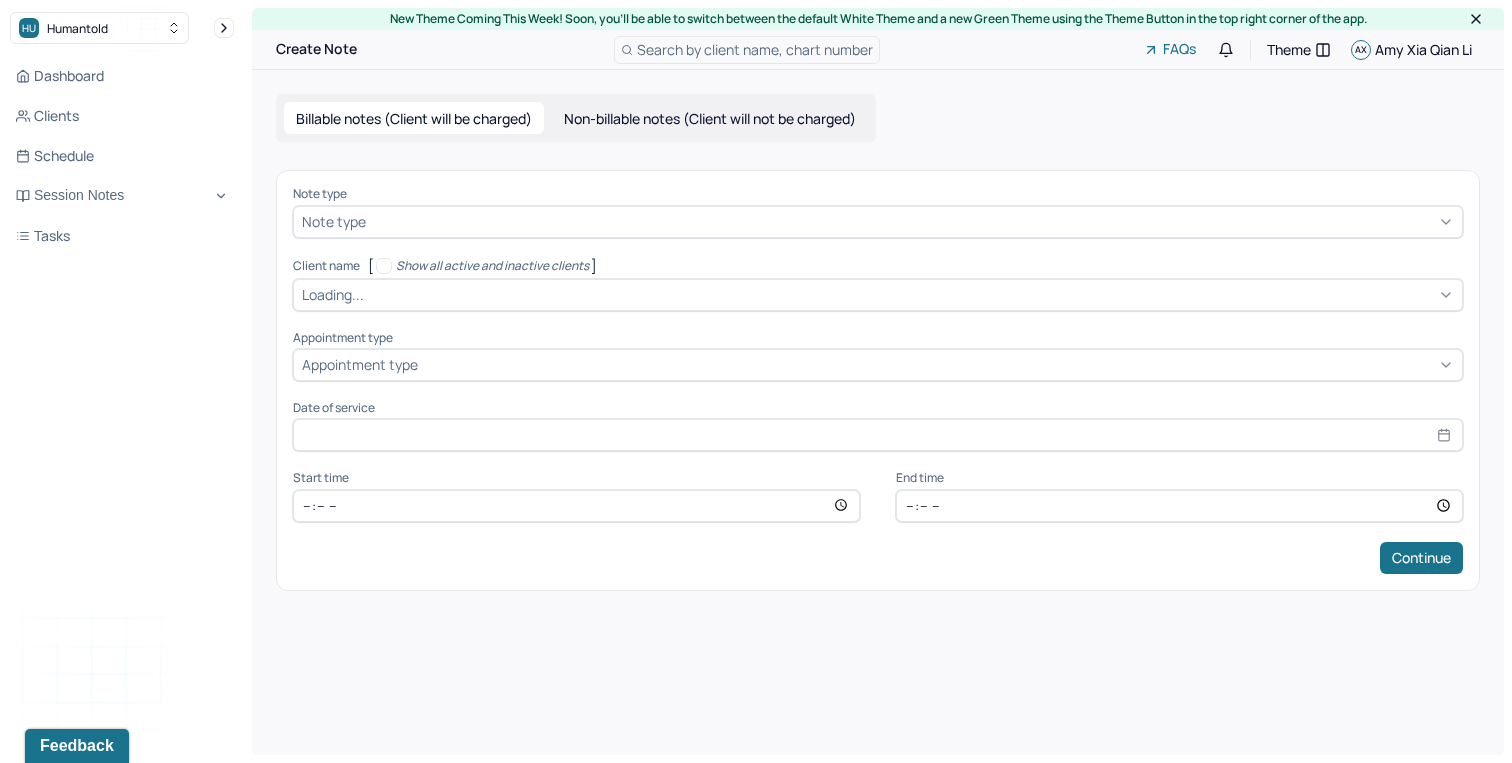 scroll, scrollTop: 0, scrollLeft: 0, axis: both 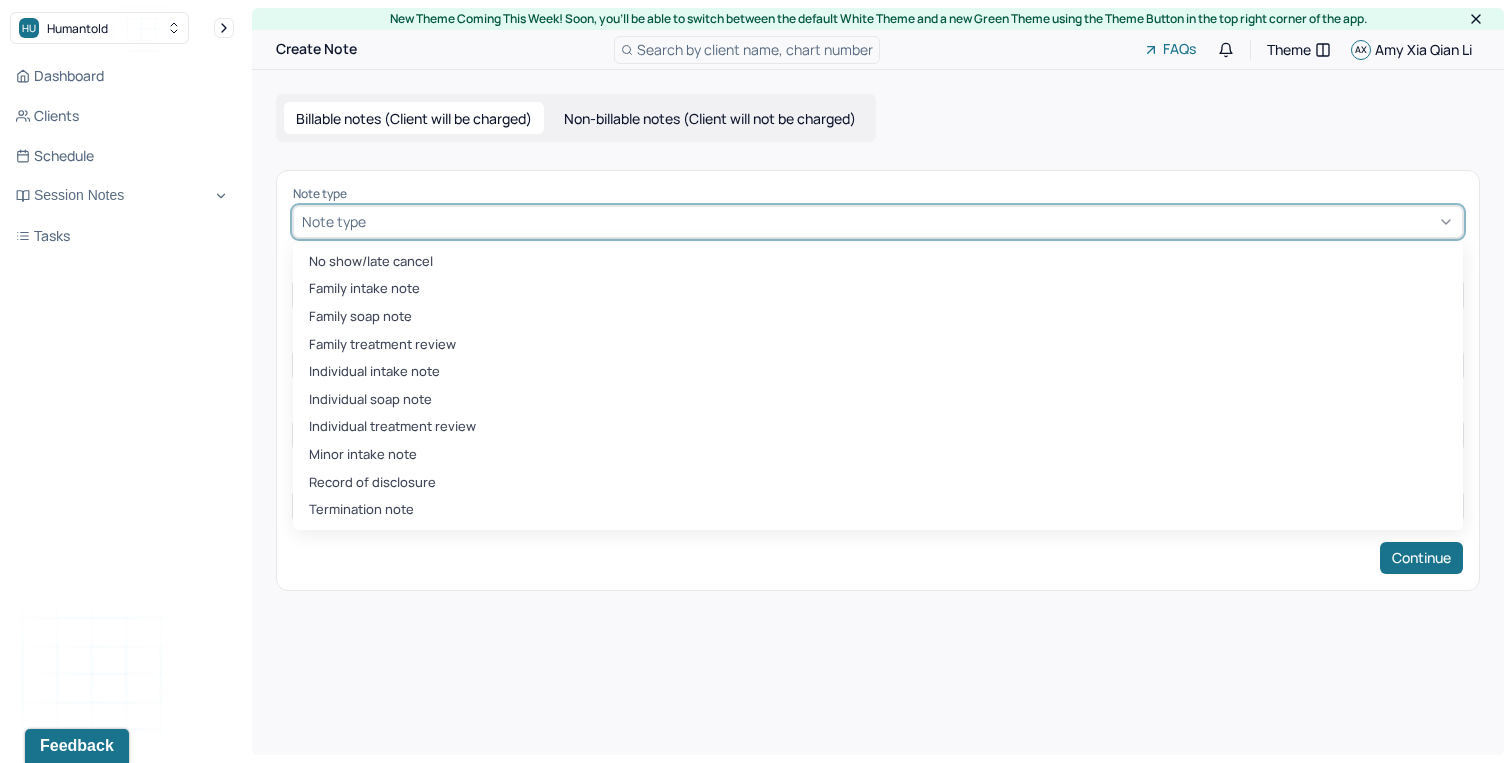 click at bounding box center [912, 221] 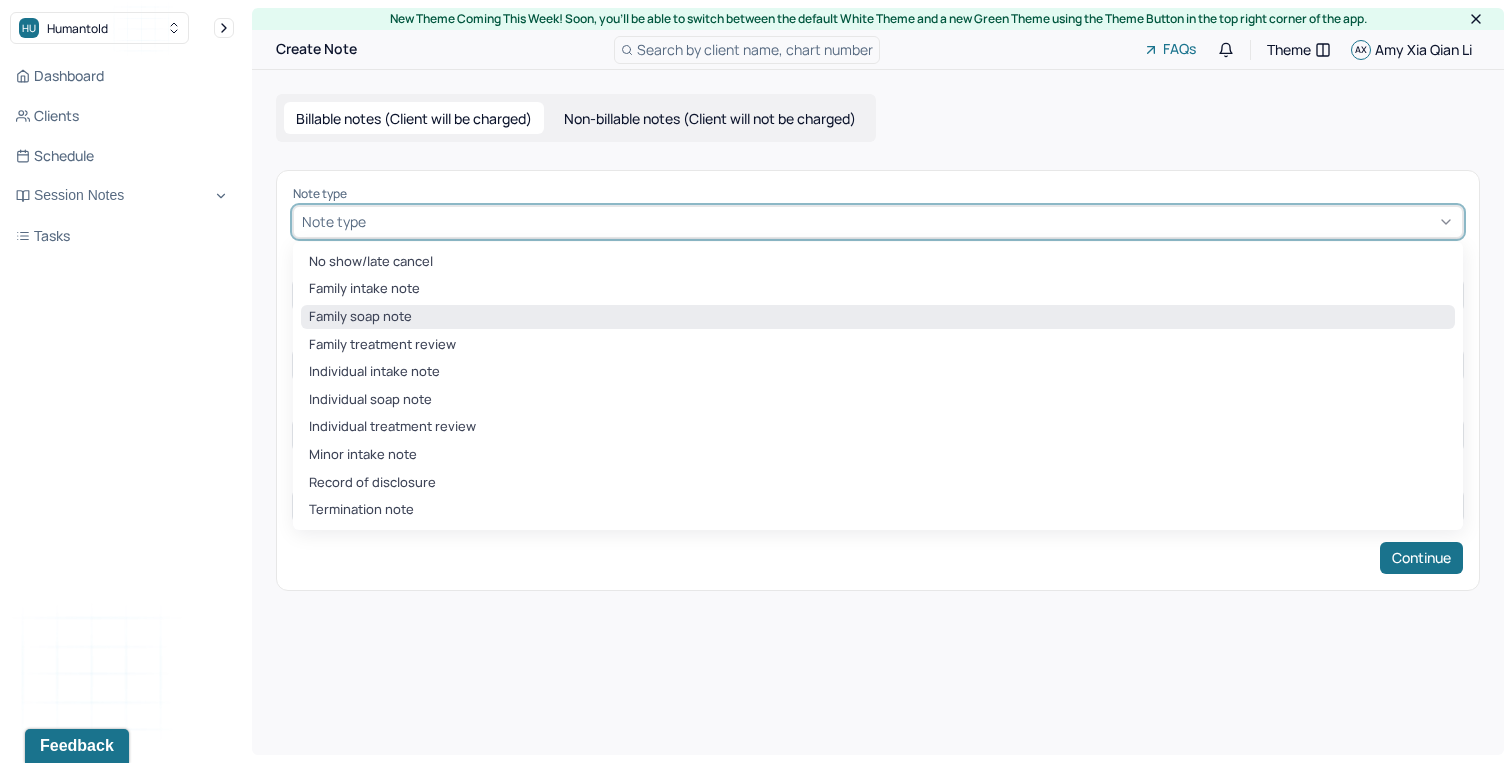 click on "Family soap note" at bounding box center (878, 317) 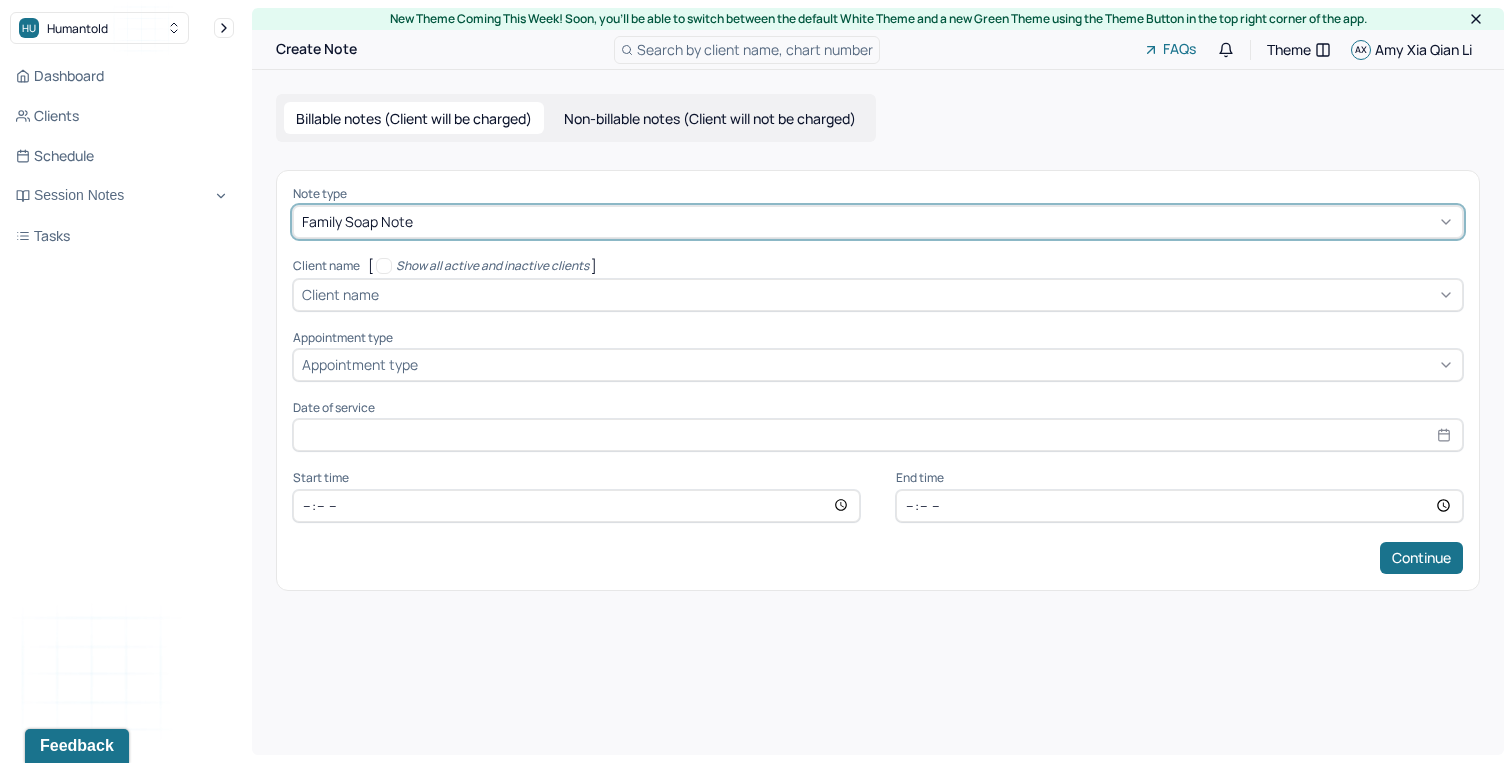 click on "Client name" at bounding box center (878, 295) 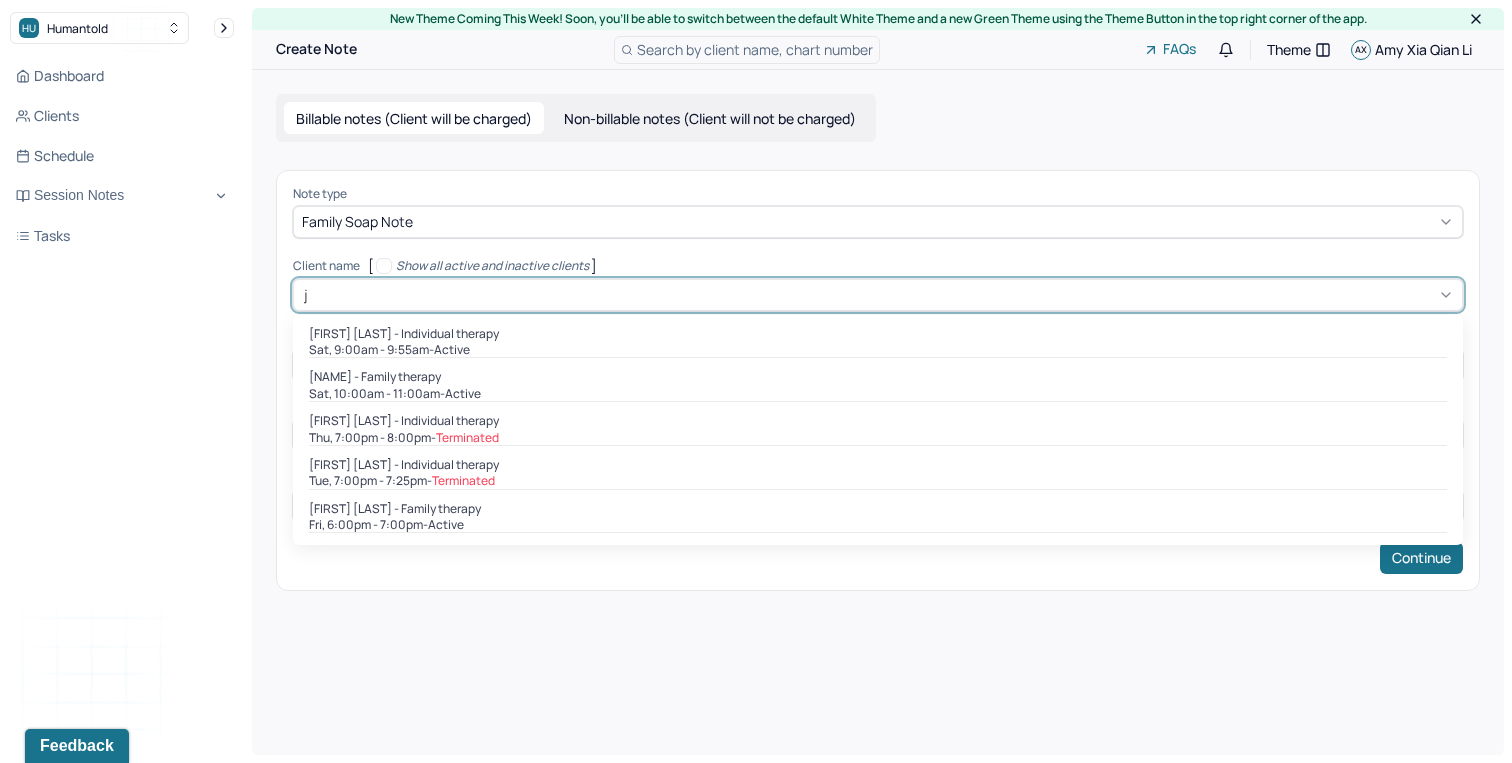 type on "je" 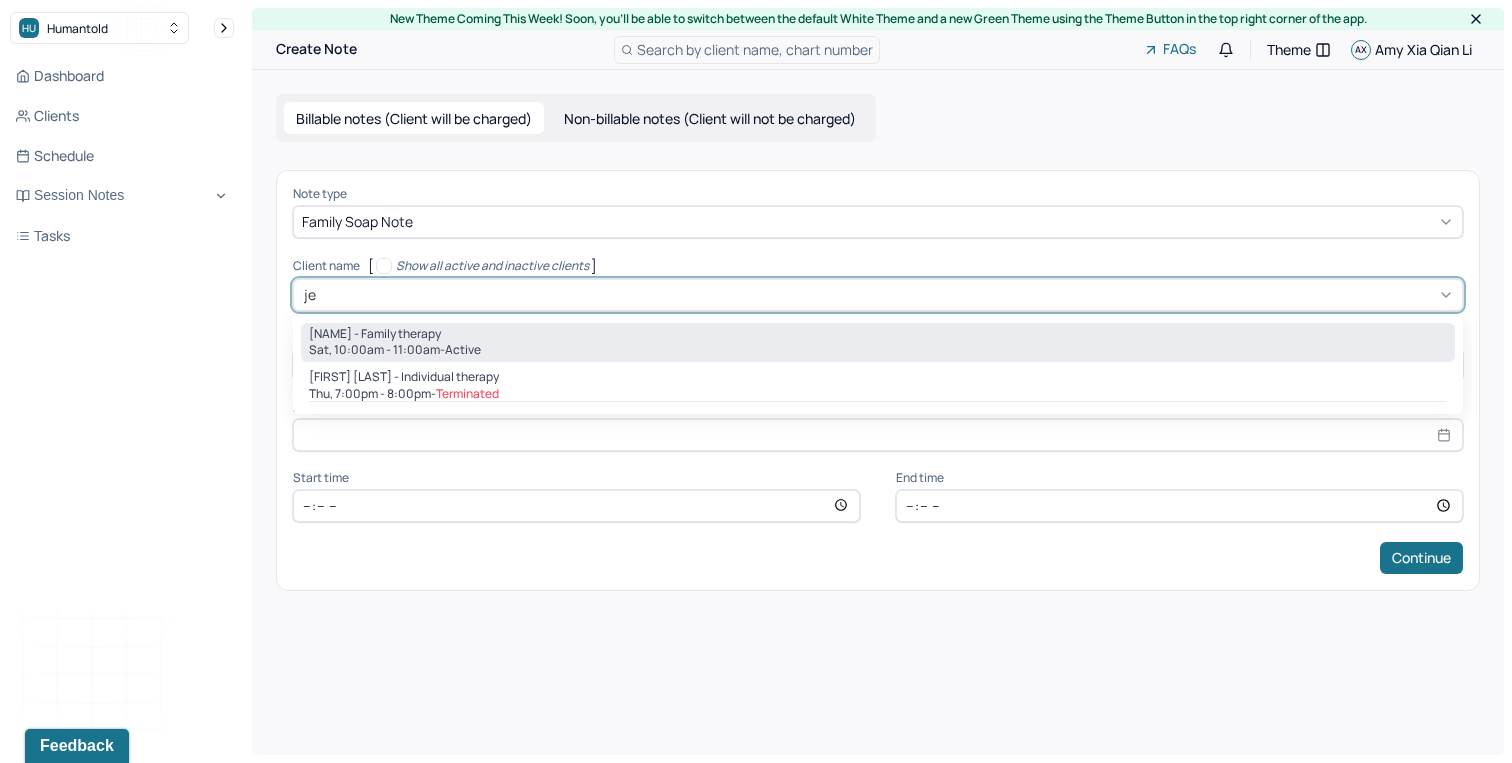 click on "[NAME] - Family therapy" at bounding box center (878, 334) 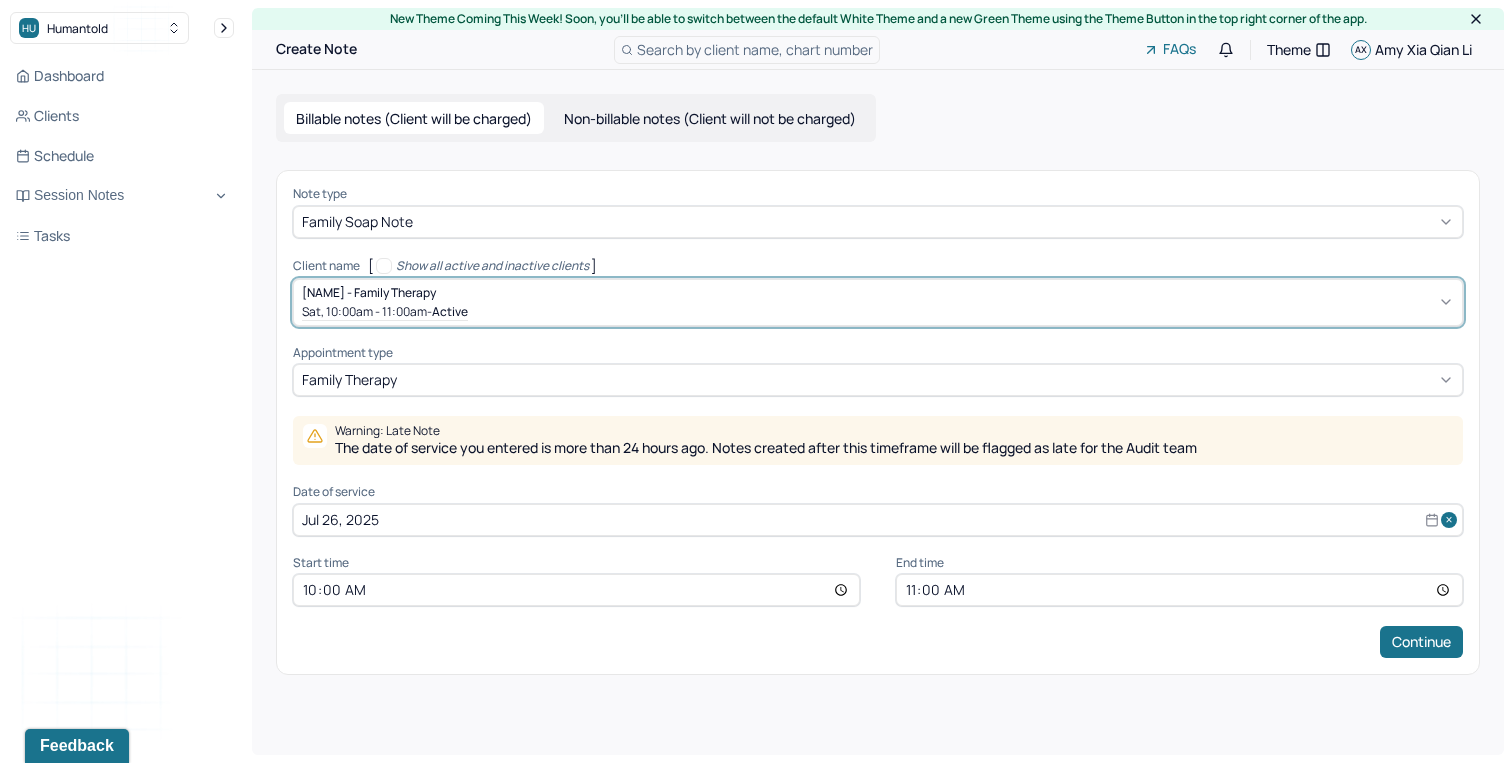 click on "Jul 26, 2025" at bounding box center (878, 520) 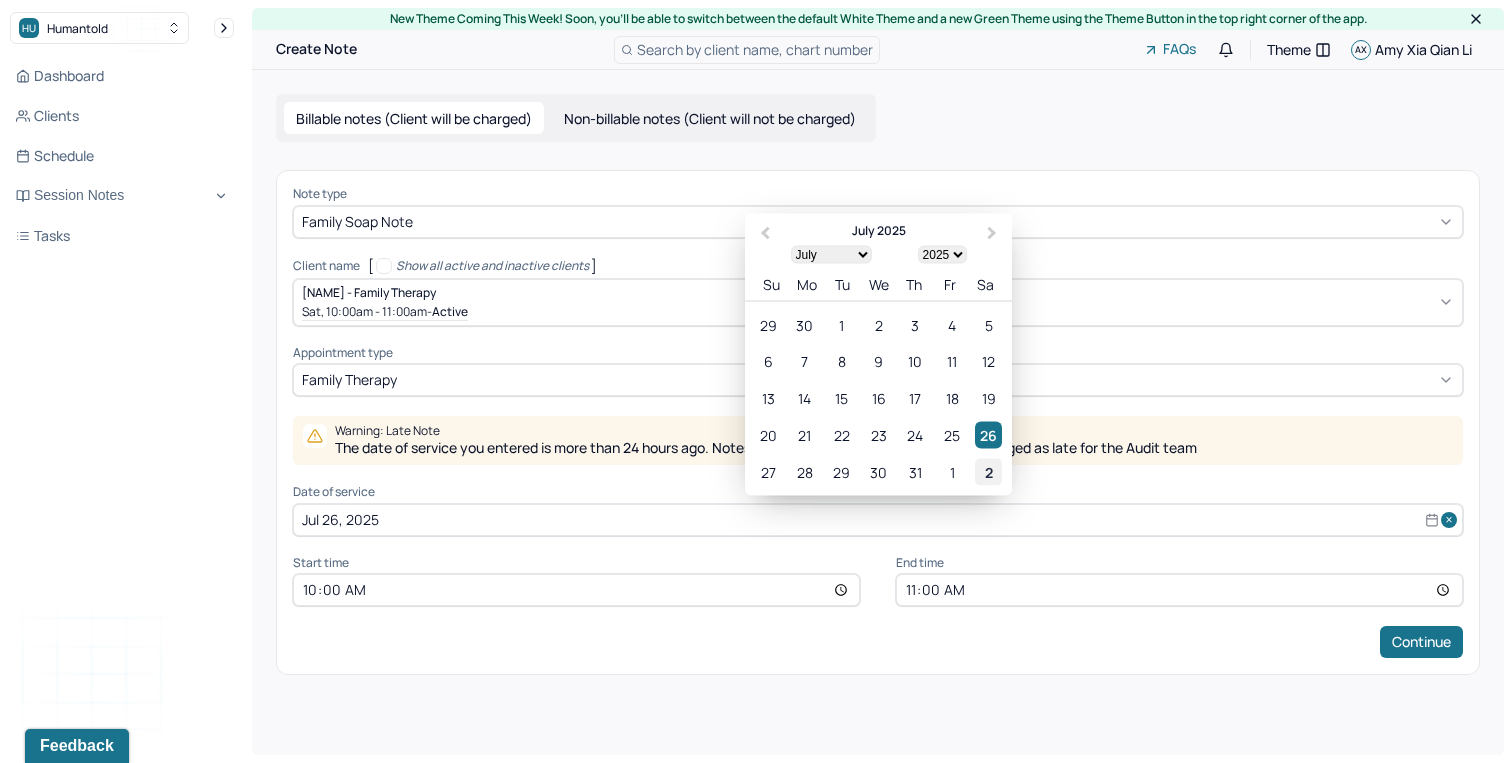 click on "2" at bounding box center [988, 471] 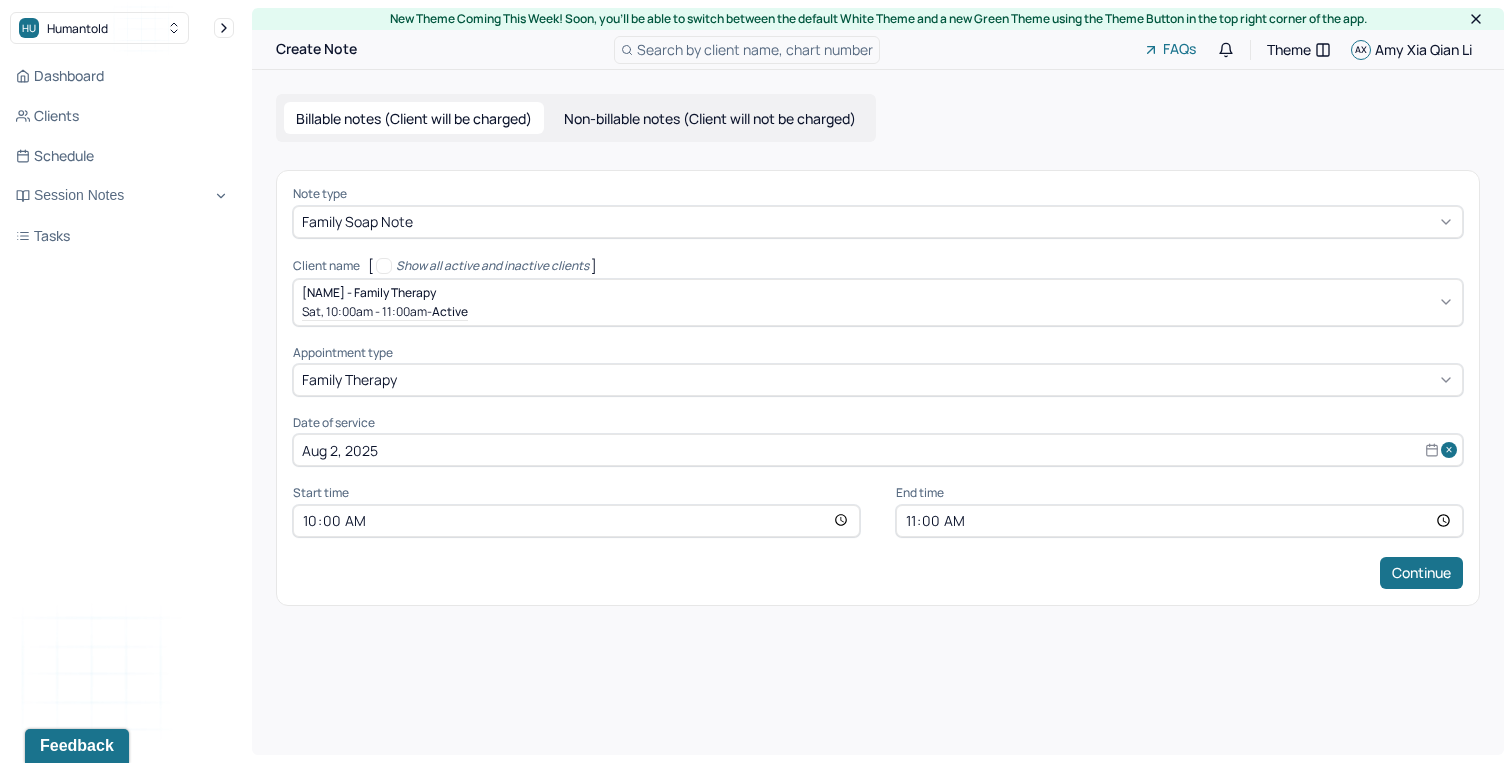 click on "Continue" at bounding box center [878, 573] 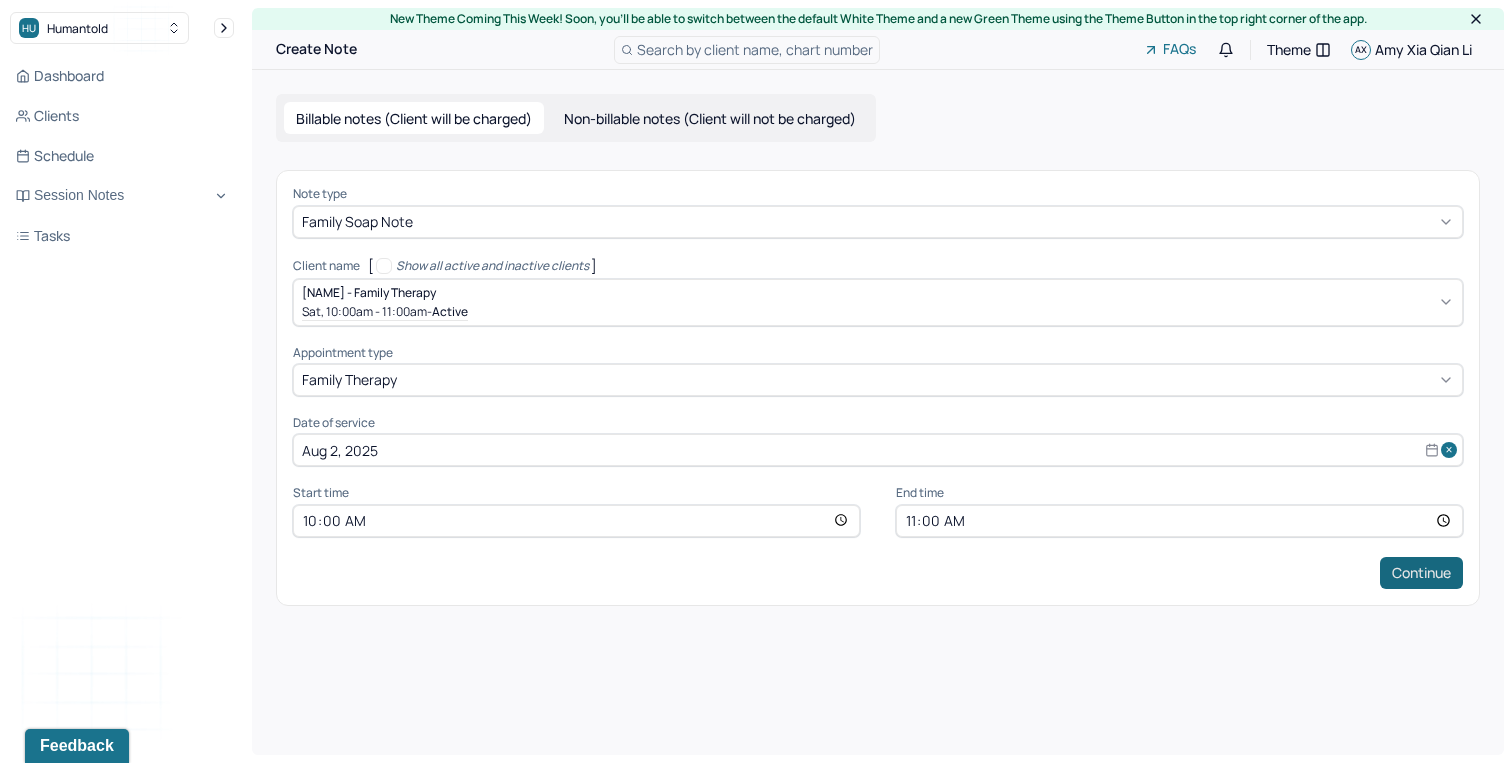 click on "Continue" at bounding box center (1421, 573) 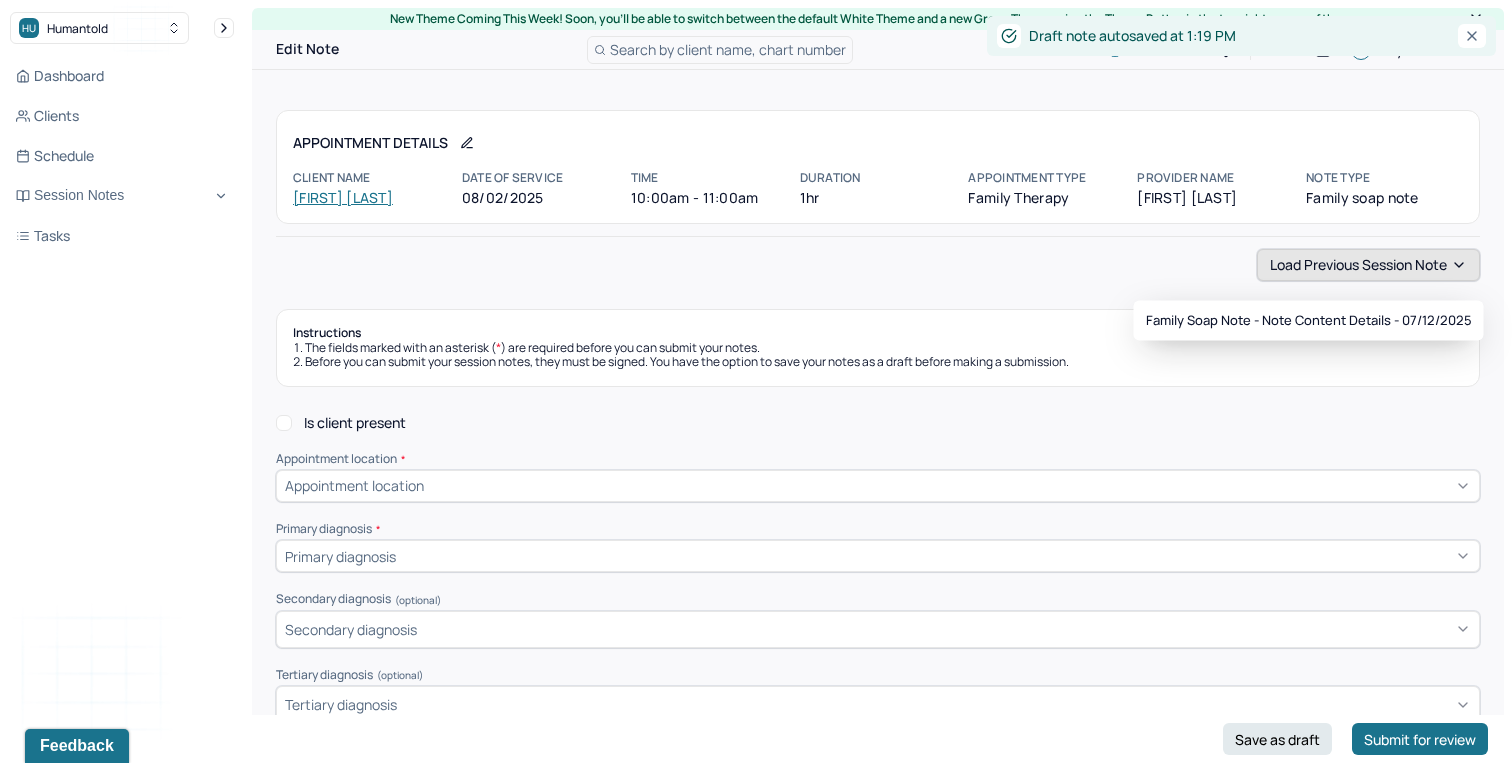 click on "Load previous session note" at bounding box center [1368, 265] 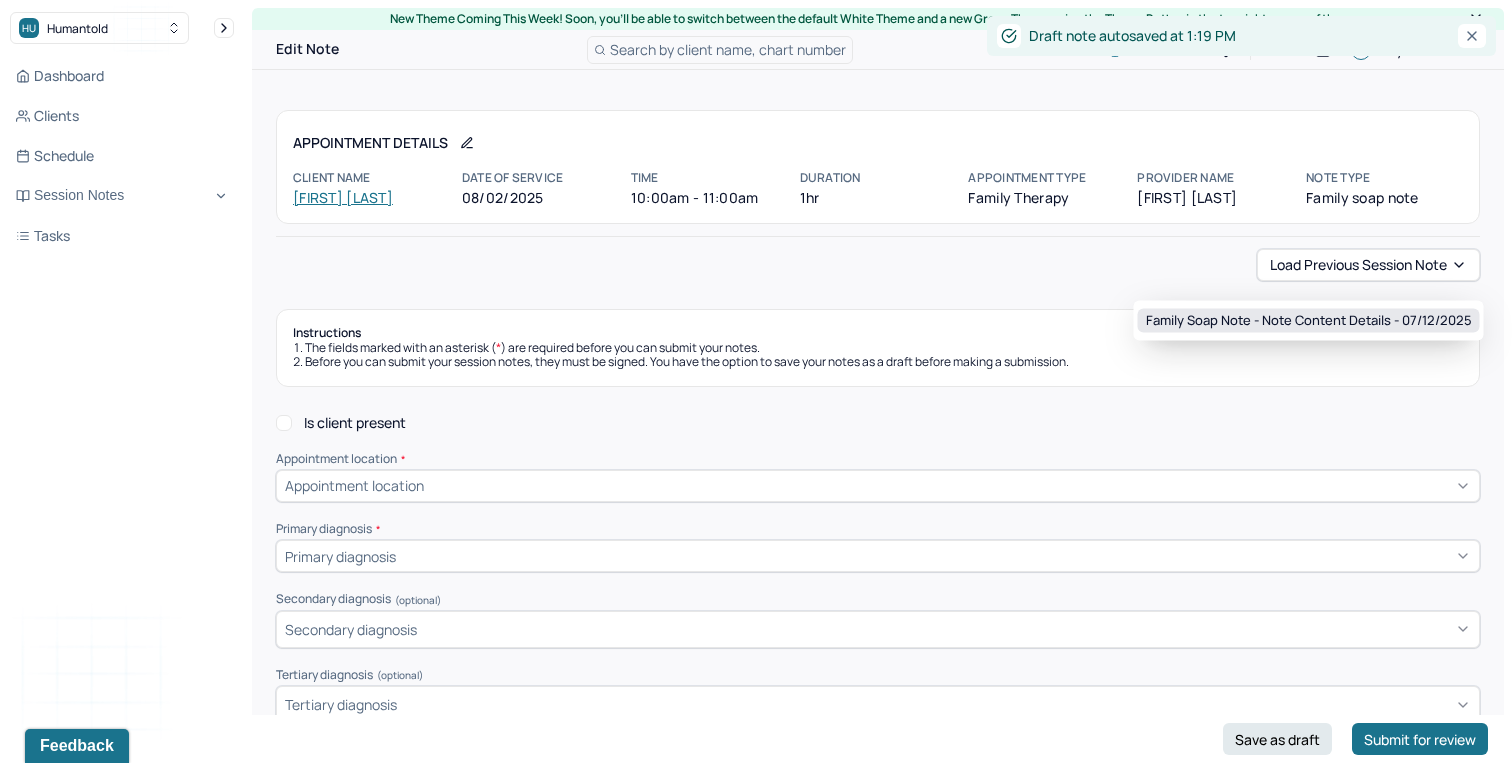click on "Family soap note   - Note content Details -   07/12/2025" at bounding box center [1309, 321] 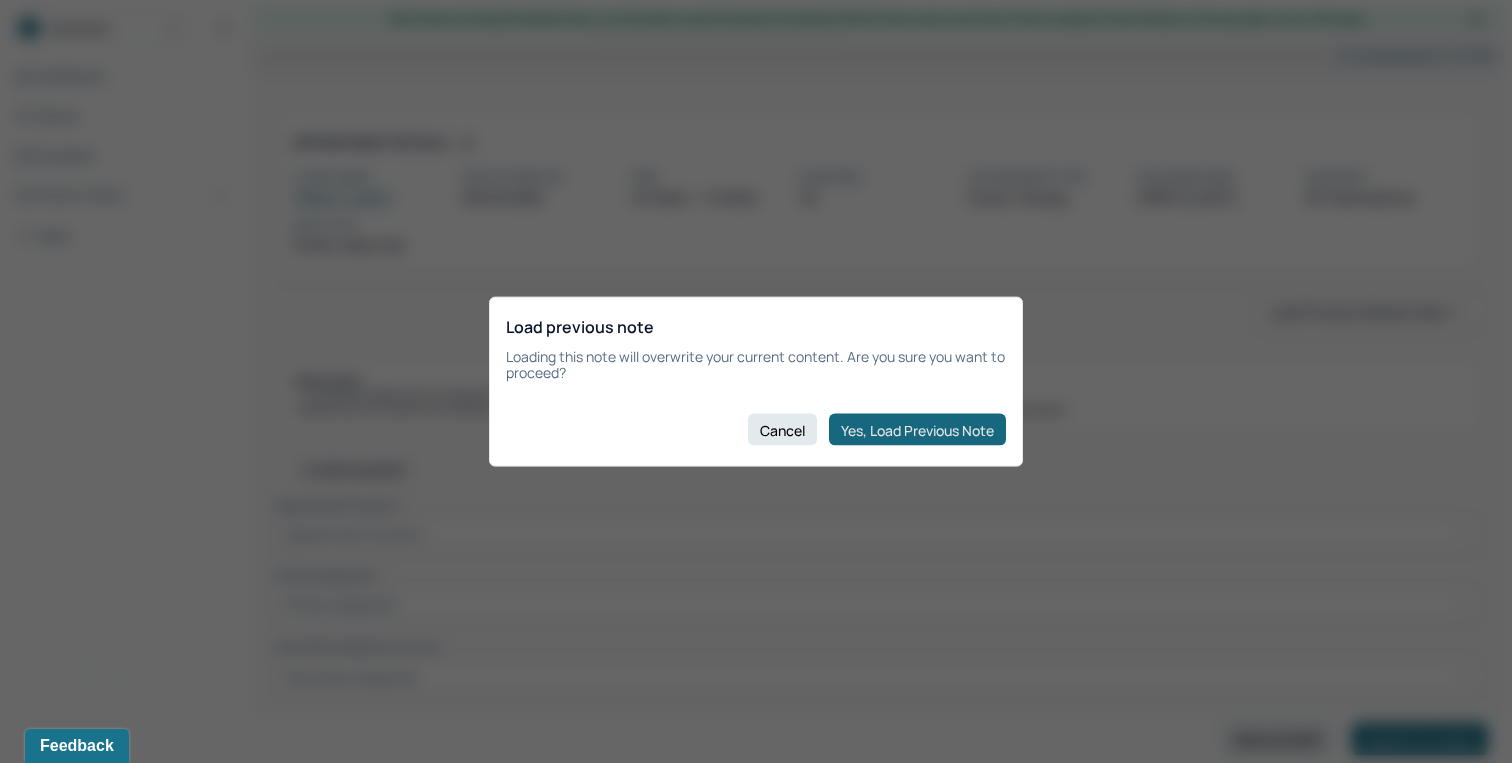 click on "Yes, Load Previous Note" at bounding box center (917, 430) 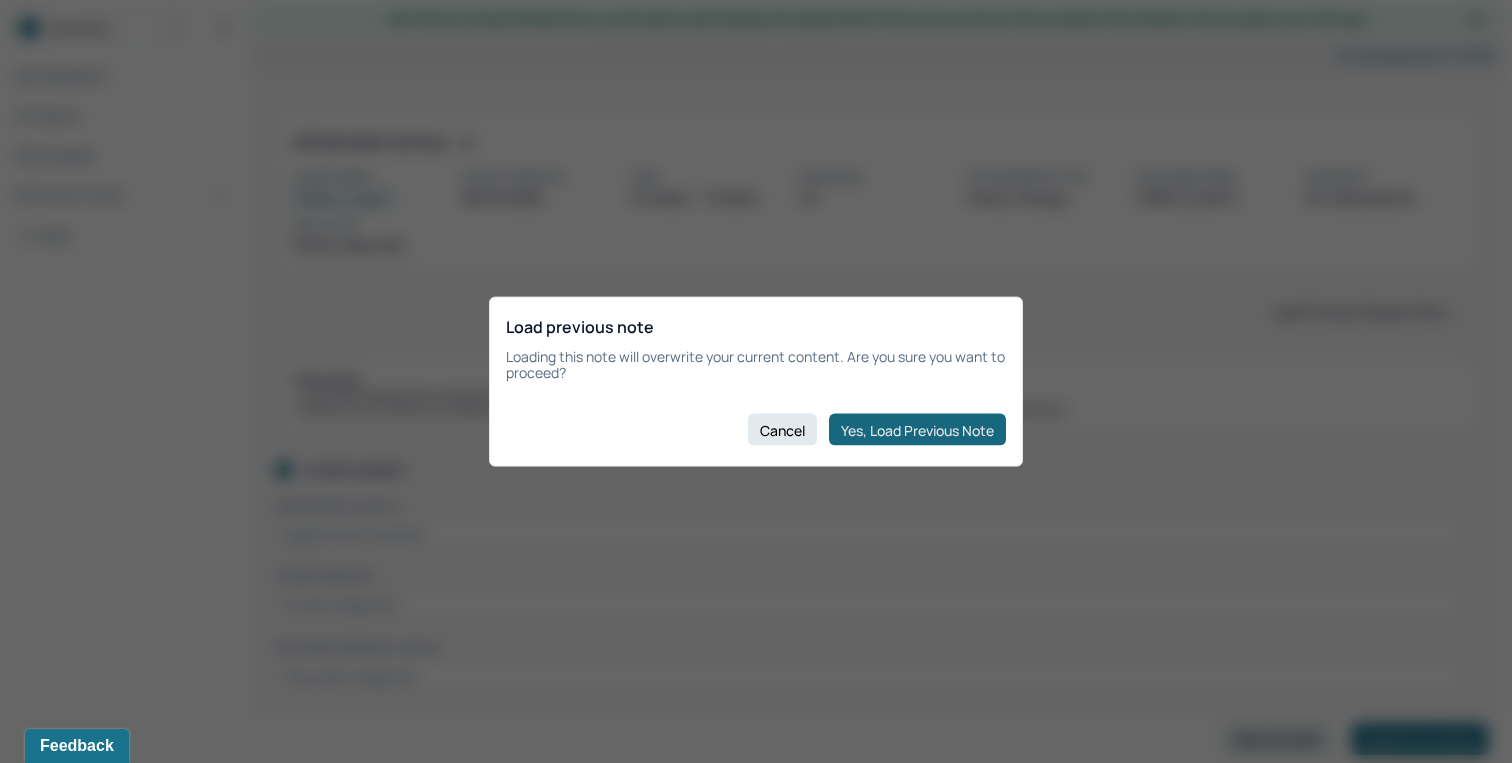 checkbox on "true" 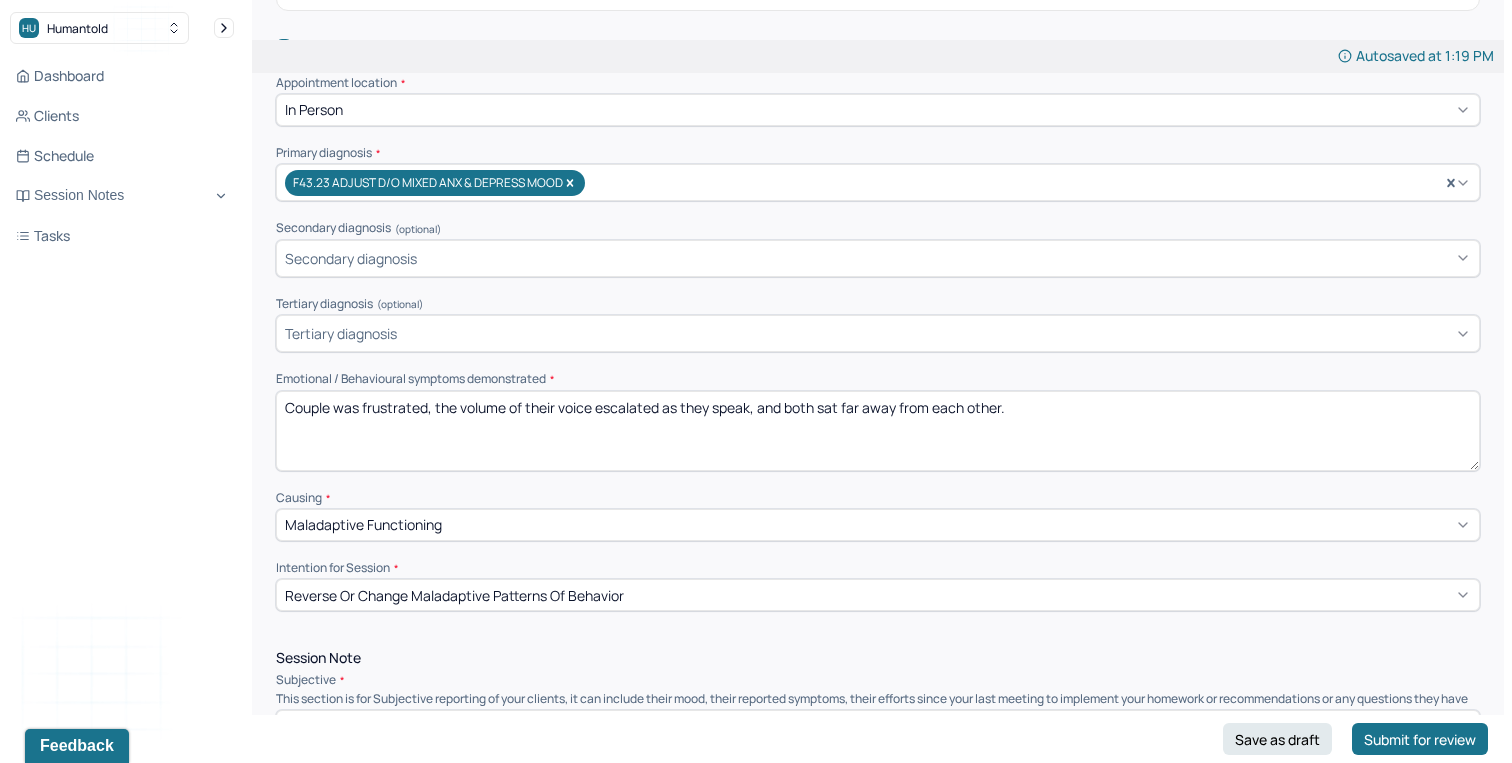 scroll, scrollTop: 422, scrollLeft: 0, axis: vertical 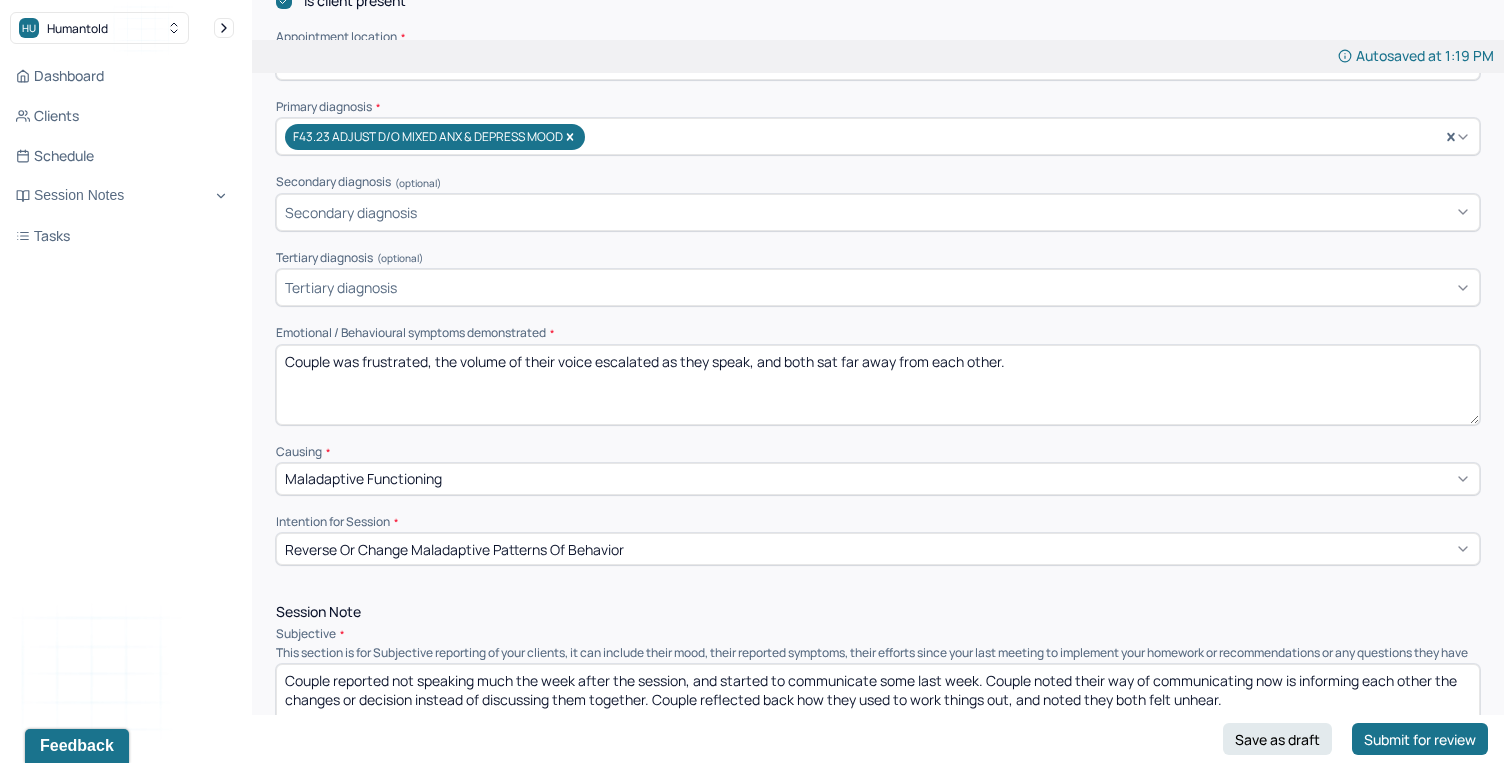 drag, startPoint x: 1023, startPoint y: 374, endPoint x: 362, endPoint y: 362, distance: 661.1089 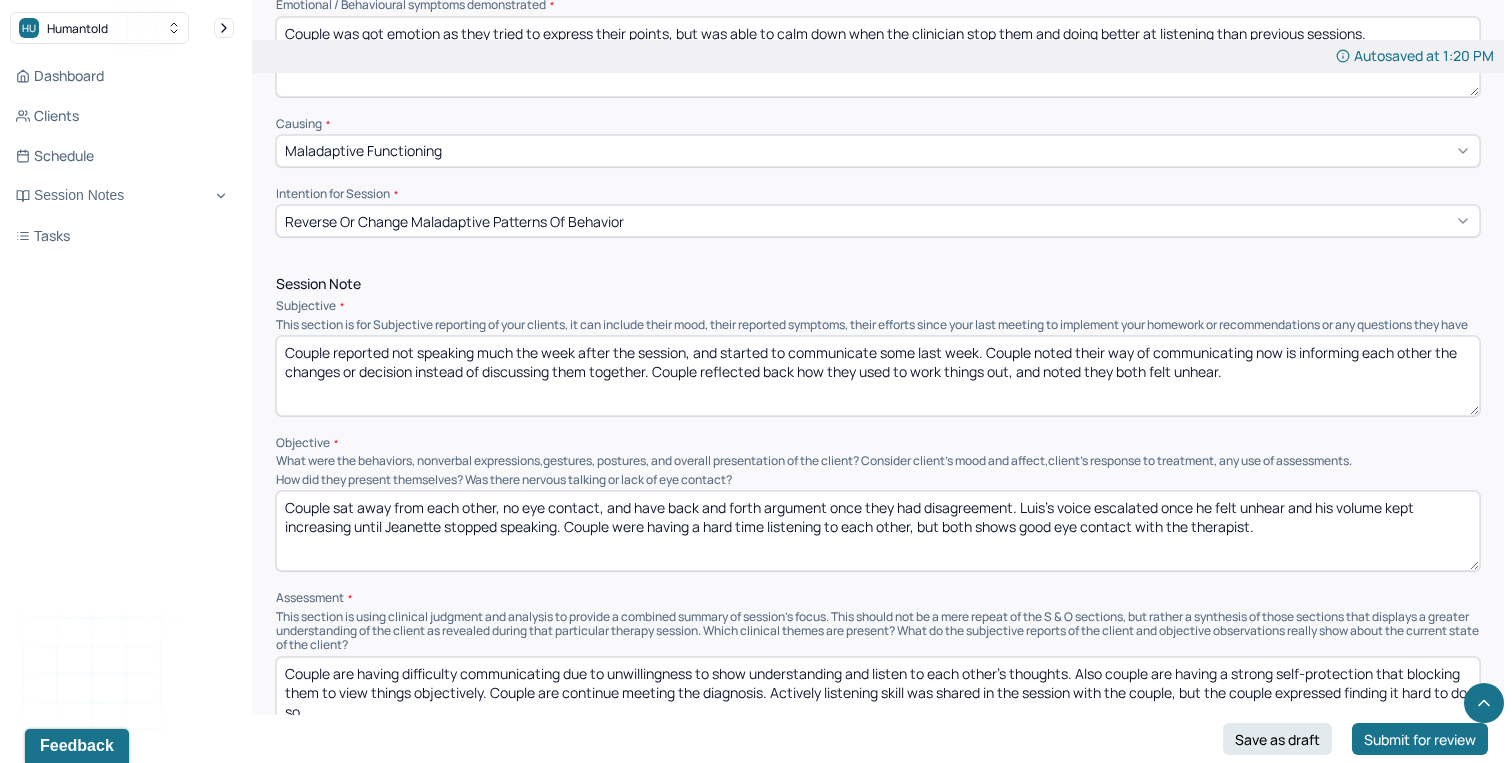 scroll, scrollTop: 802, scrollLeft: 0, axis: vertical 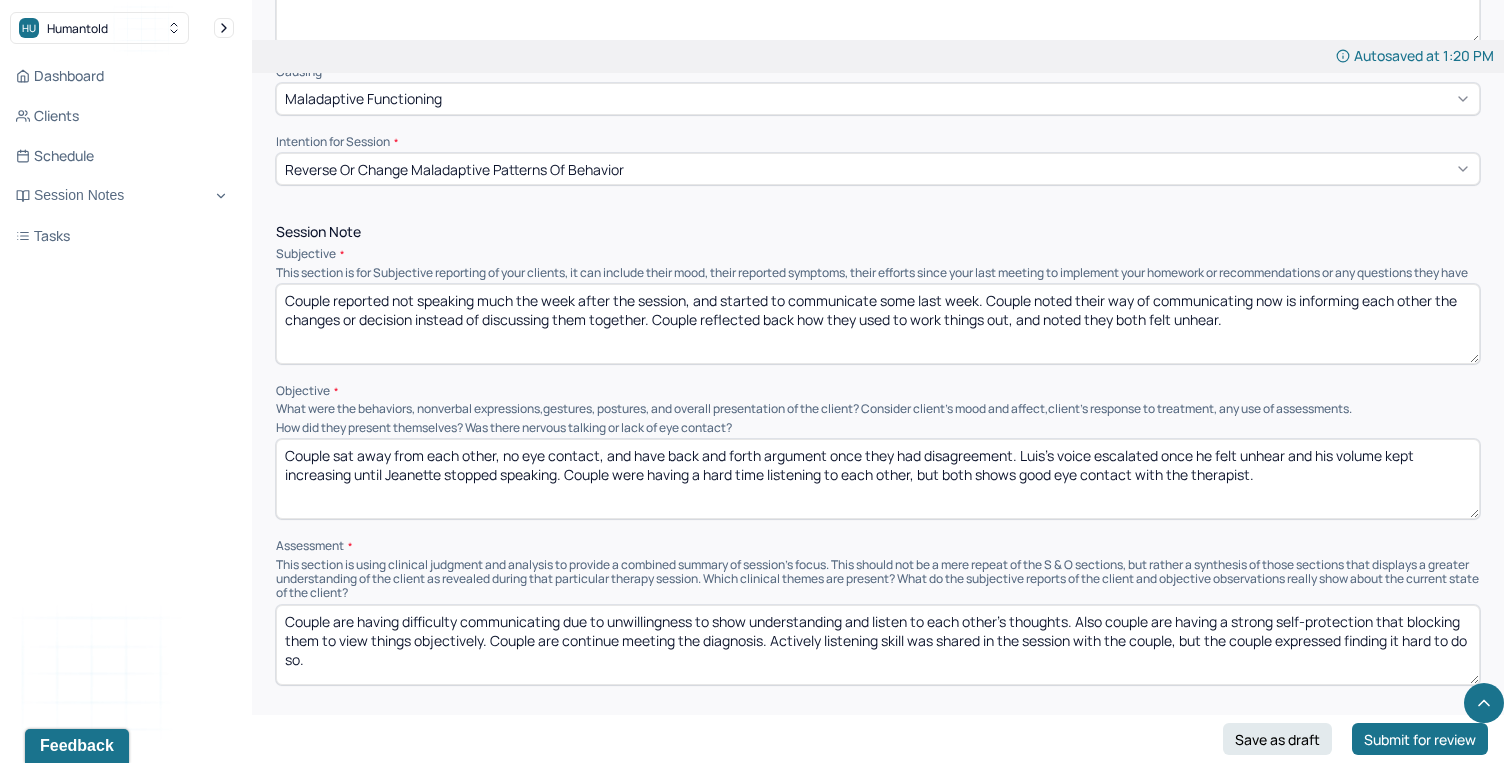 type on "Couple was got emotion as they tried to express their points, but was able to calm down when the clinician stop them and doing better at listening than previous sessions." 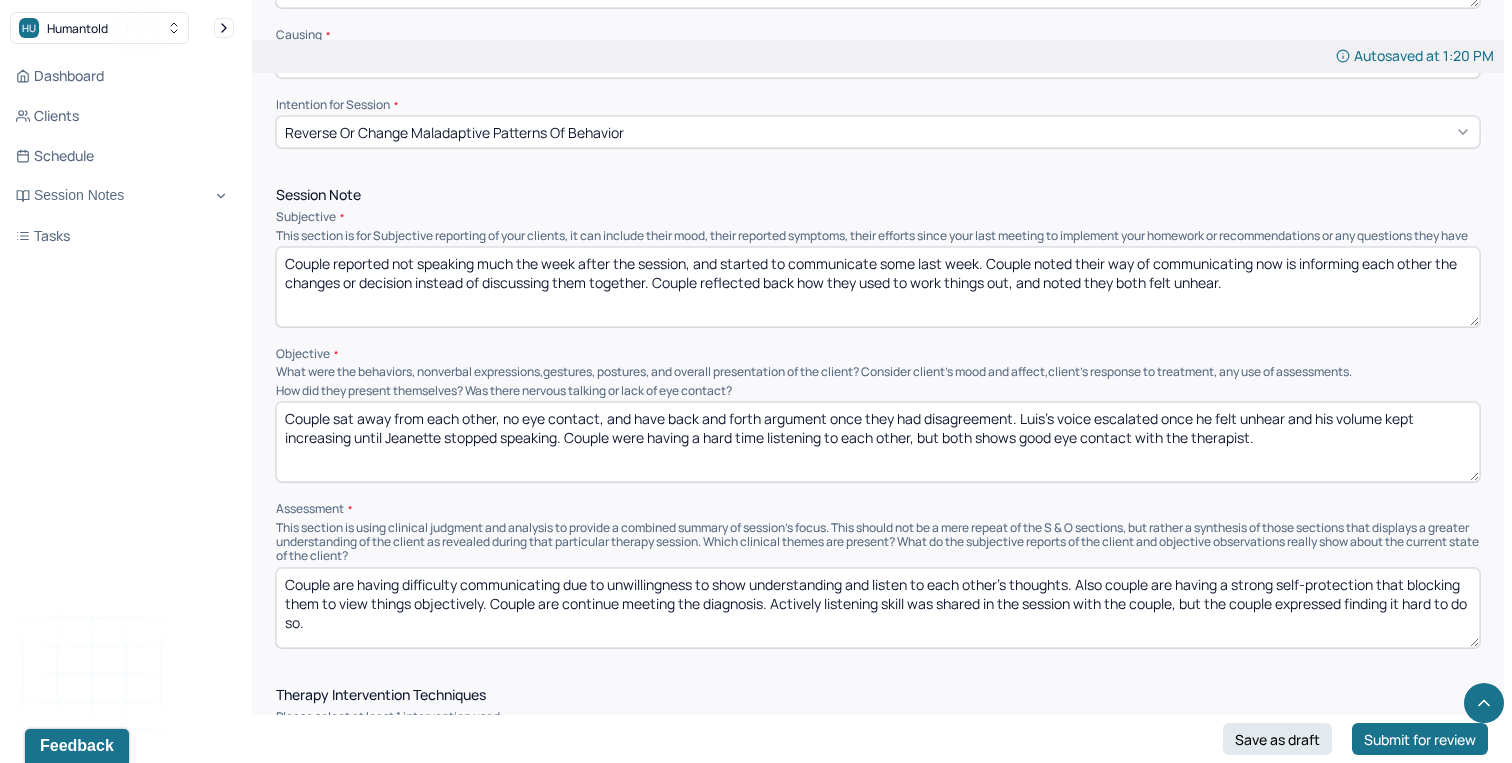 scroll, scrollTop: 843, scrollLeft: 0, axis: vertical 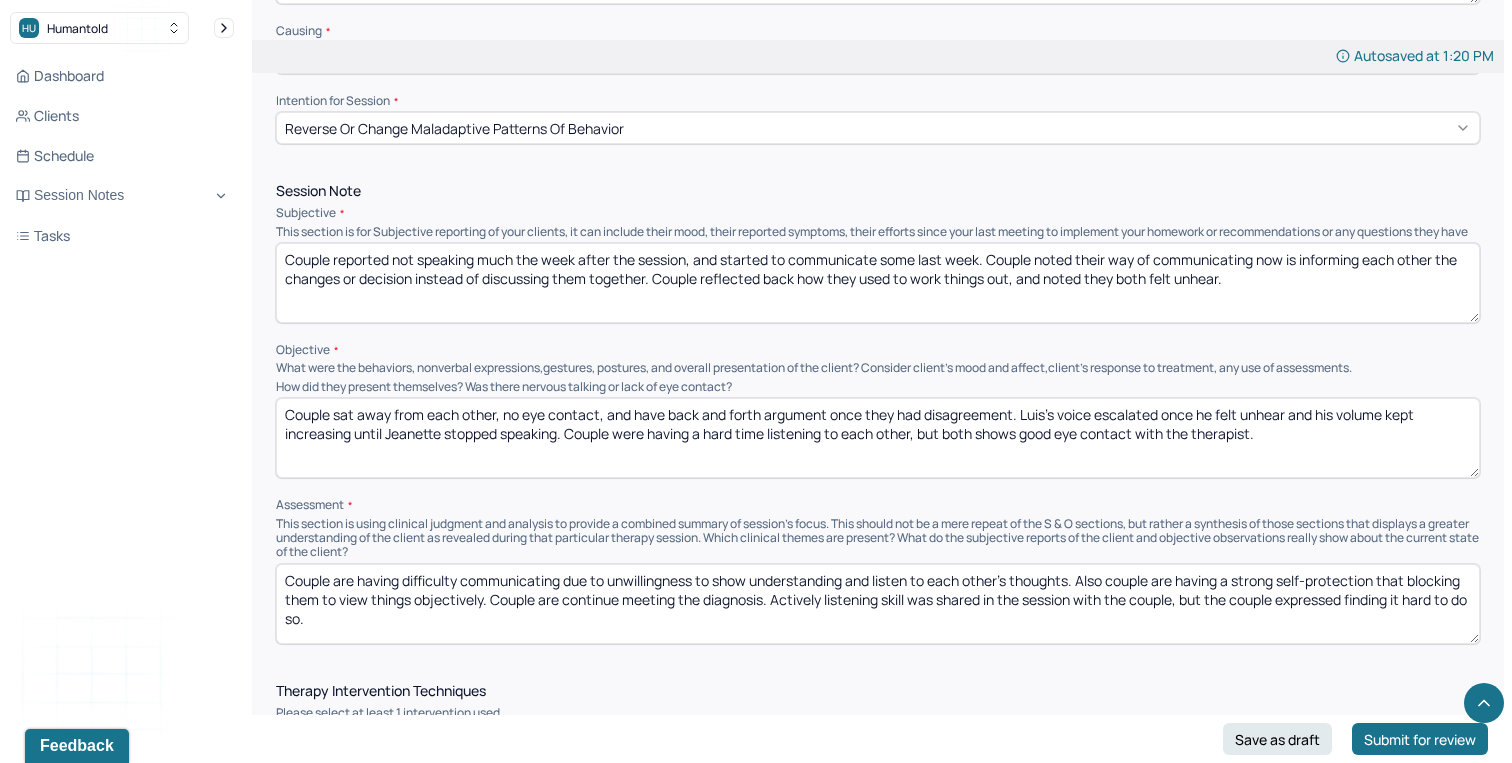 drag, startPoint x: 1239, startPoint y: 305, endPoint x: 393, endPoint y: 279, distance: 846.3994 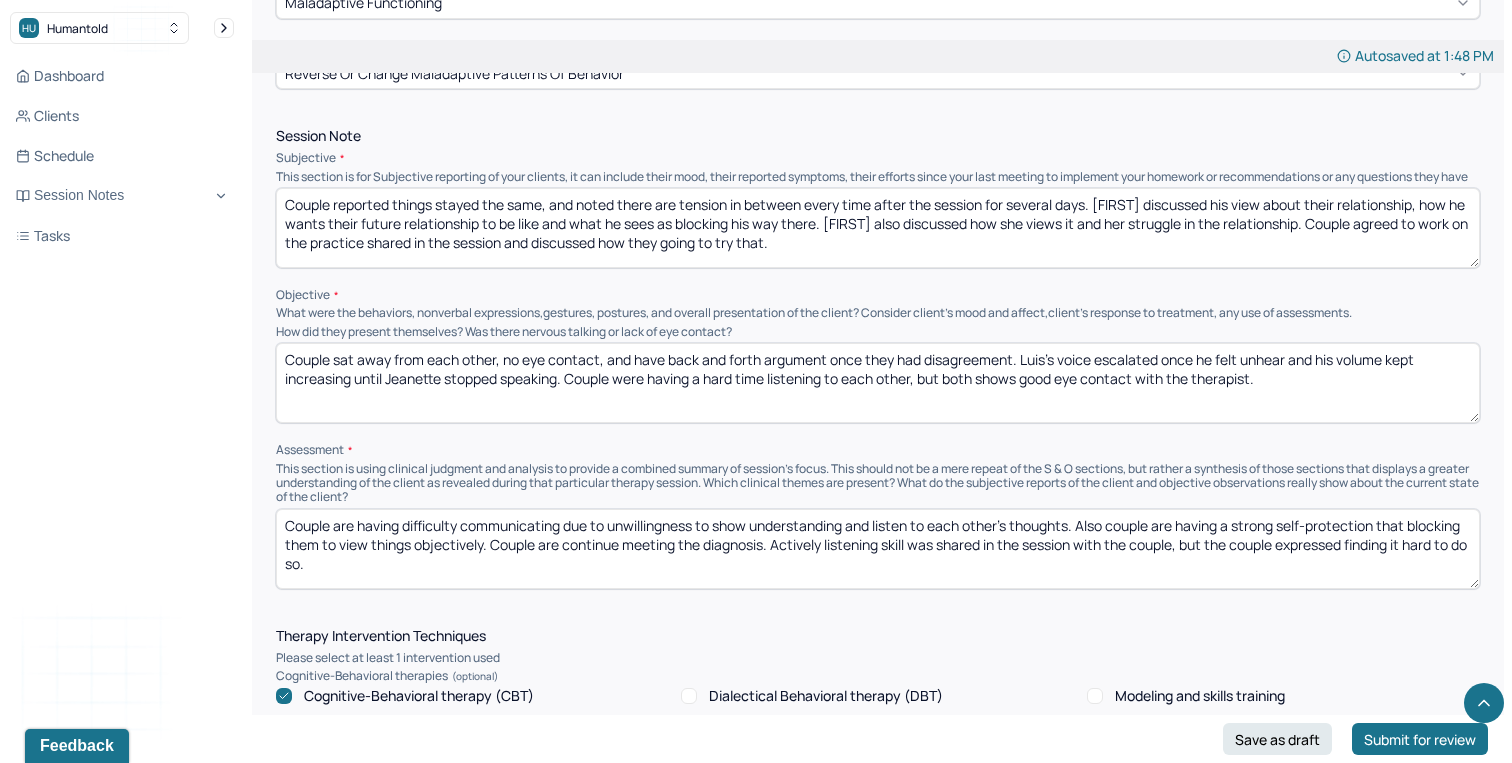 scroll, scrollTop: 900, scrollLeft: 0, axis: vertical 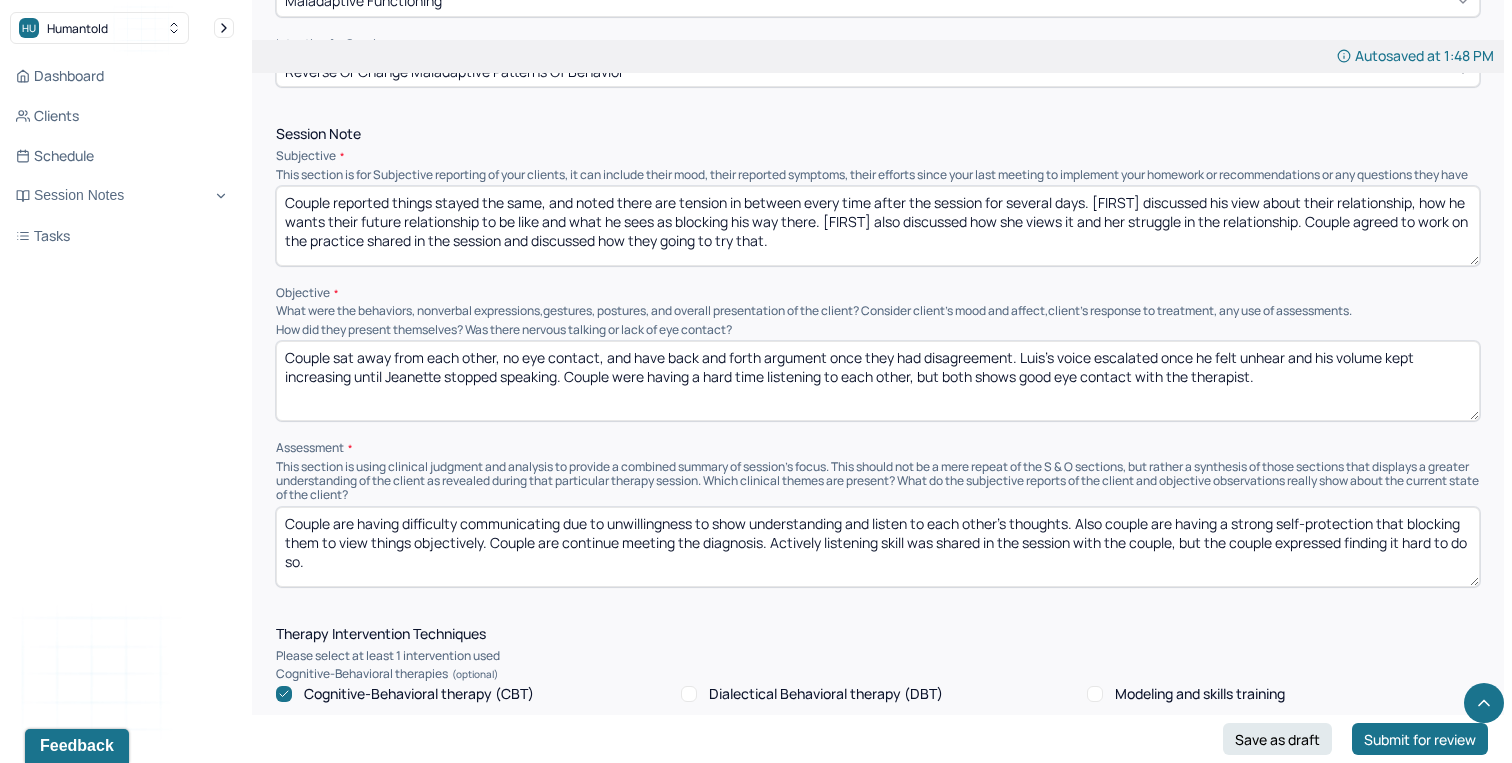 type on "Couple reported things stayed the same, and noted there are tension in between every time after the session for several days. [FIRST] discussed his view about their relationship, how he wants their future relationship to be like and what he sees as blocking his way there. [FIRST] also discussed how she views it and her struggle in the relationship. Couple agreed to work on the practice shared in the session and discussed how they going to try that." 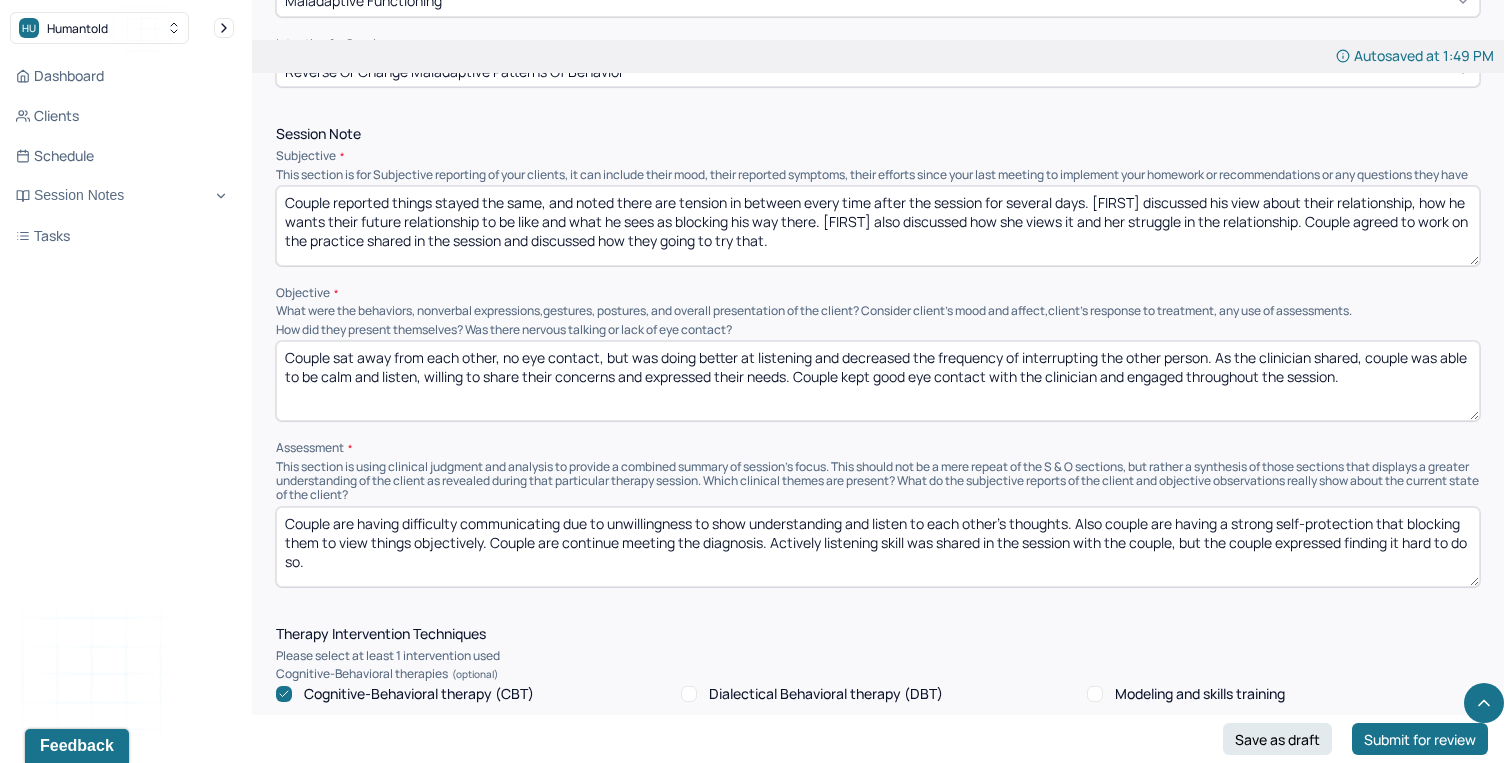 type on "Couple sat away from each other, no eye contact, but was doing better at listening and decreased the frequency of interrupting the other person. As the clinician shared, couple was able to be calm and listen, willing to share their concerns and expressed their needs. Couple kept good eye contact with the clinician and engaged throughout the session." 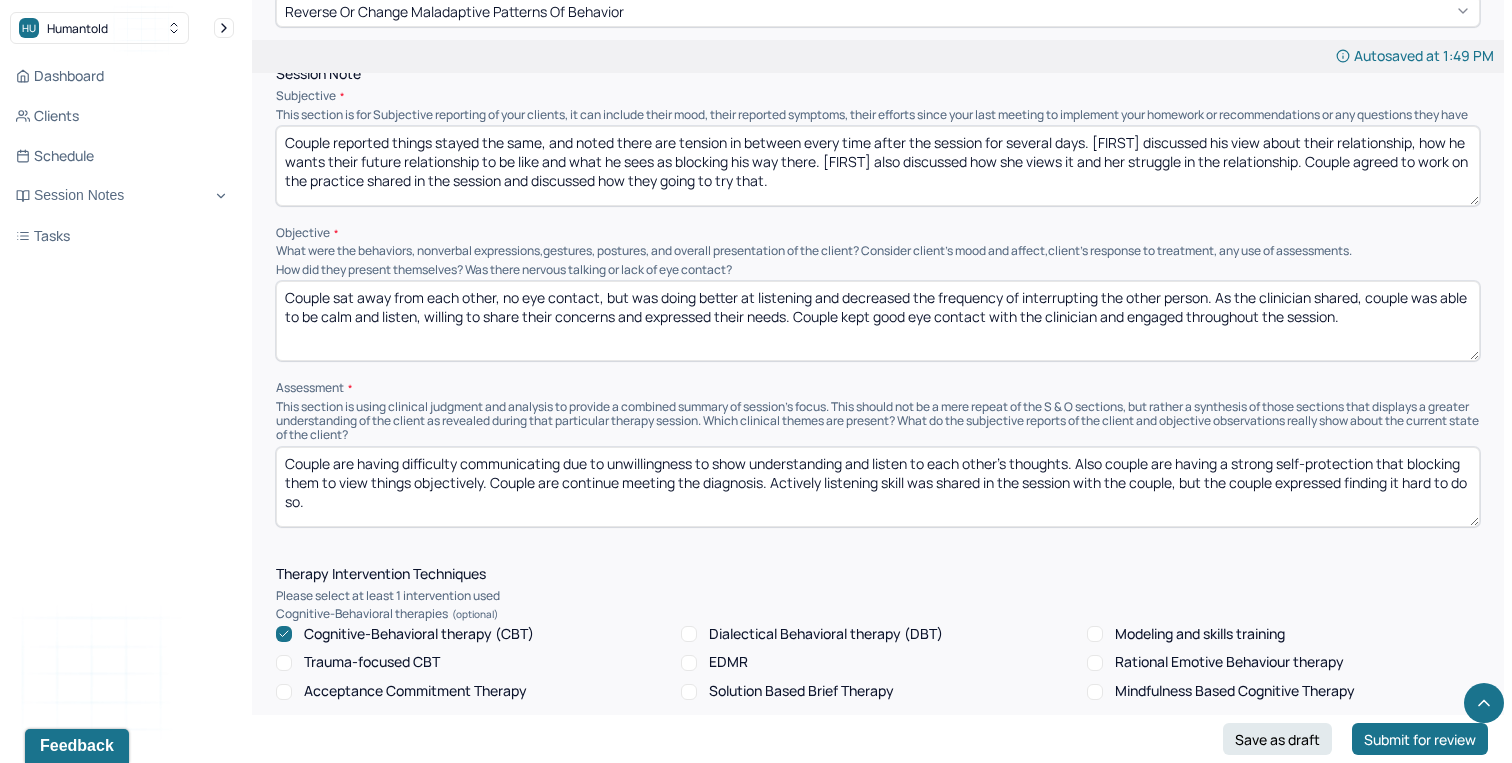 scroll, scrollTop: 979, scrollLeft: 0, axis: vertical 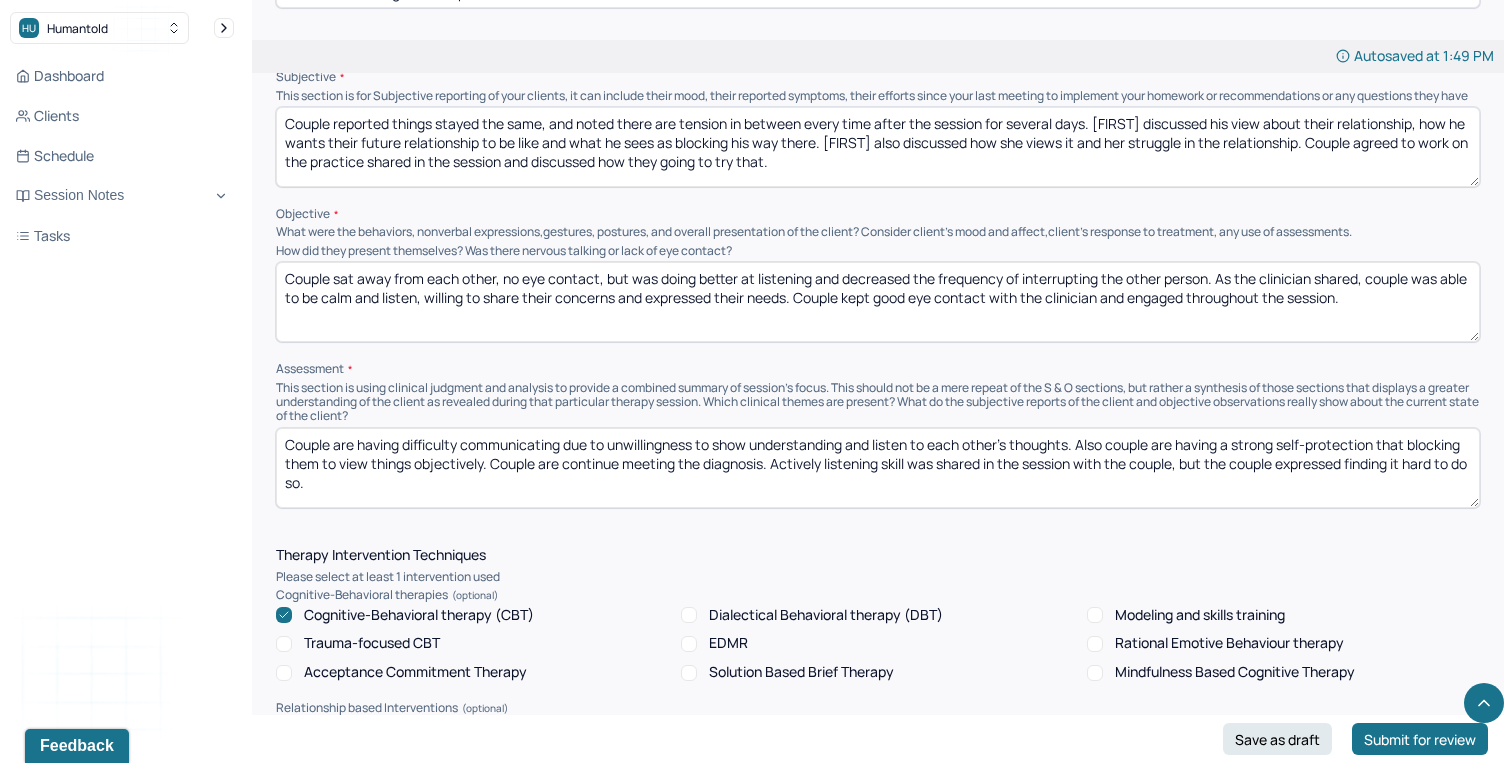 click on "This section is using clinical judgment and analysis to provide a combined summary of session's focus. This should not be a mere repeat of the S & O sections, but rather a synthesis of those sections that displays a greater understanding of the client as revealed during that particular therapy session. Which clinical themes are present? What do the subjective reports of the client and objective observations really show about the current state of the client?" at bounding box center [878, 402] 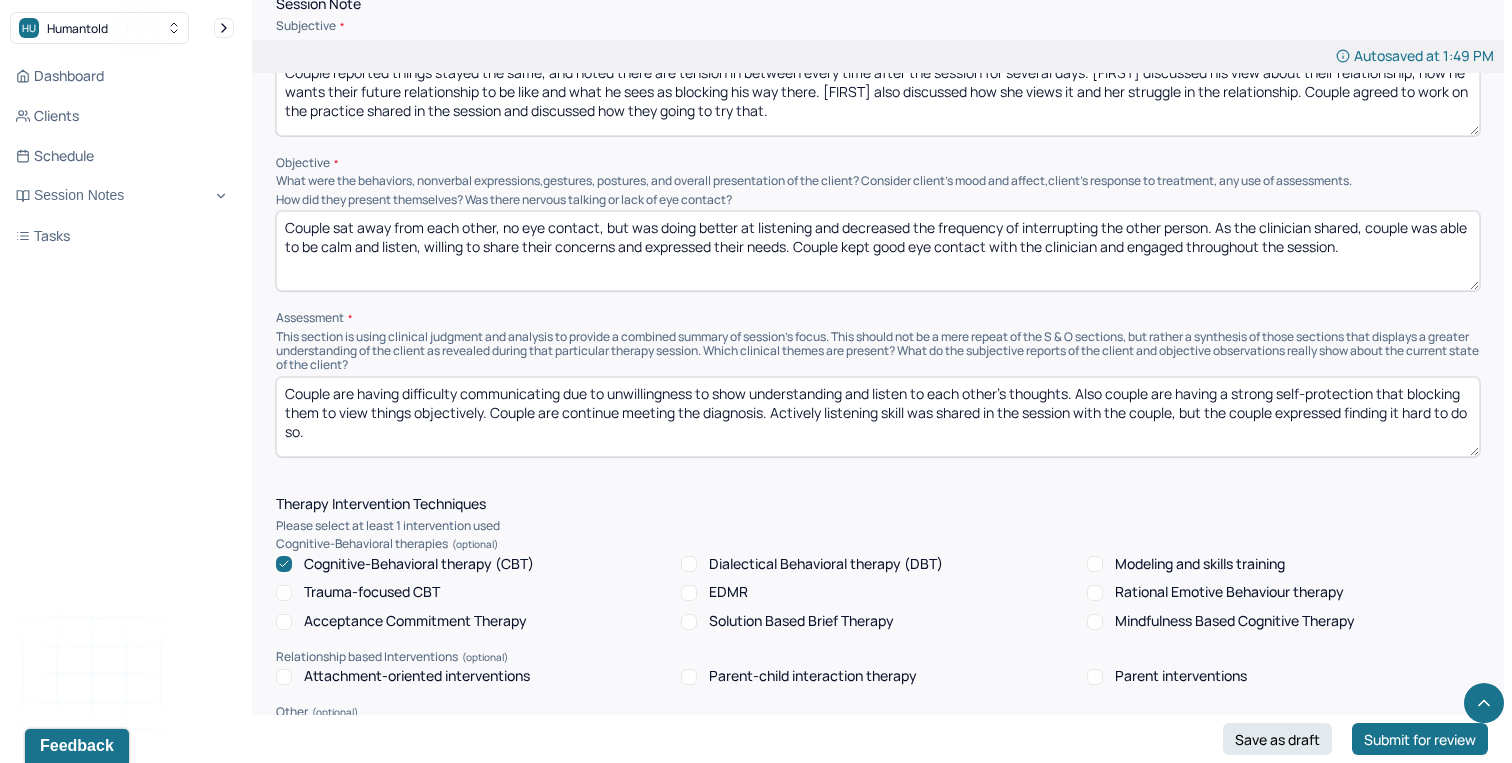 scroll, scrollTop: 1032, scrollLeft: 0, axis: vertical 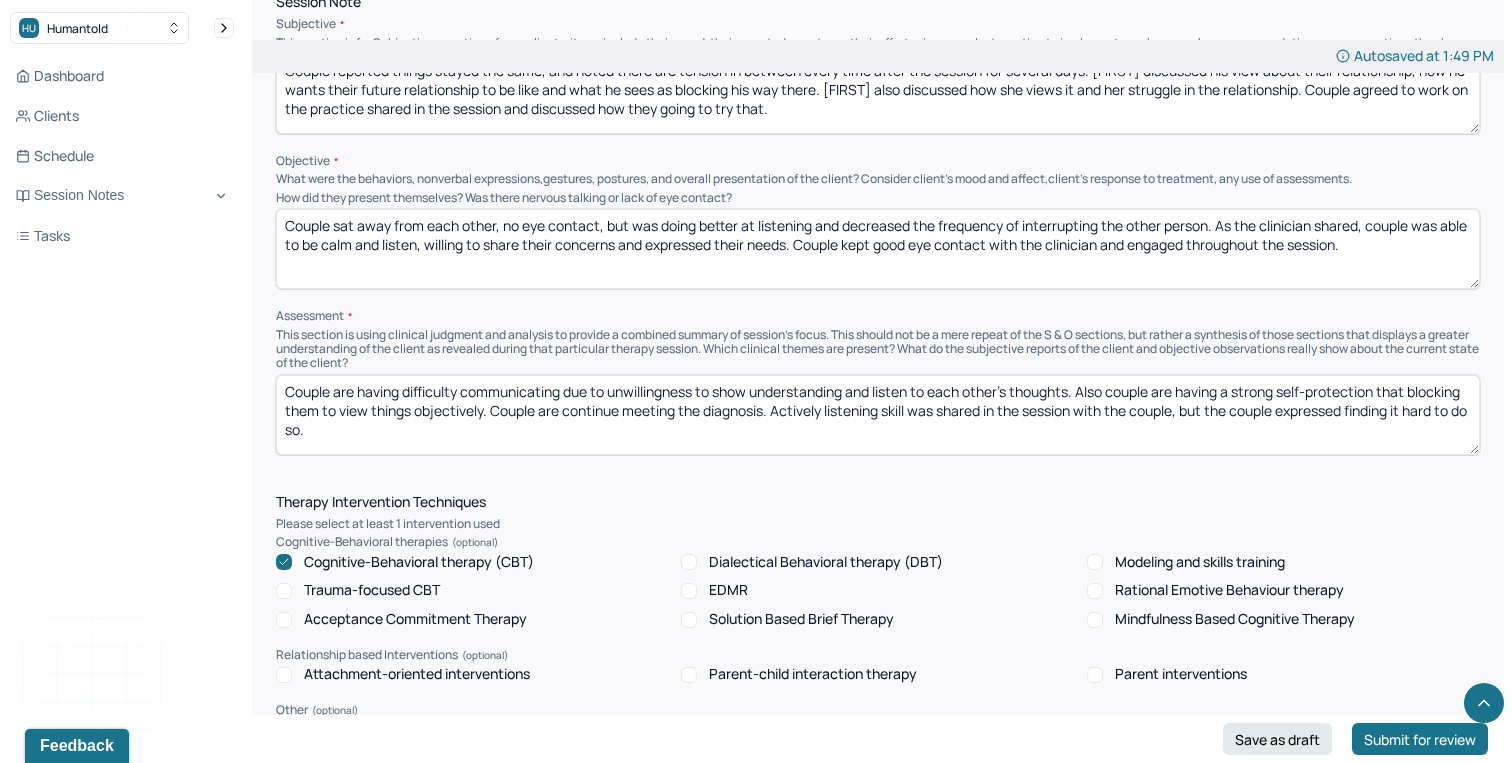 drag, startPoint x: 768, startPoint y: 438, endPoint x: 377, endPoint y: 414, distance: 391.73587 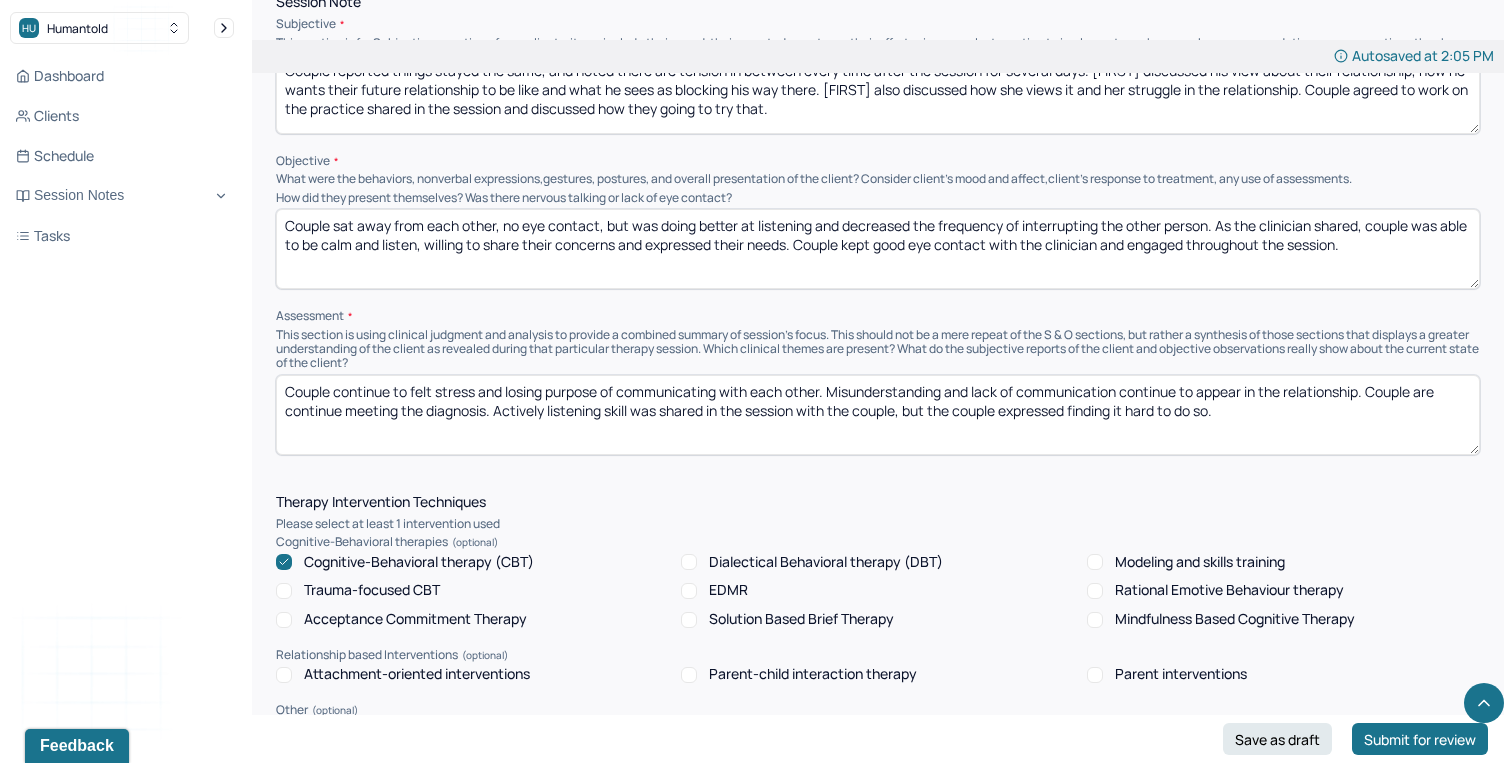 type on "Couple continue to felt stress and losing purpose of communicating with each other. Misunderstanding and lack of communication continue to appear in the relationship. Couple are continue meeting the diagnosis. Actively listening skill was shared in the session with the couple, but the couple expressed finding it hard to do so." 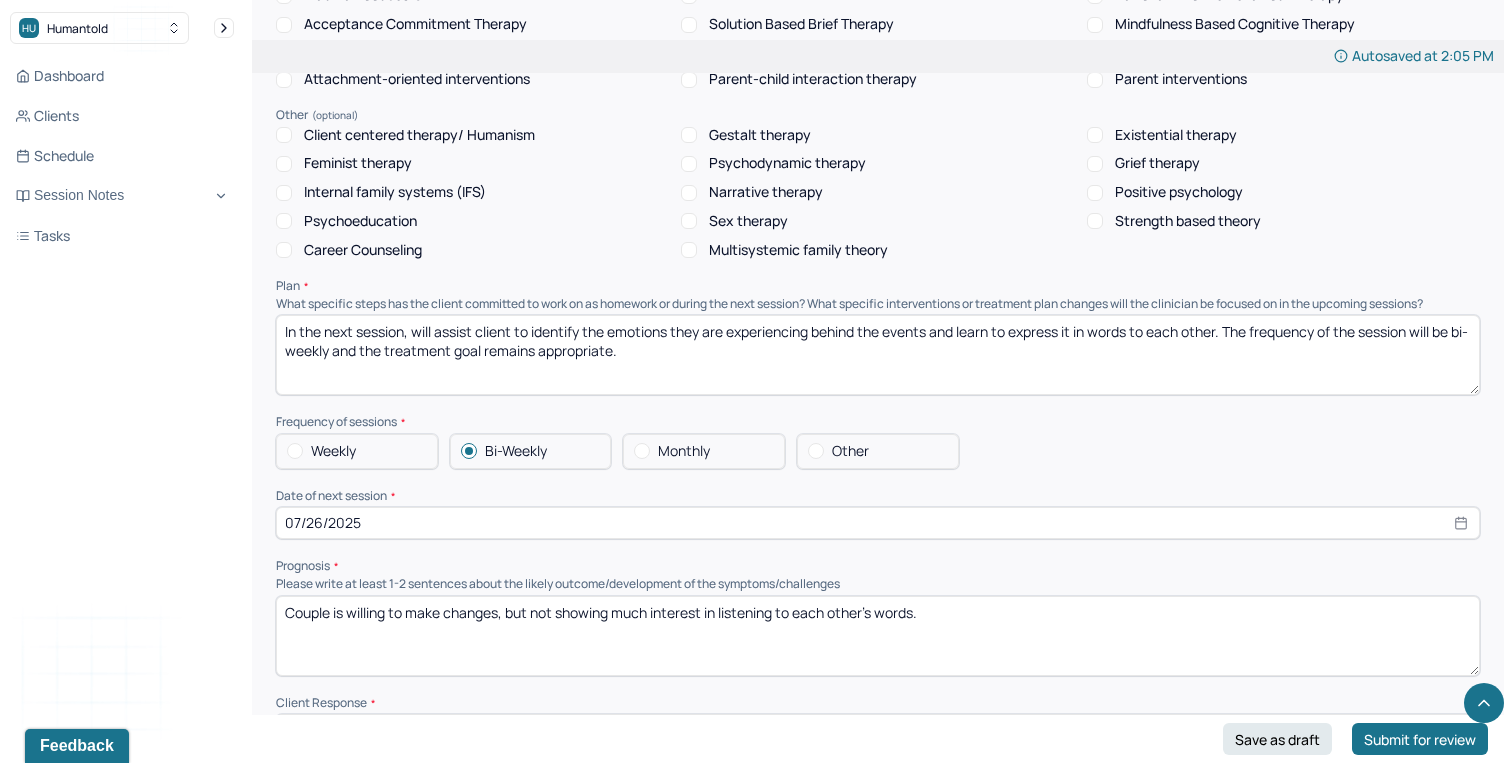 scroll, scrollTop: 1664, scrollLeft: 0, axis: vertical 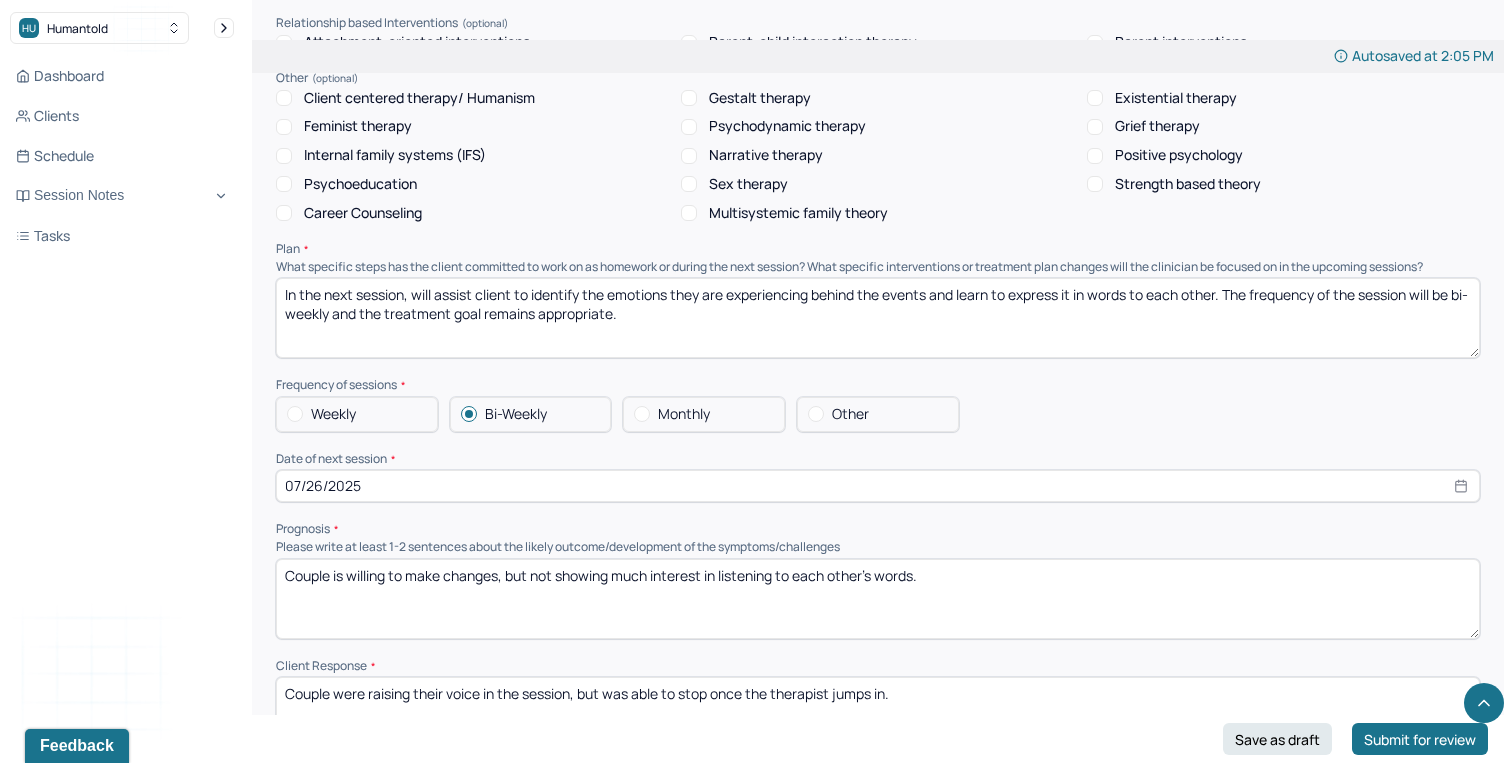 drag, startPoint x: 1222, startPoint y: 316, endPoint x: 516, endPoint y: 317, distance: 706.00073 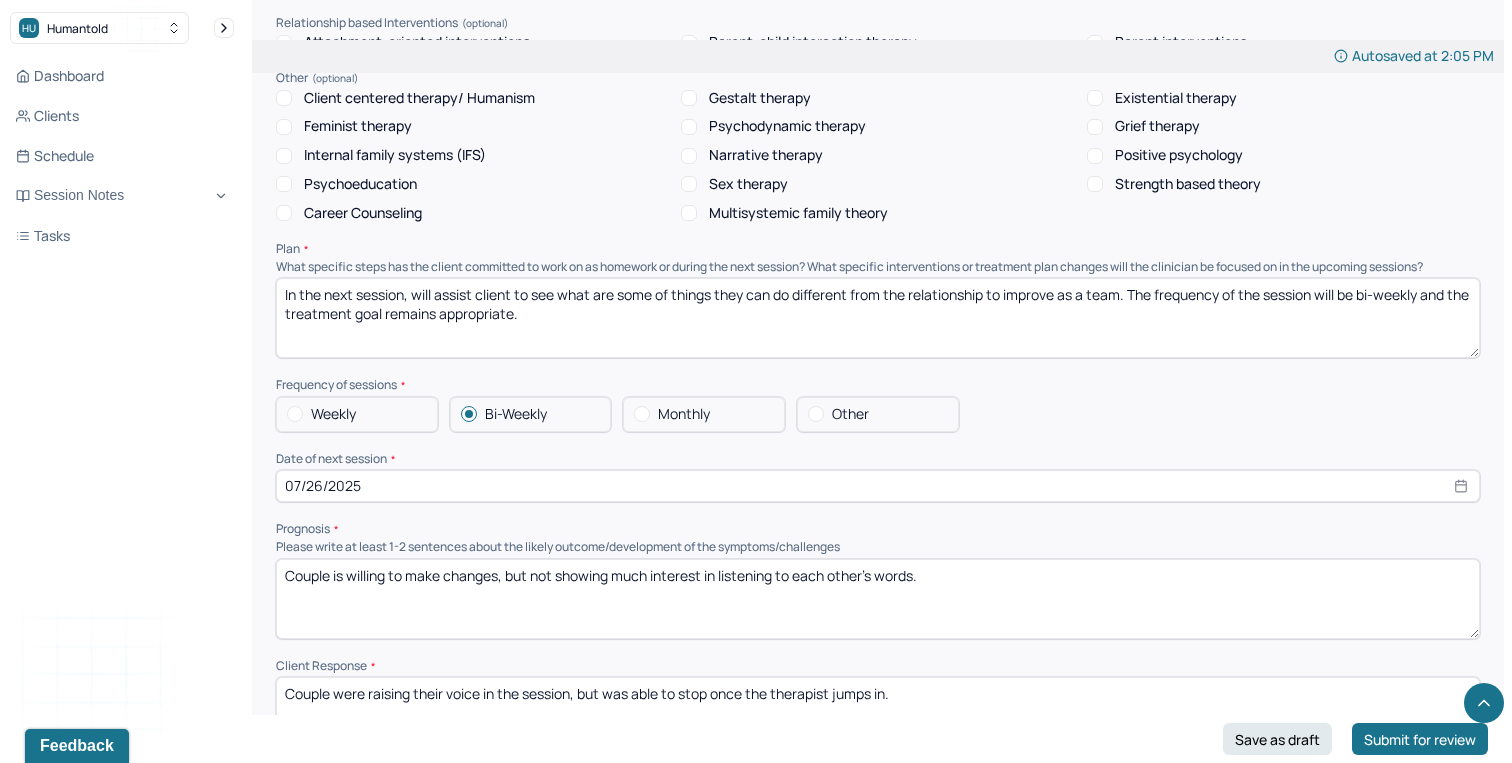 type on "In the next session, will assist client to see what are some of things they can do different from the relationship to improve as a team. The frequency of the session will be bi-weekly and the treatment goal remains appropriate." 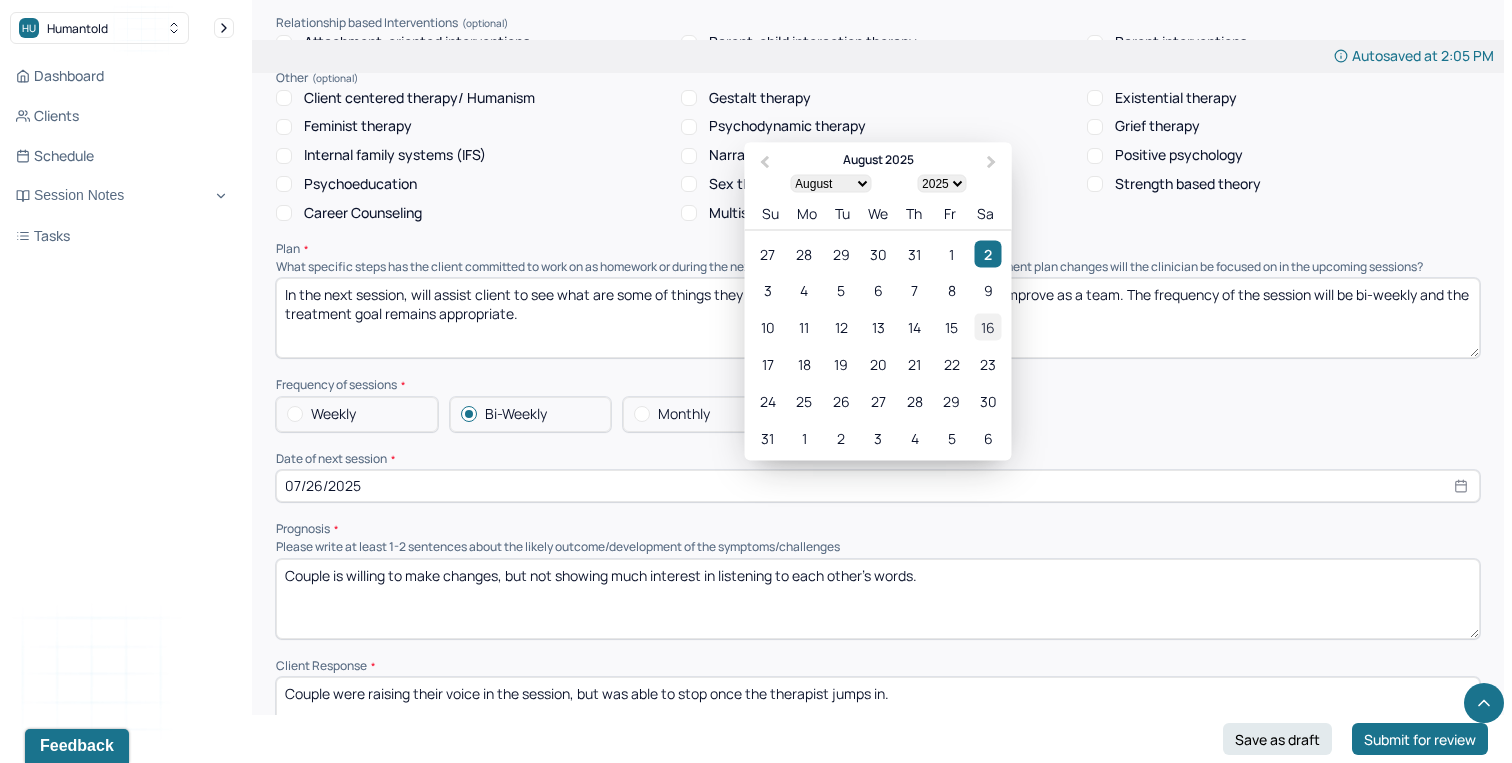 click on "16" at bounding box center (988, 327) 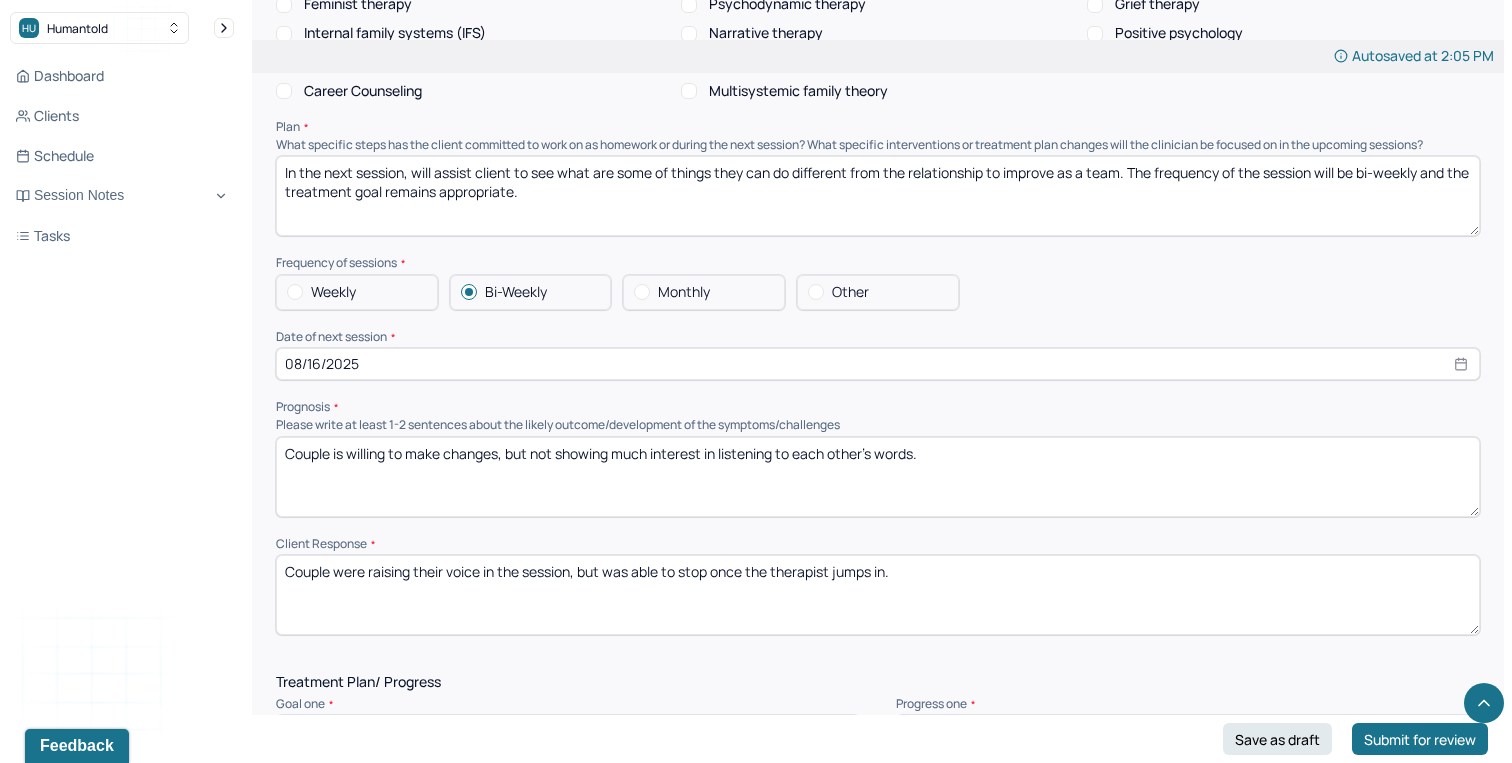 scroll, scrollTop: 1797, scrollLeft: 0, axis: vertical 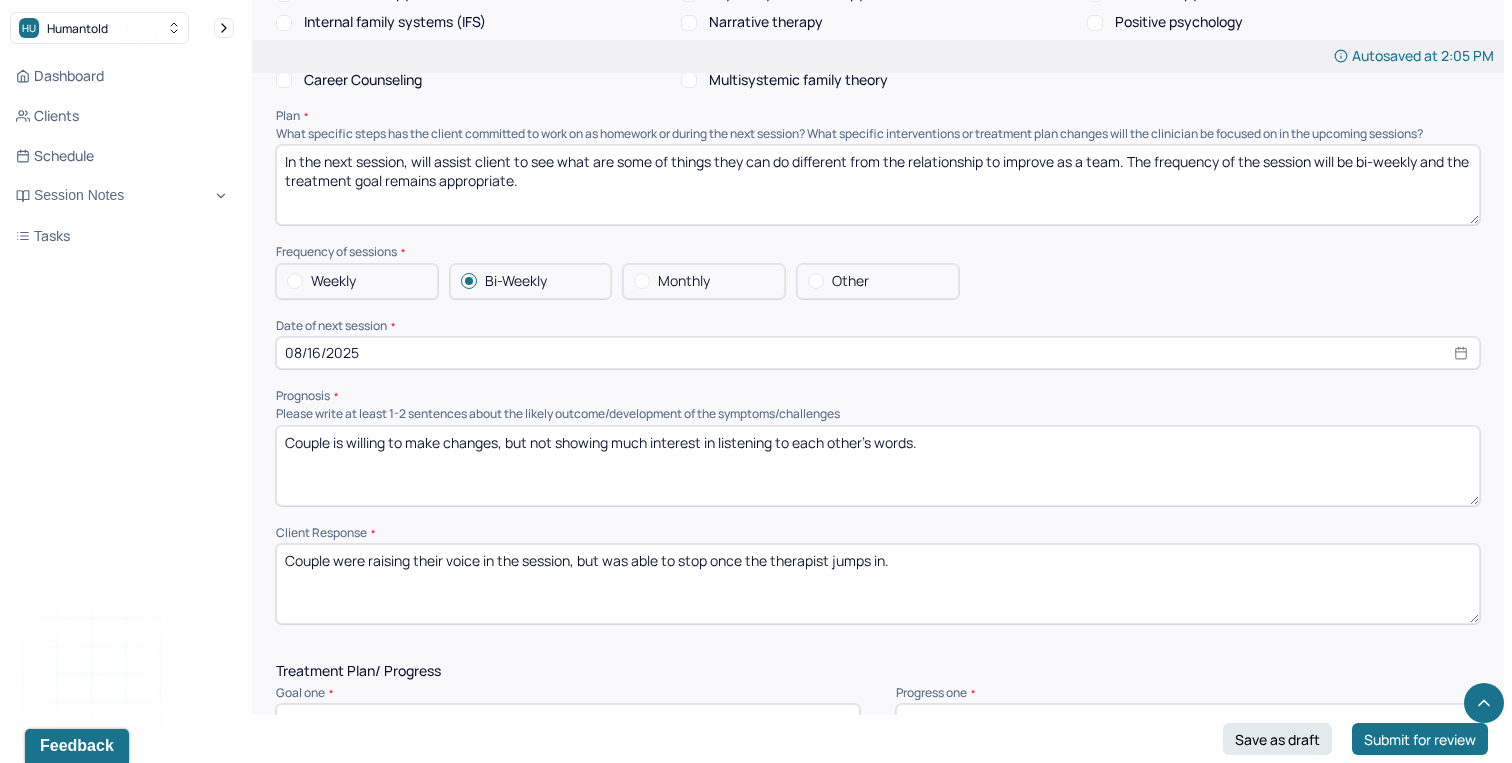 drag, startPoint x: 949, startPoint y: 474, endPoint x: 509, endPoint y: 458, distance: 440.2908 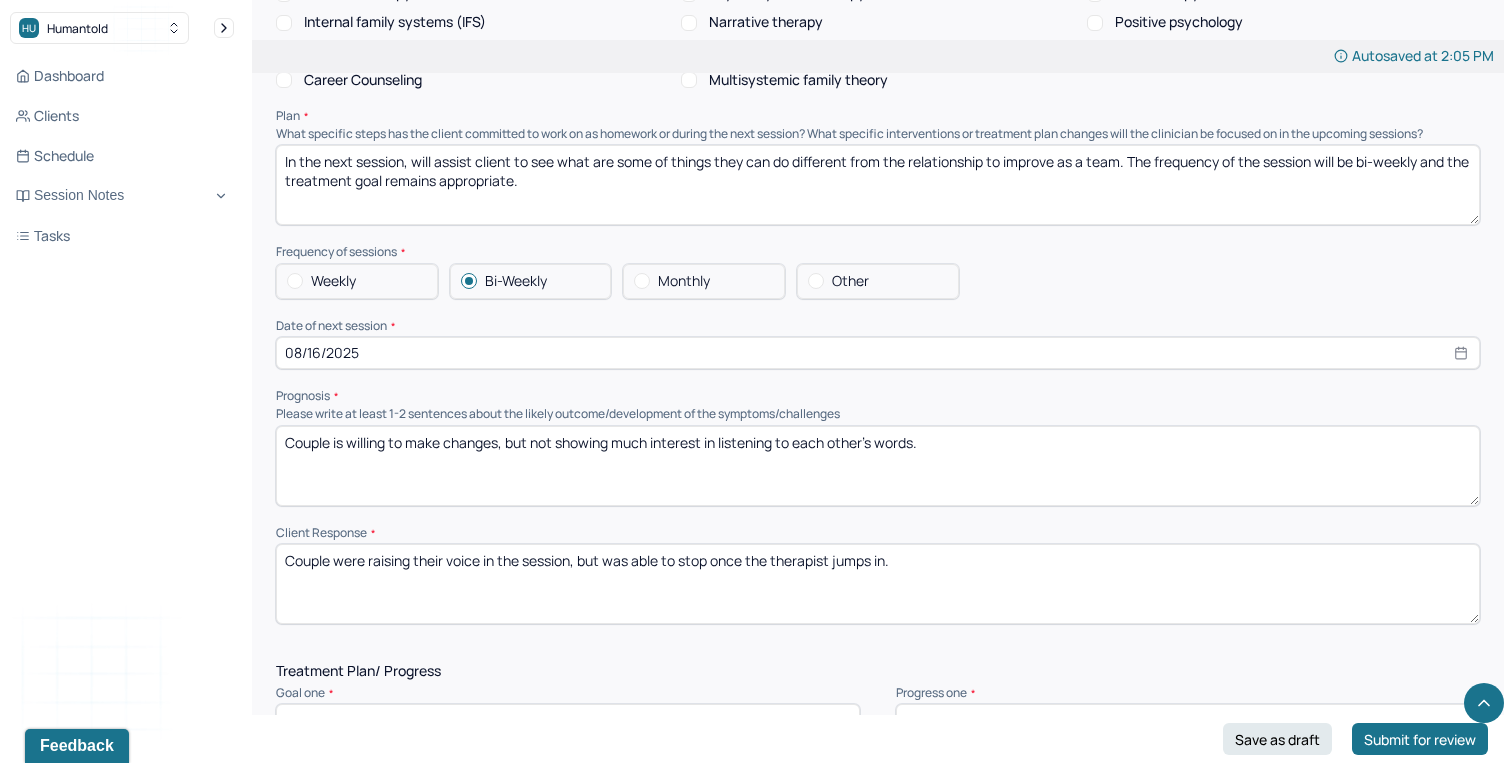 click on "Couple is willing to make changes, but not showing much interest in listening to each other's words." at bounding box center (878, 466) 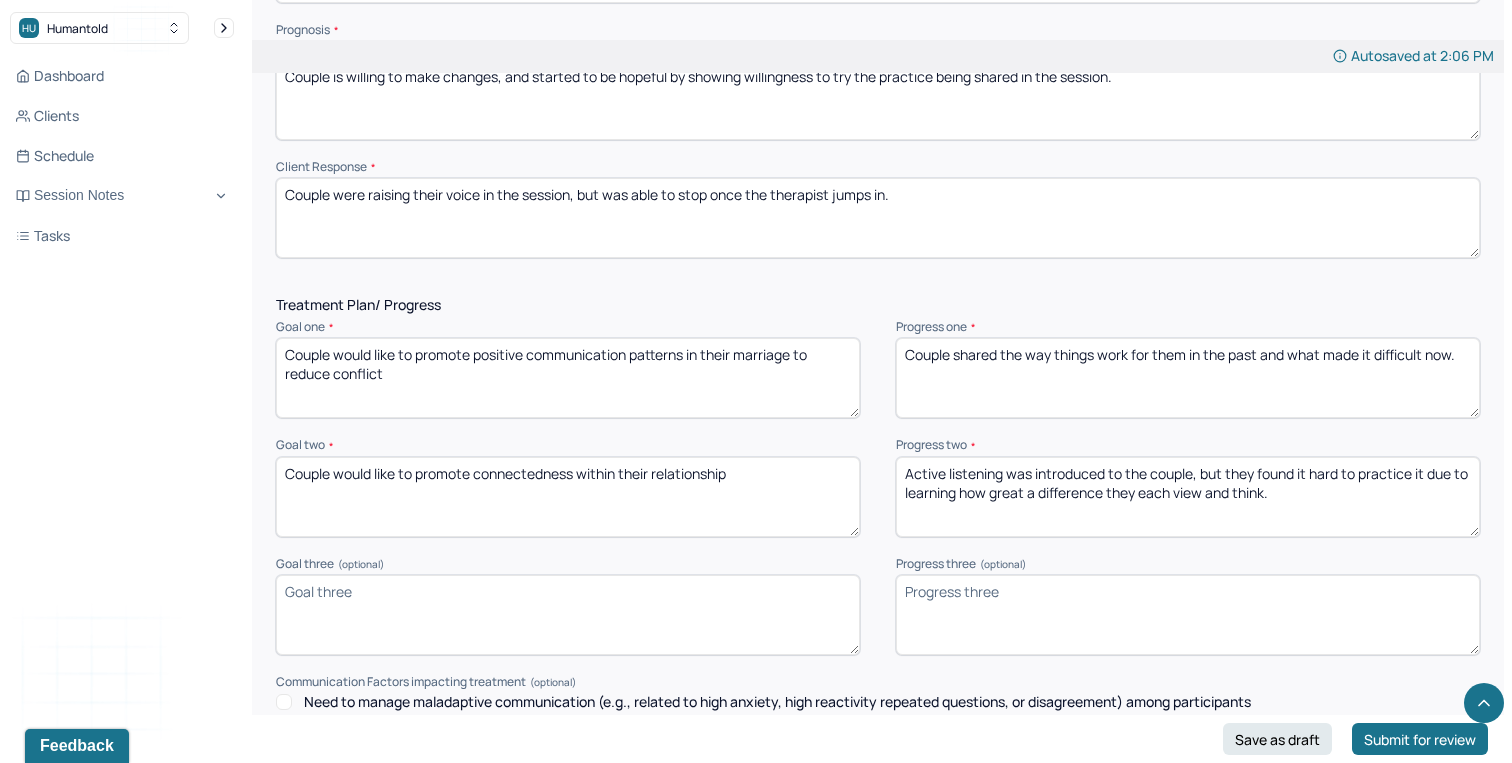 scroll, scrollTop: 2166, scrollLeft: 0, axis: vertical 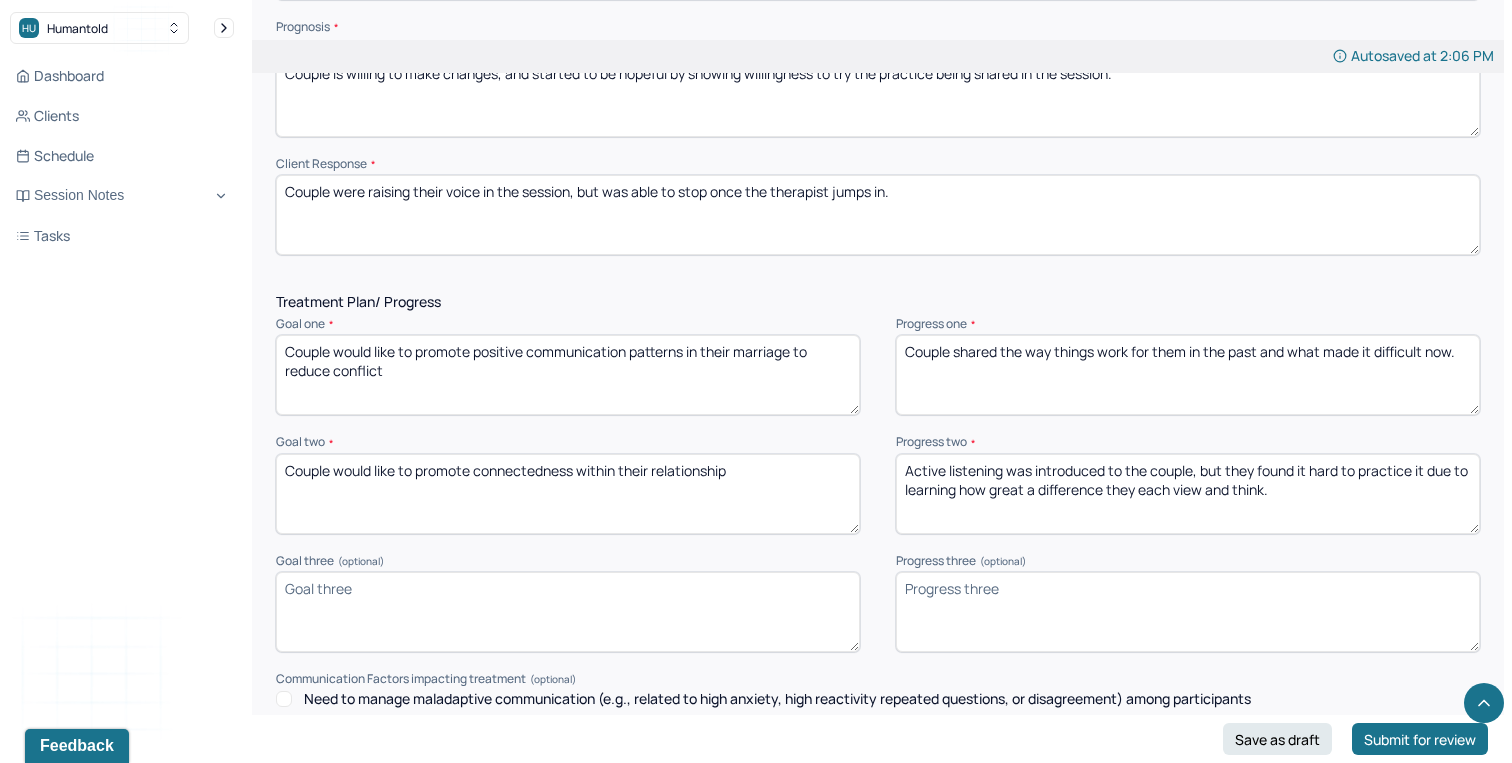 type on "Couple is willing to make changes, and started to be hopeful by showing willingness to try the practice being shared in the session." 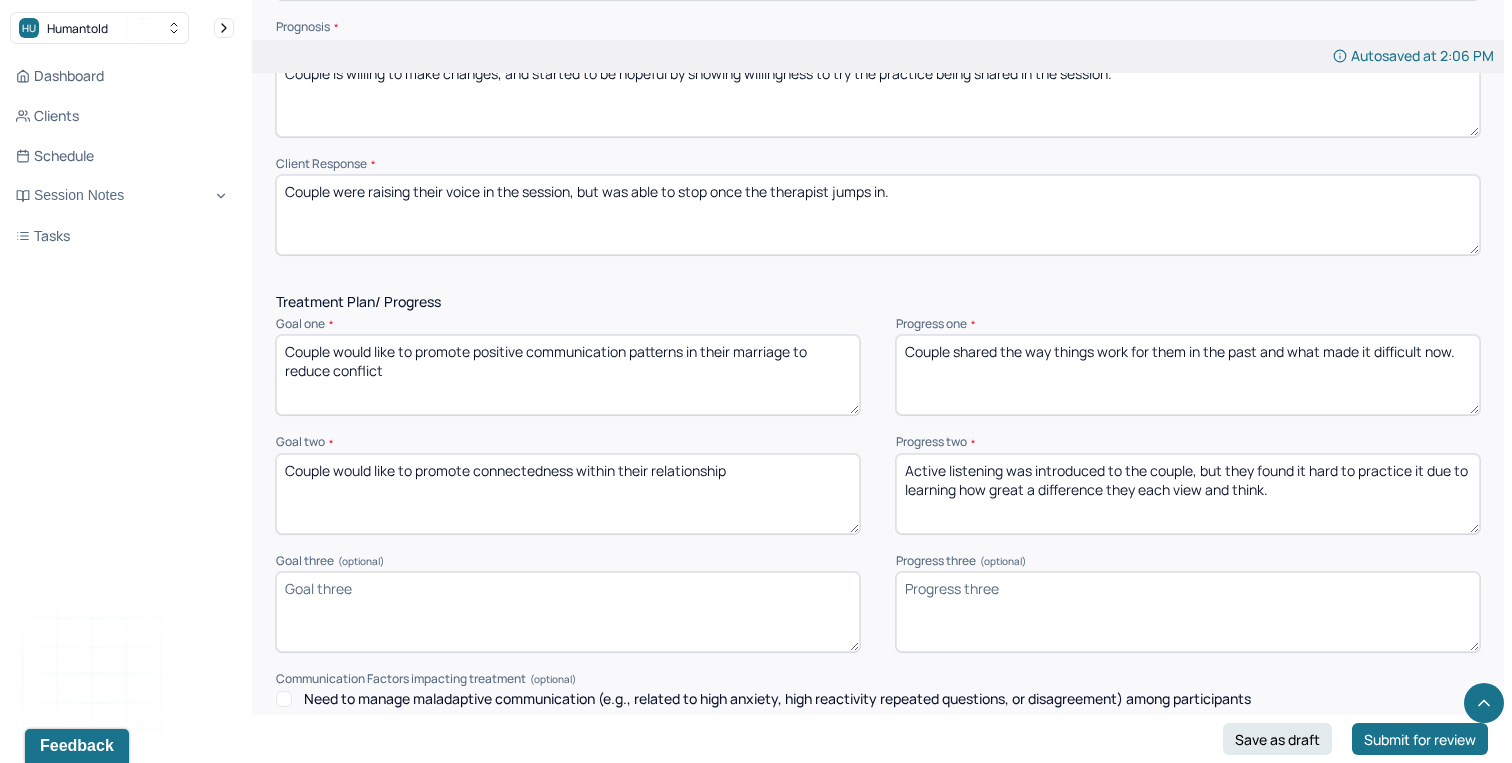 drag, startPoint x: 1283, startPoint y: 520, endPoint x: 894, endPoint y: 492, distance: 390.0064 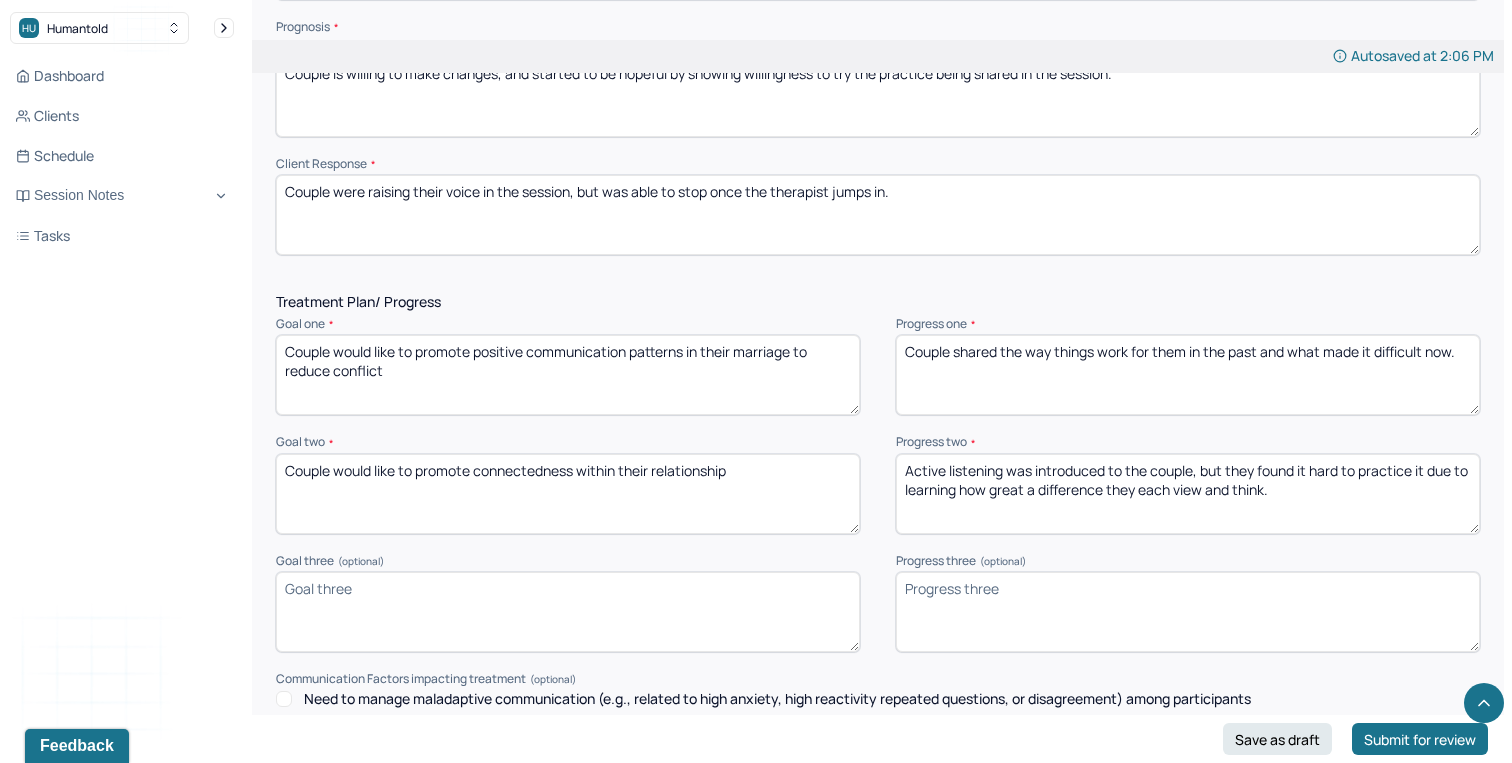 click on "Goal two * Couple would like to promote connectedness within their relationship Progress two * Active listening was introduced to the couple, but they found it hard to practice it due to learning how great a difference they each view and think." at bounding box center [878, 484] 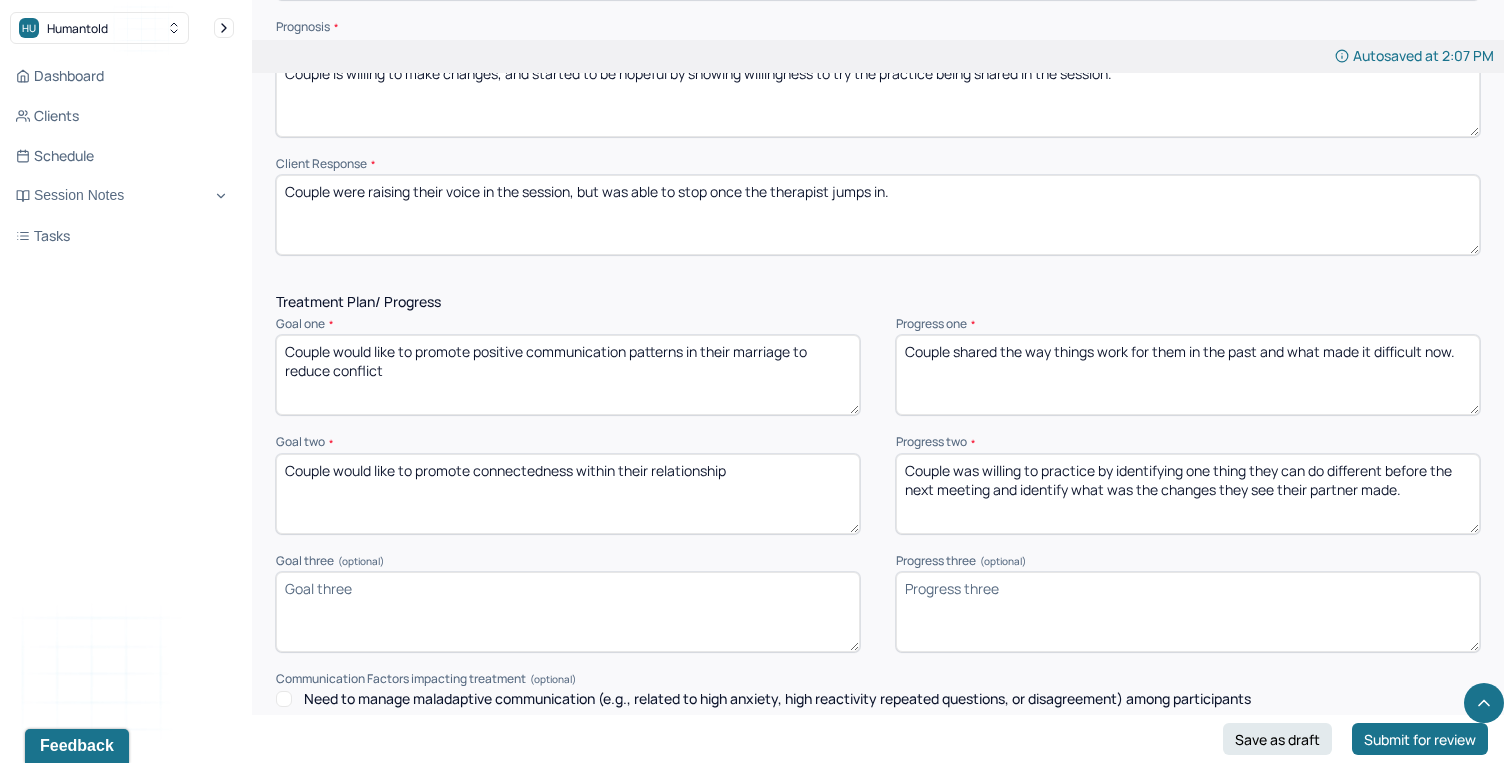 type on "Couple was willing to practice by identifying one thing they can do different before the next meeting and identify what was the changes they see their partner made." 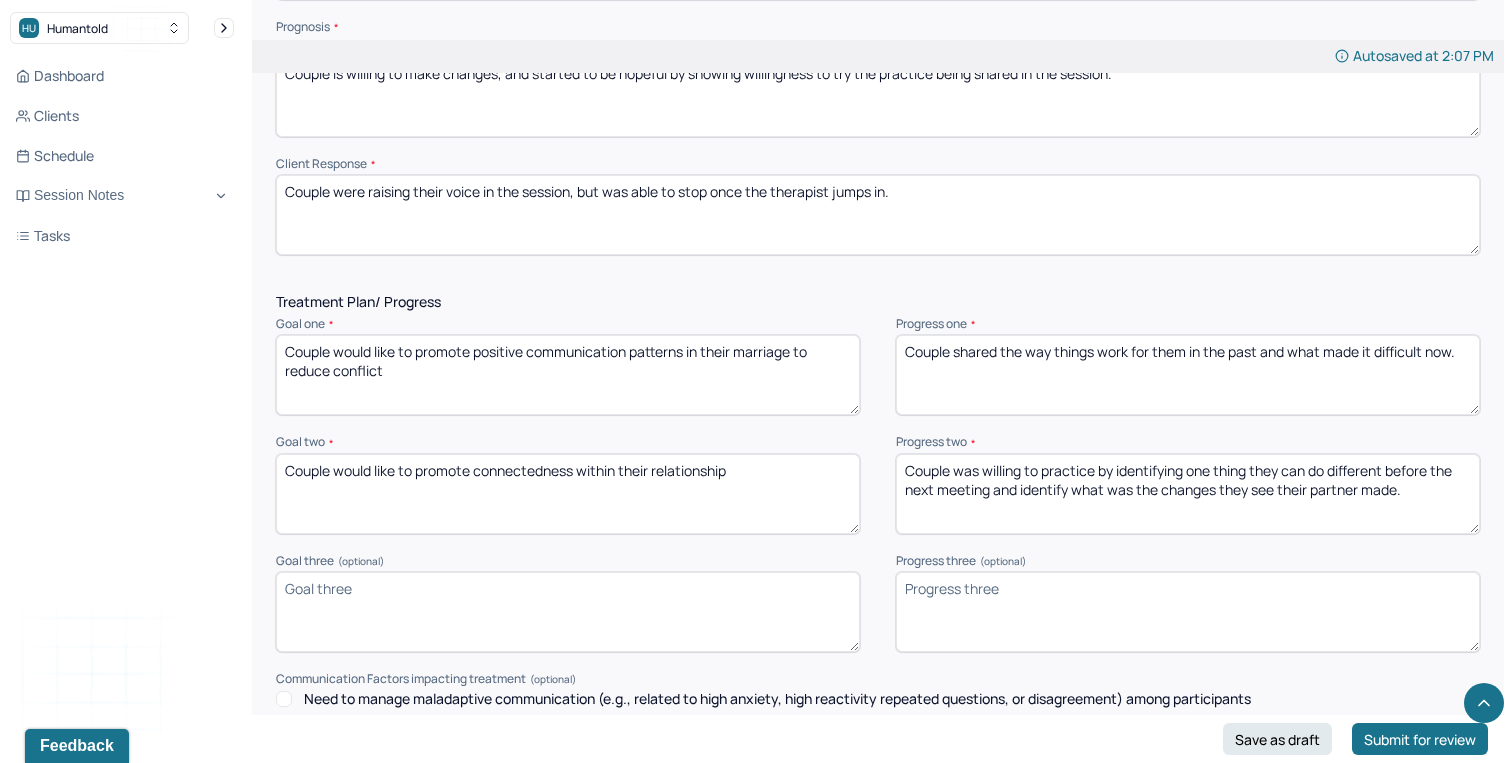 drag, startPoint x: 1463, startPoint y: 383, endPoint x: 954, endPoint y: 372, distance: 509.11884 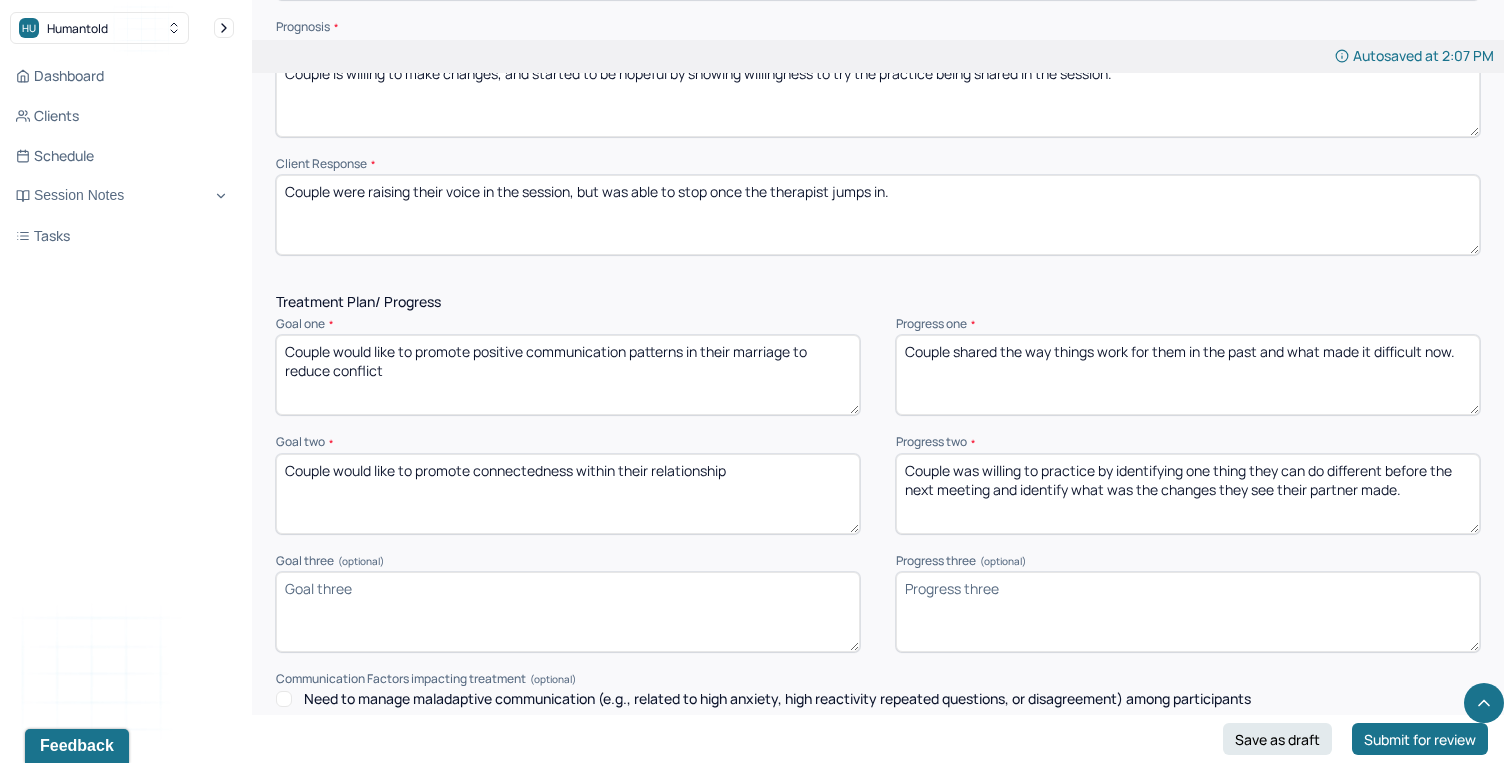 click on "Couple shared the way things work for them in the past and what made it difficult now." at bounding box center [1188, 375] 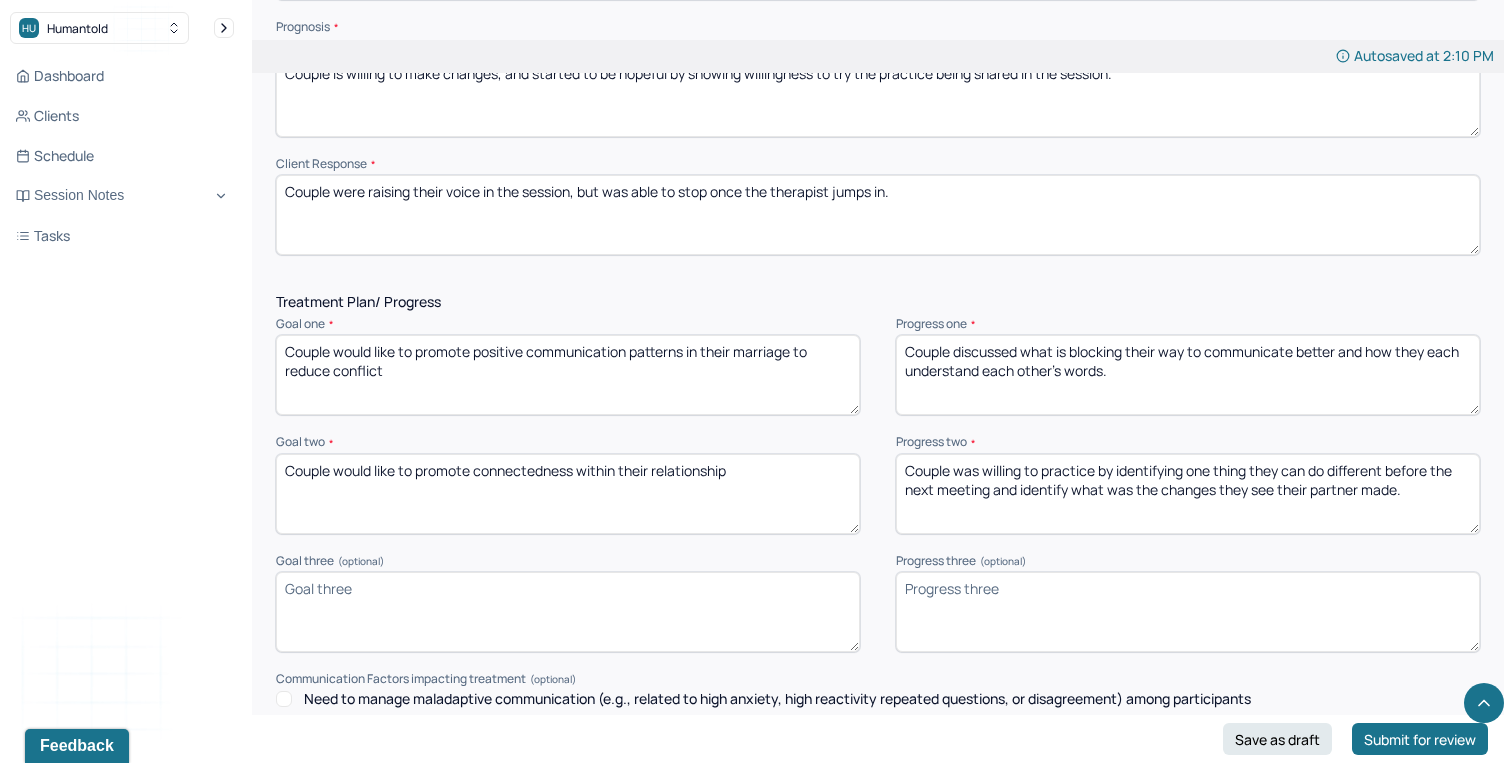scroll, scrollTop: 2614, scrollLeft: 0, axis: vertical 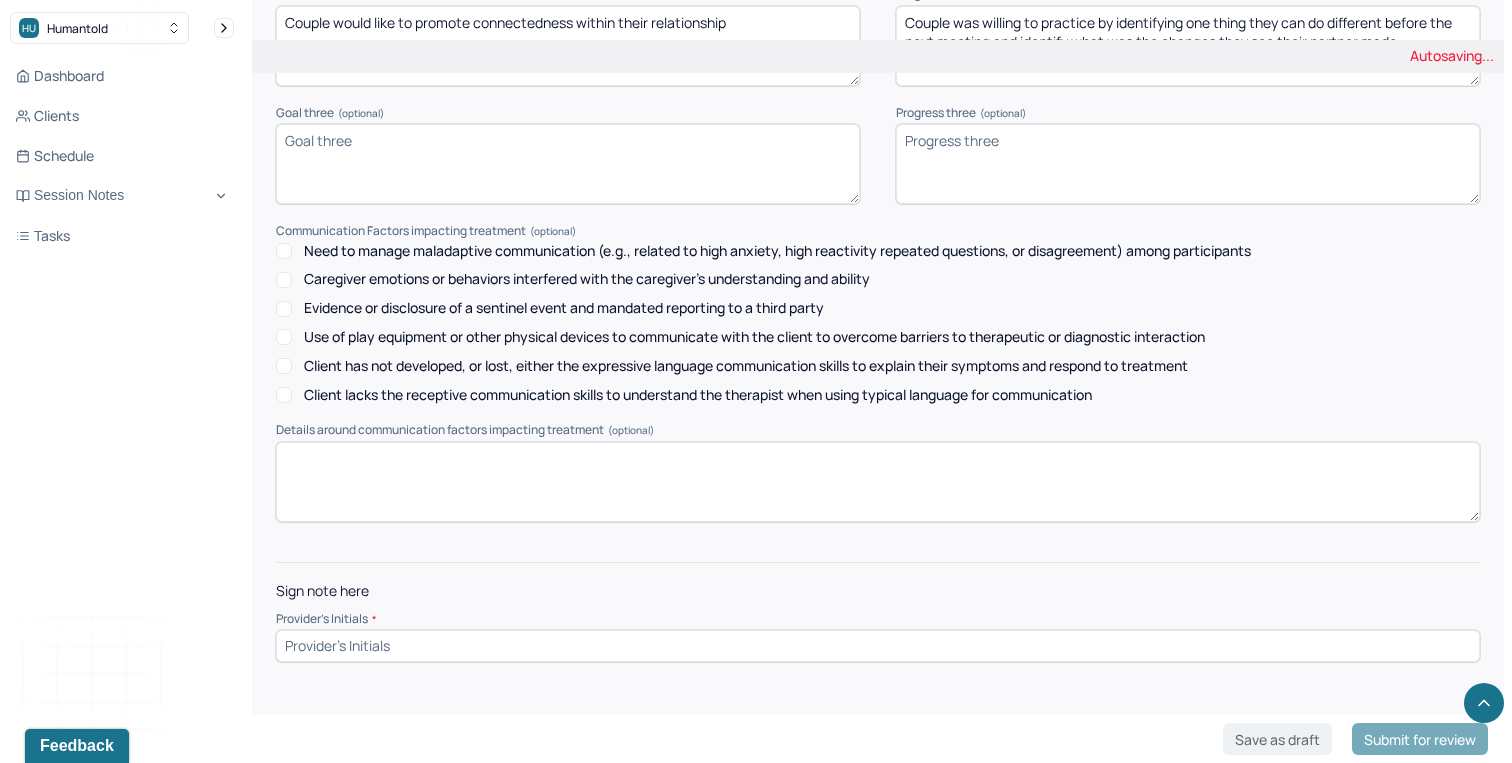 type on "Couple discussed what is blocking their way to communicate better and how they each understand each other's words." 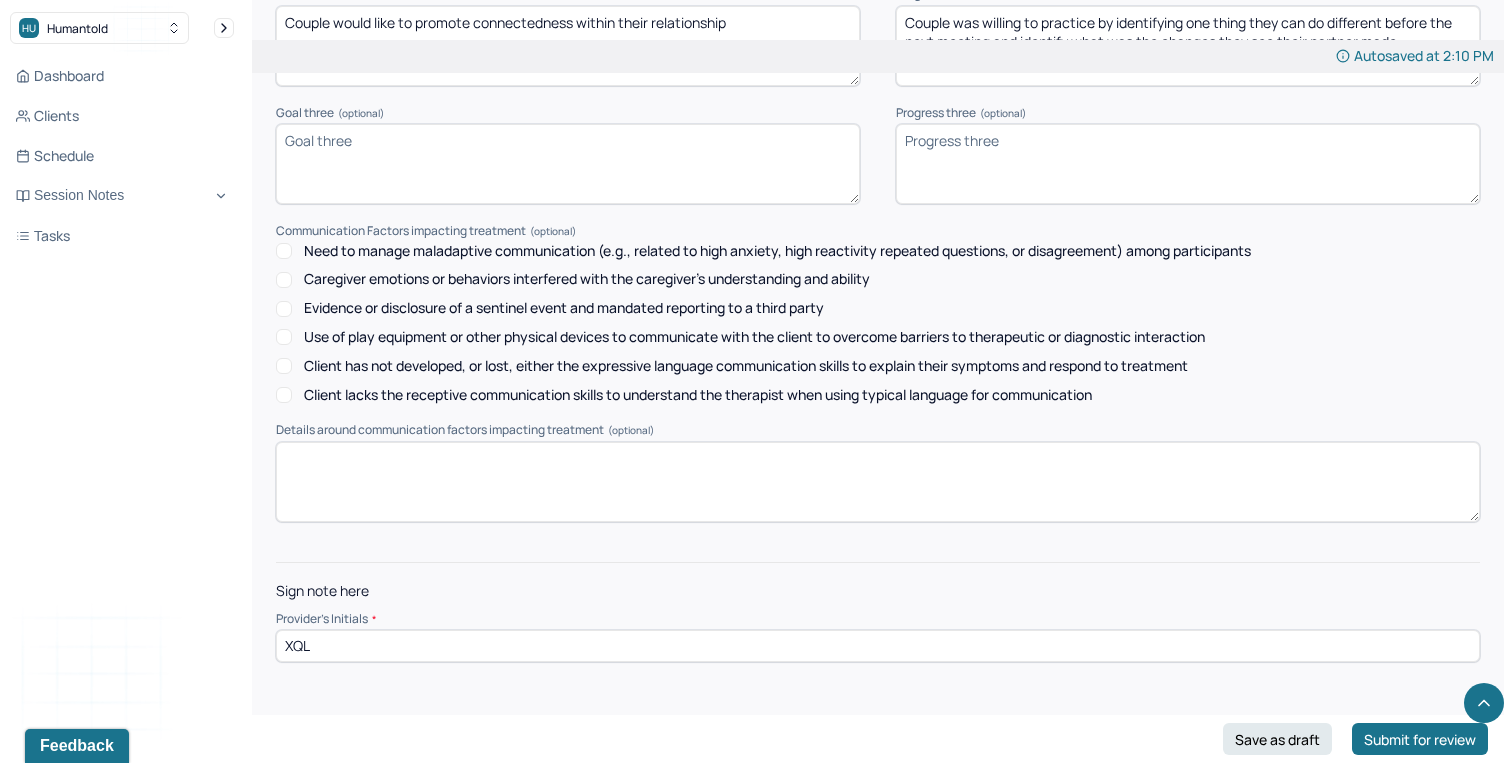 type on "XQL" 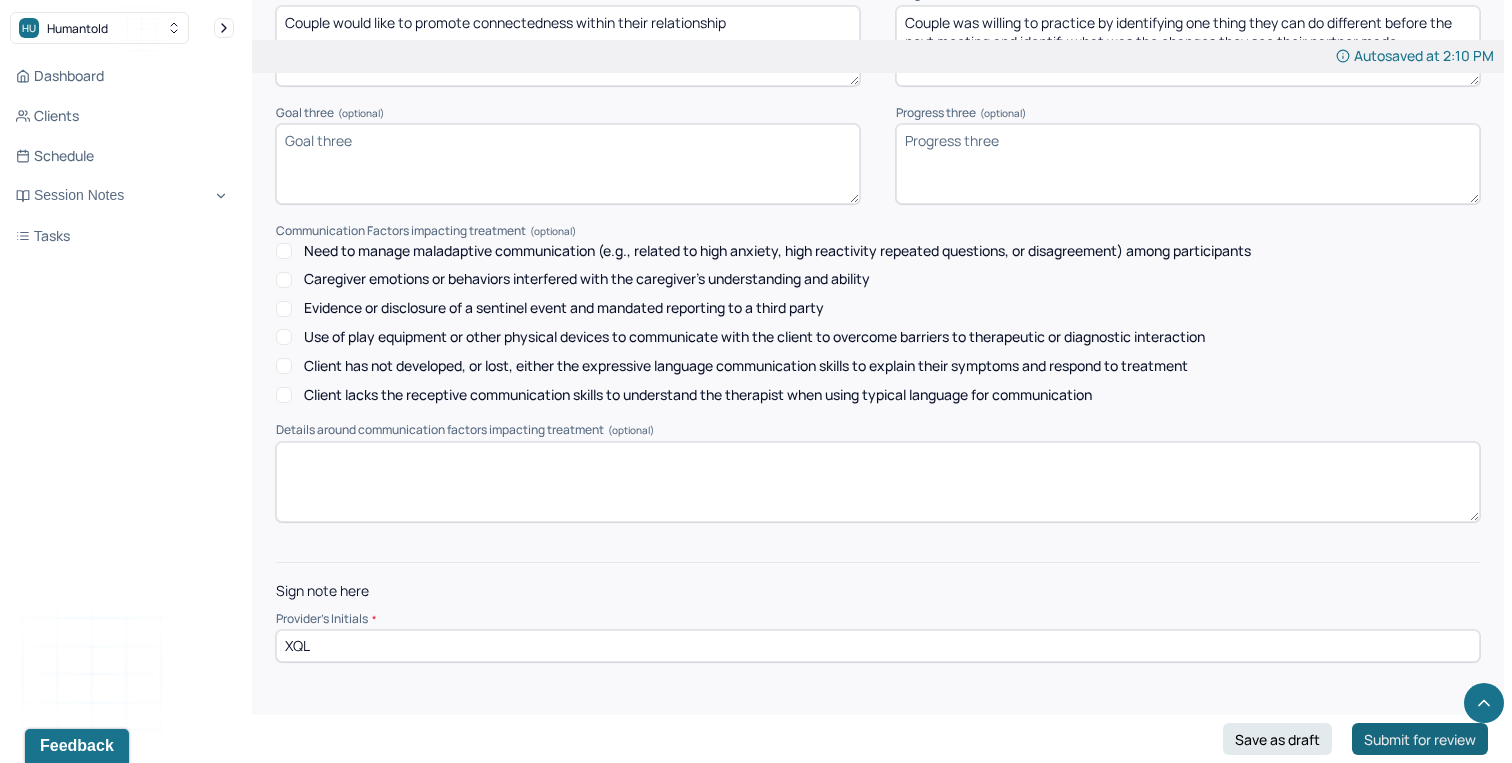 click on "Submit for review" at bounding box center [1420, 739] 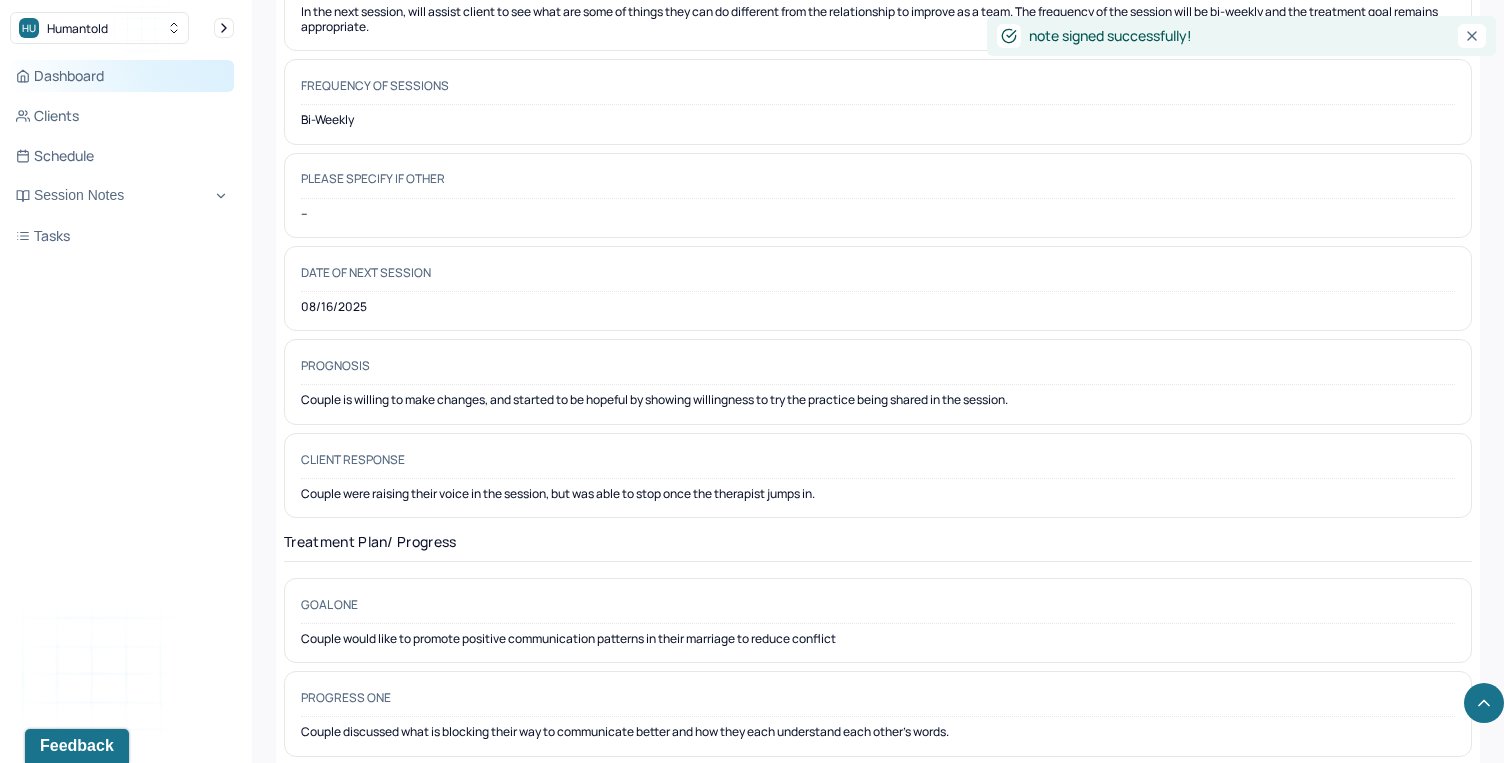 click on "Dashboard" at bounding box center (122, 76) 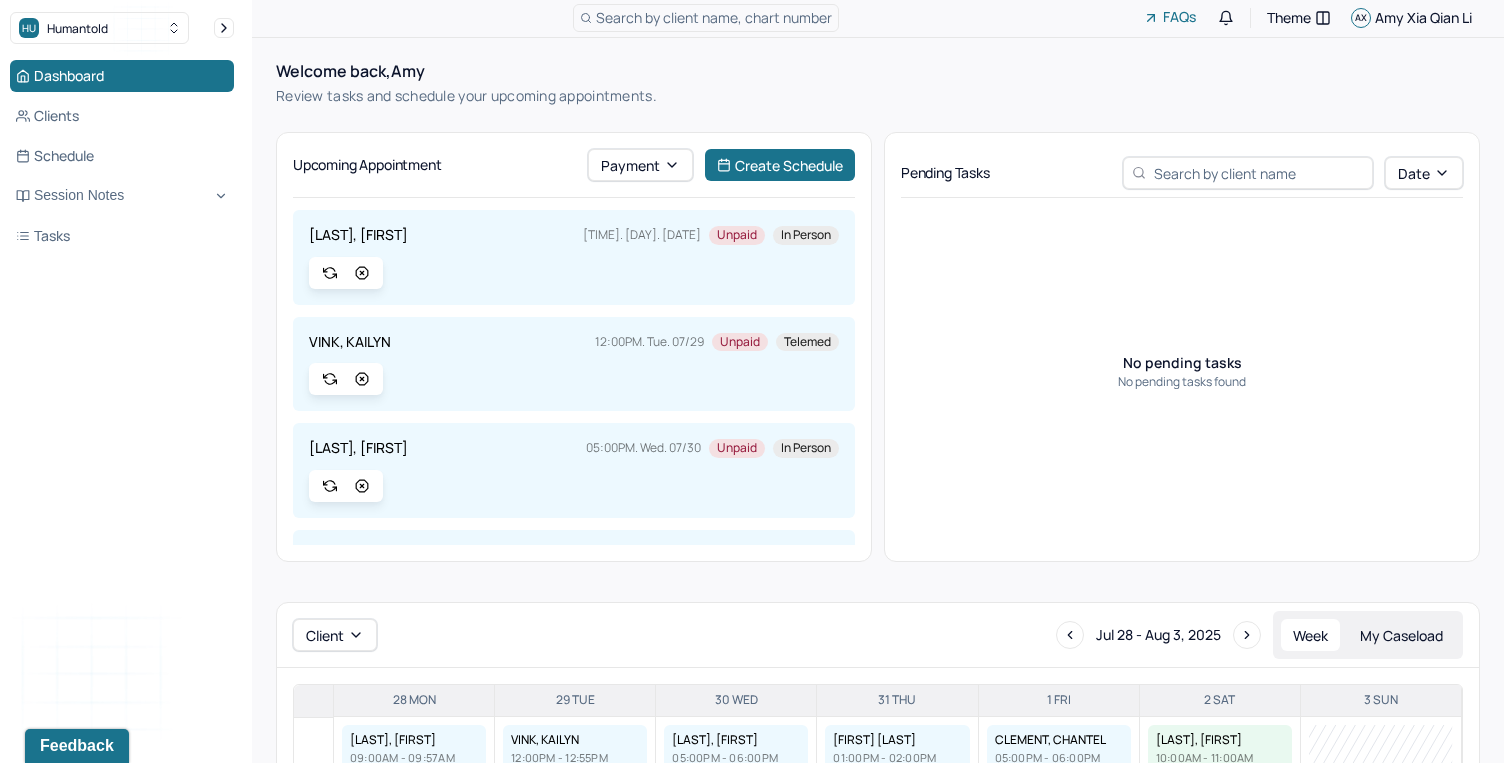 scroll, scrollTop: 0, scrollLeft: 0, axis: both 